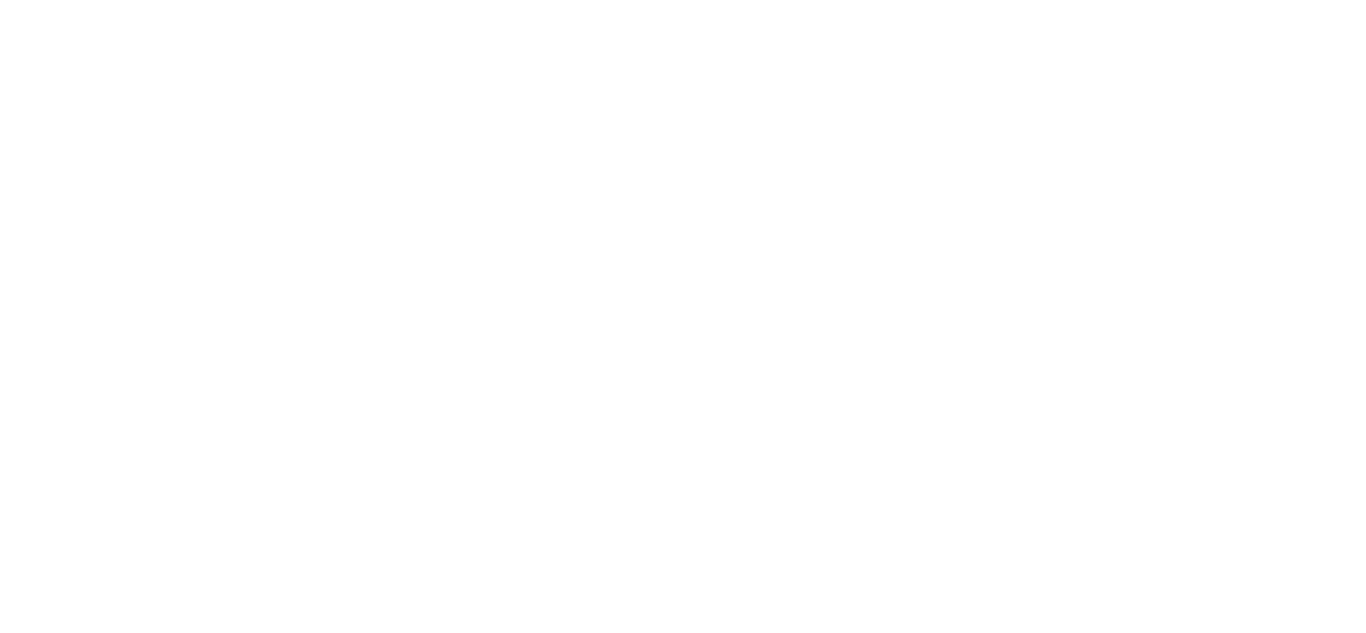 scroll, scrollTop: 0, scrollLeft: 0, axis: both 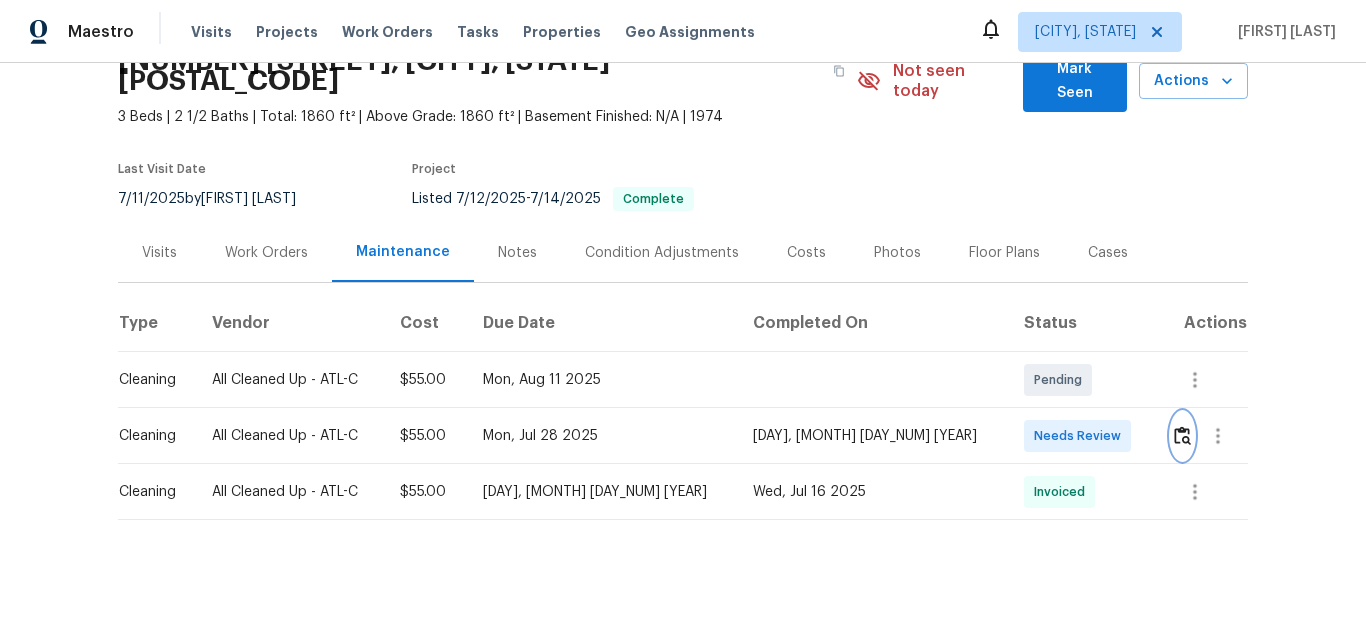 click at bounding box center [1182, 435] 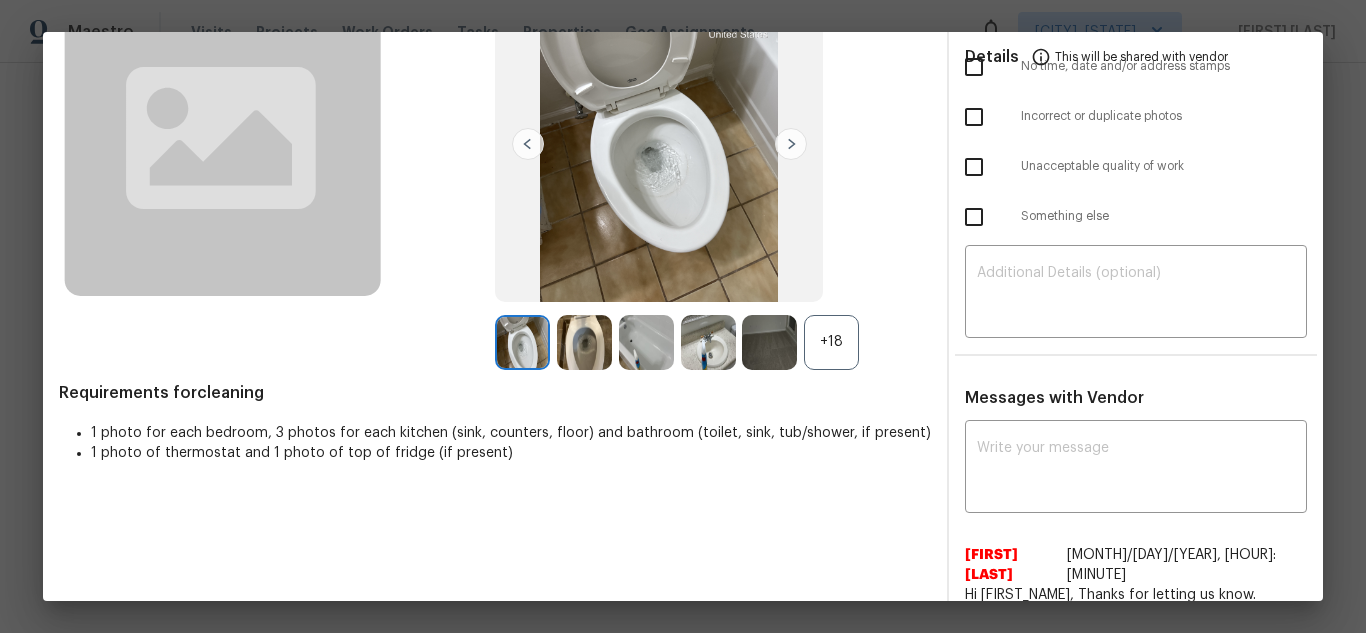 scroll, scrollTop: 200, scrollLeft: 0, axis: vertical 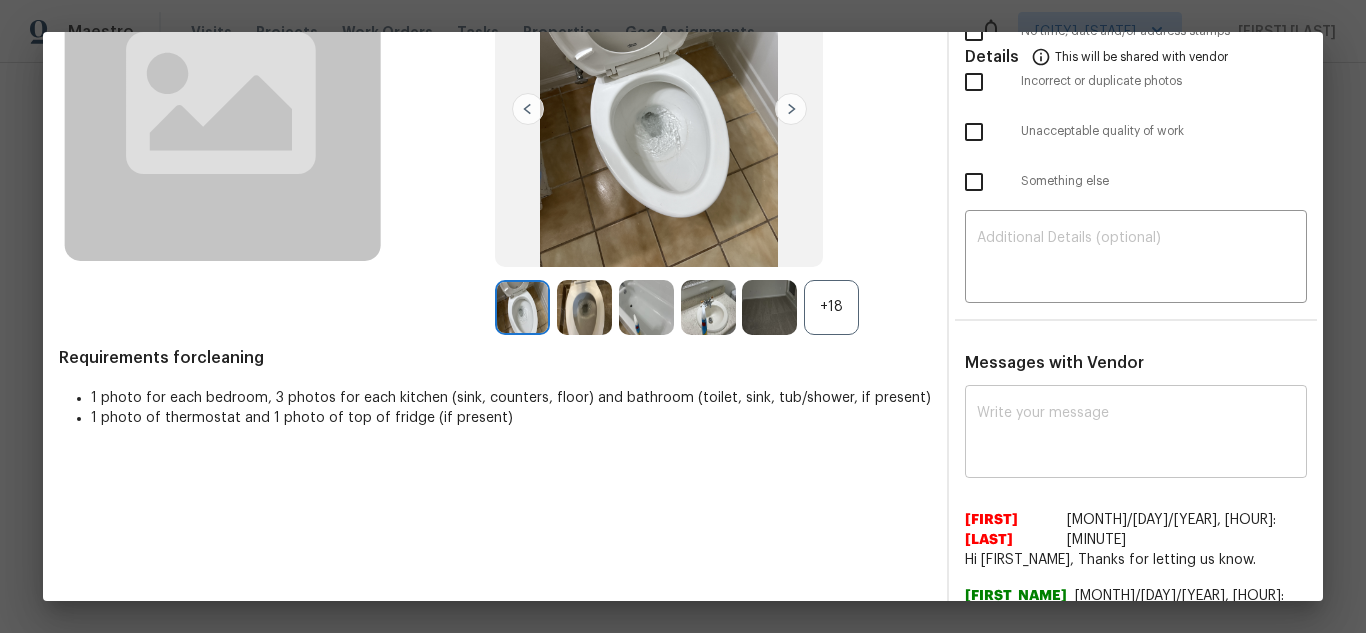 click at bounding box center (1136, 434) 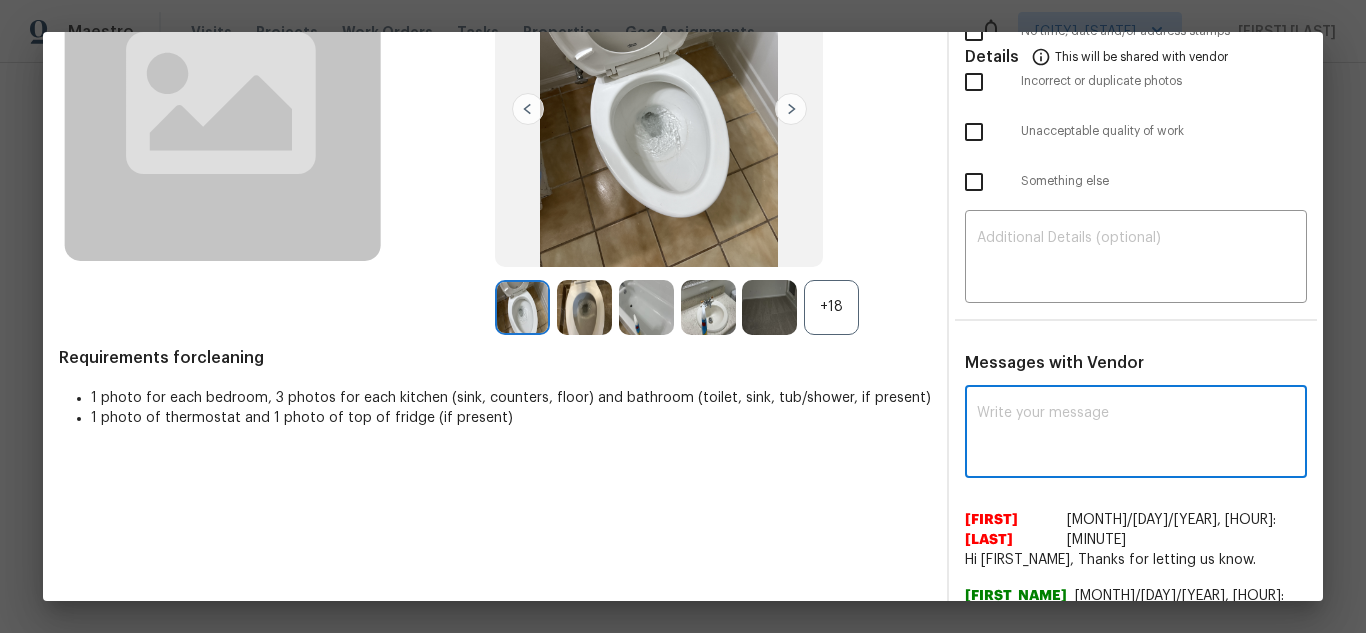 paste on "Maintenance Audit Team: Hello! Unfortunately, this cleaning visit completed on 08/01/2025 has been denied because one toilet (9:35:56 PM) and one bathroom sink needs to be clean. Per the updated Standards of Work, return visits to correct quality issues from a previously denied visit are not permitted. The work must meet quality standards and be fully completed during the initial visit in order to be approved. Please ensure that all standards are met at the next scheduled visit. If you or your team need a refresher on the quality standards and requirements, please refer to the updated Standards of Work that have been distributed via email. Thank you!" 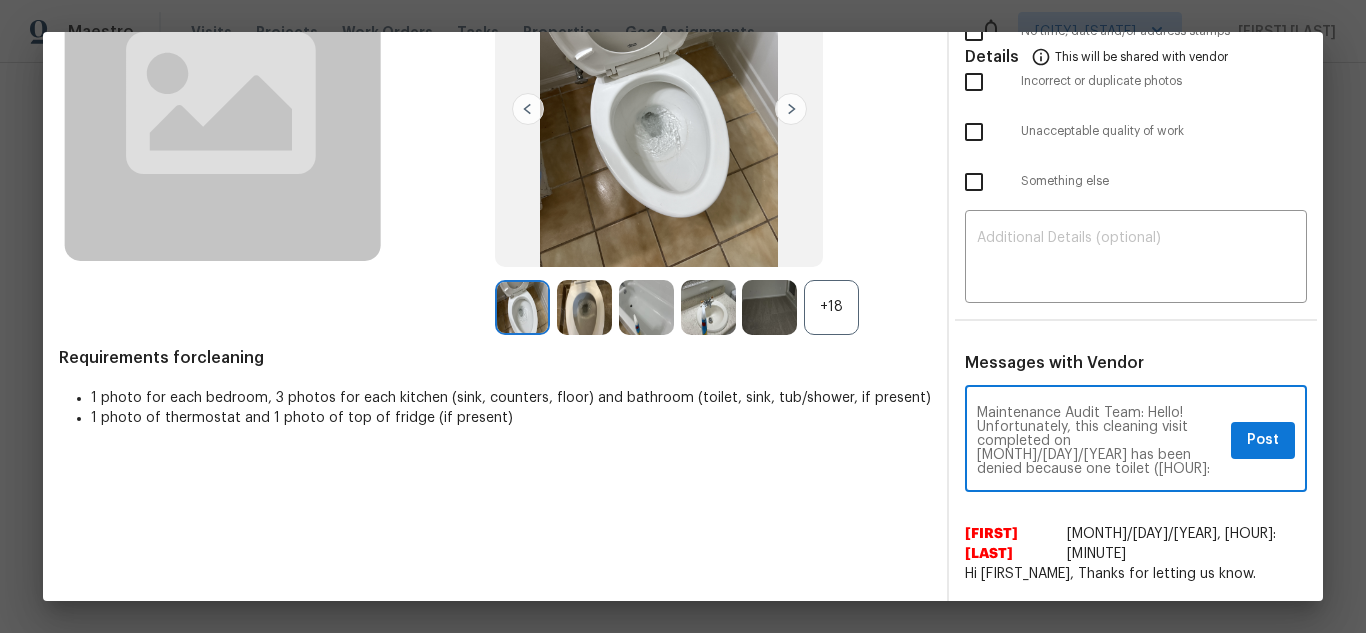 scroll, scrollTop: 238, scrollLeft: 0, axis: vertical 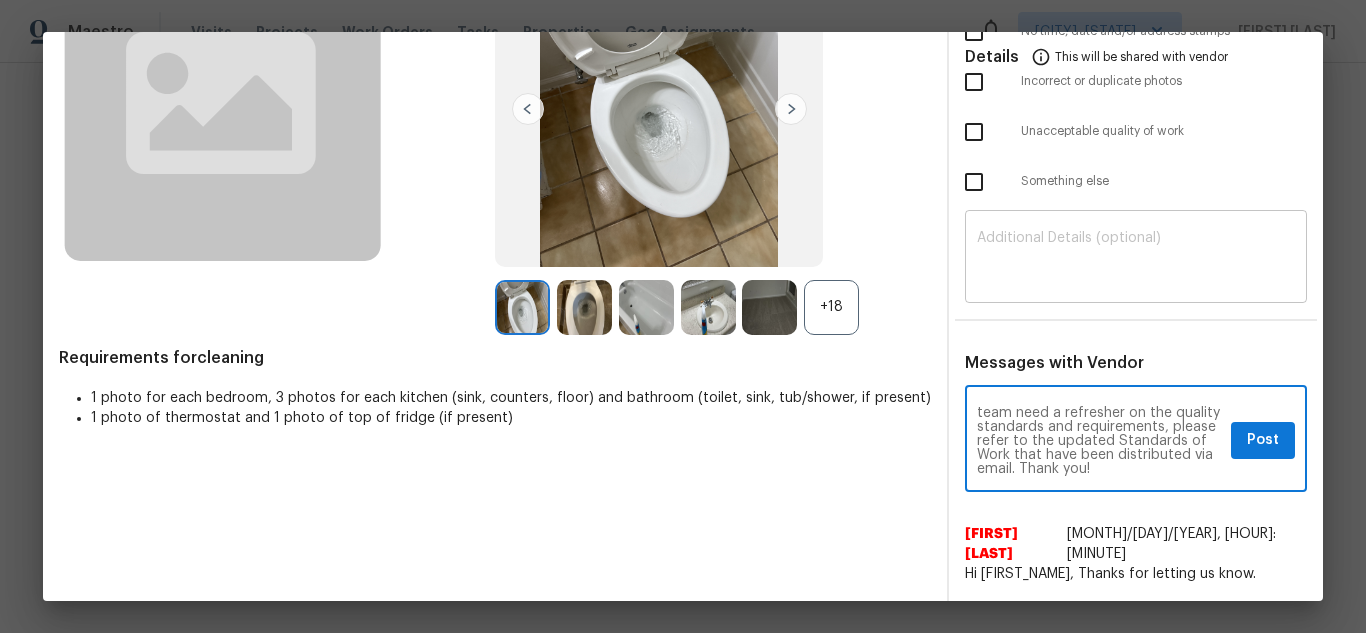 type on "Maintenance Audit Team: Hello! Unfortunately, this cleaning visit completed on 08/01/2025 has been denied because one toilet (9:35:56 PM) and one bathroom sink needs to be clean. Per the updated Standards of Work, return visits to correct quality issues from a previously denied visit are not permitted. The work must meet quality standards and be fully completed during the initial visit in order to be approved. Please ensure that all standards are met at the next scheduled visit. If you or your team need a refresher on the quality standards and requirements, please refer to the updated Standards of Work that have been distributed via email. Thank you!" 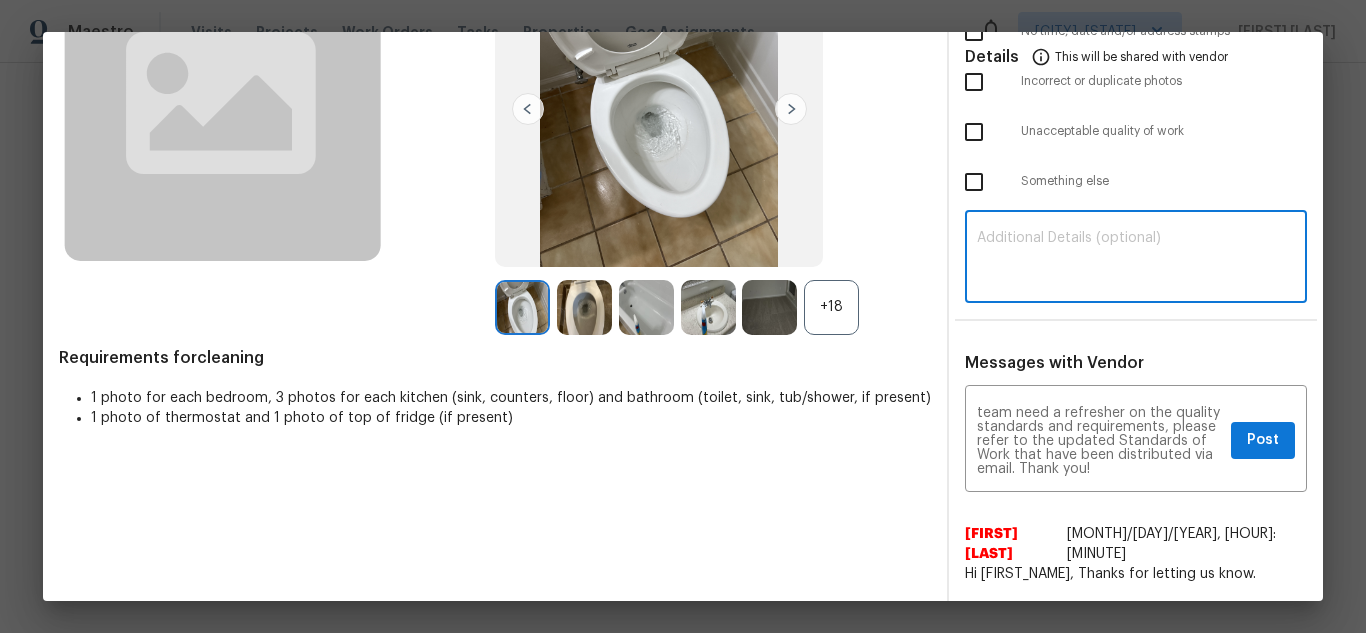 paste on "Maintenance Audit Team: Hello! Unfortunately, this cleaning visit completed on 08/01/2025 has been denied because one toilet (9:35:56 PM) and one bathroom sink needs to be clean. Per the updated Standards of Work, return visits to correct quality issues from a previously denied visit are not permitted. The work must meet quality standards and be fully completed during the initial visit in order to be approved. Please ensure that all standards are met at the next scheduled visit. If you or your team need a refresher on the quality standards and requirements, please refer to the updated Standards of Work that have been distributed via email. Thank you!" 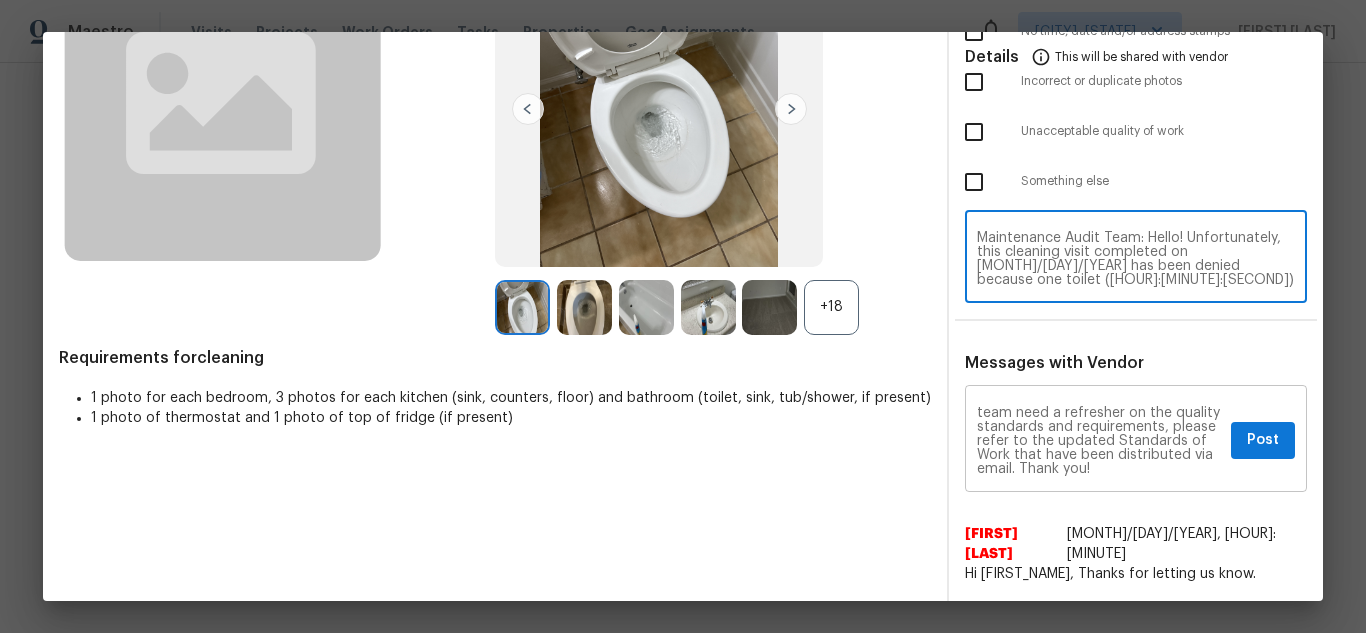 scroll, scrollTop: 168, scrollLeft: 0, axis: vertical 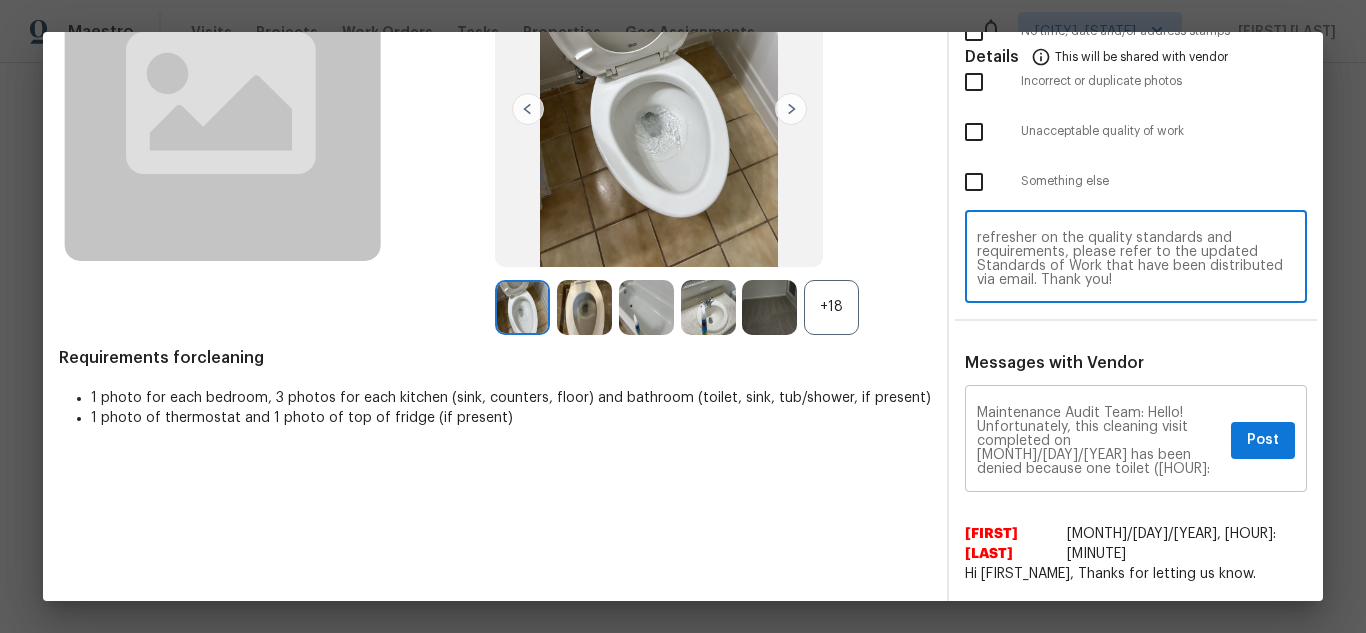 type on "Maintenance Audit Team: Hello! Unfortunately, this cleaning visit completed on 08/01/2025 has been denied because one toilet (9:35:56 PM) and one bathroom sink needs to be clean. Per the updated Standards of Work, return visits to correct quality issues from a previously denied visit are not permitted. The work must meet quality standards and be fully completed during the initial visit in order to be approved. Please ensure that all standards are met at the next scheduled visit. If you or your team need a refresher on the quality standards and requirements, please refer to the updated Standards of Work that have been distributed via email. Thank you!" 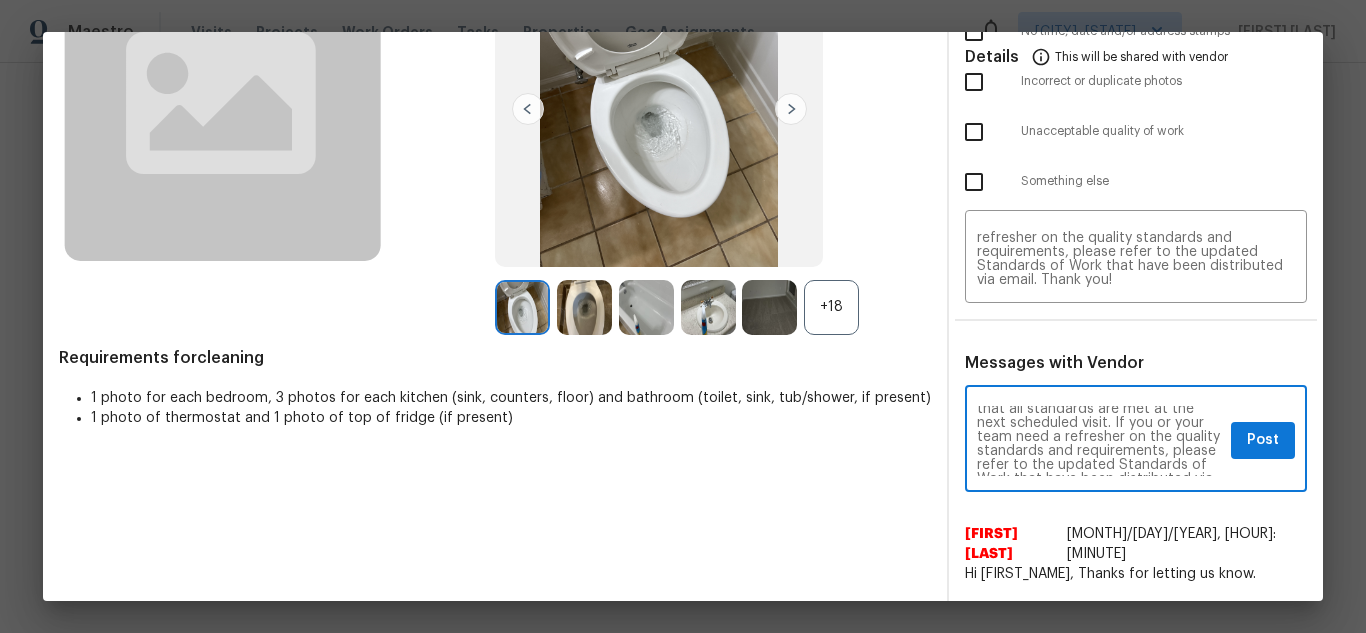 scroll, scrollTop: 238, scrollLeft: 0, axis: vertical 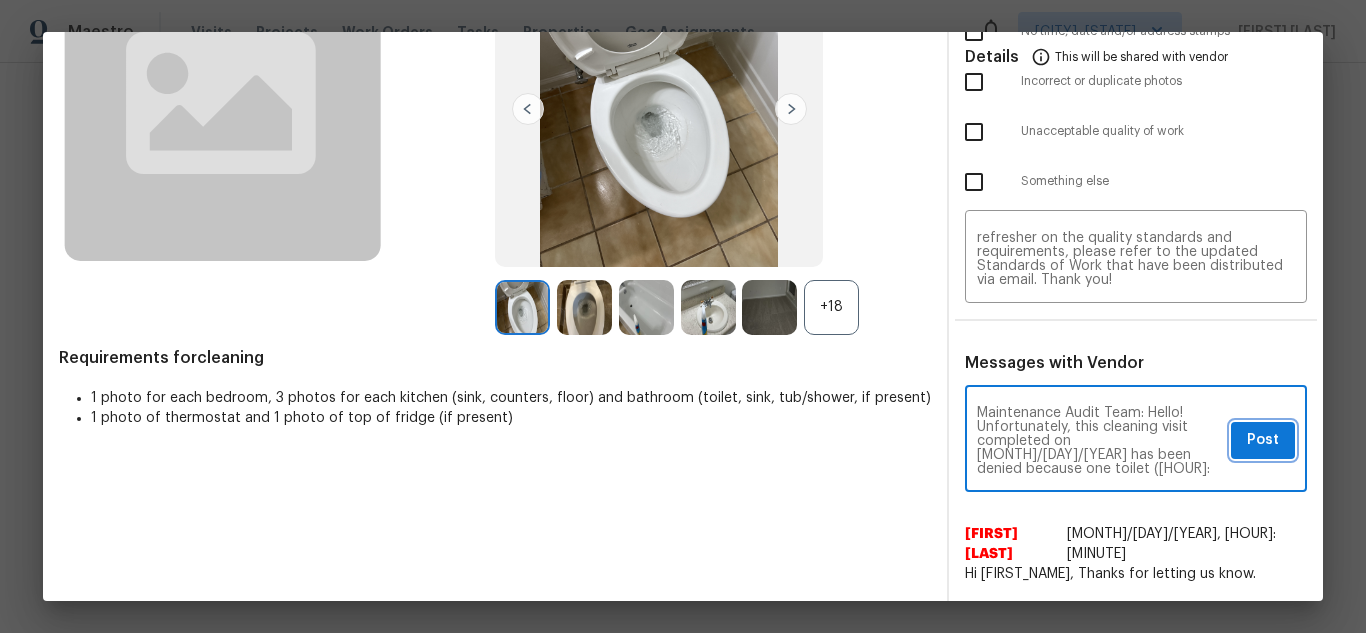 click on "Post" at bounding box center [1263, 440] 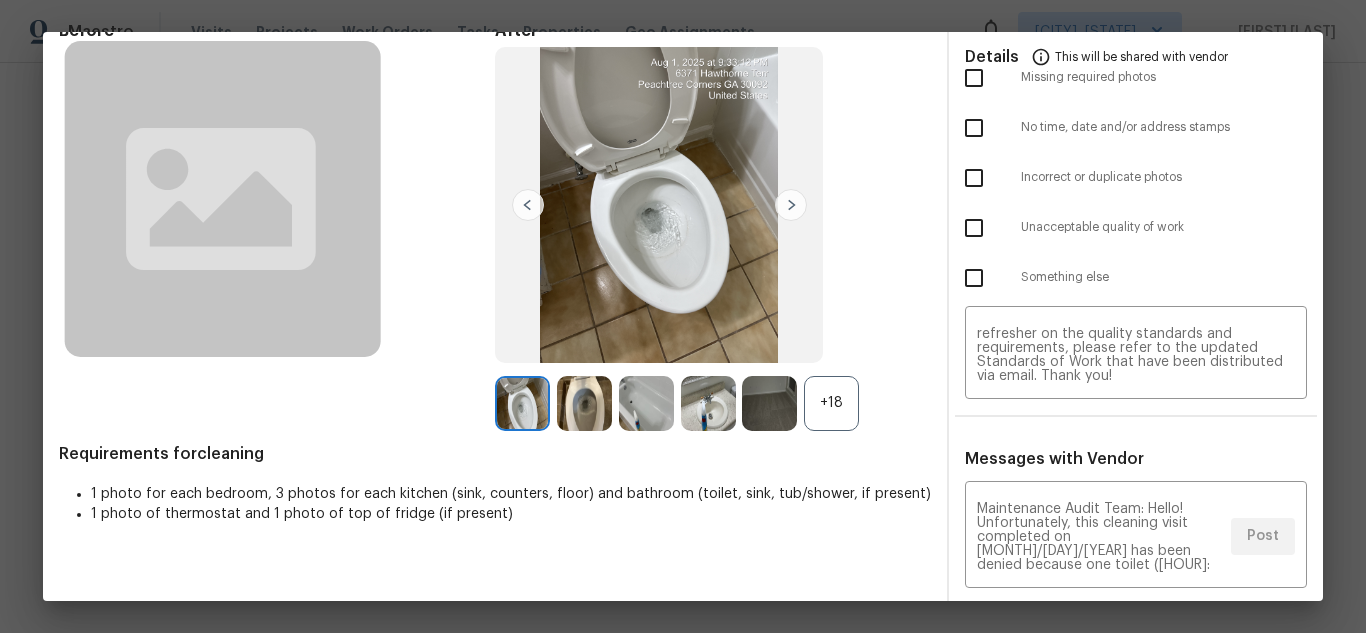 scroll, scrollTop: 0, scrollLeft: 0, axis: both 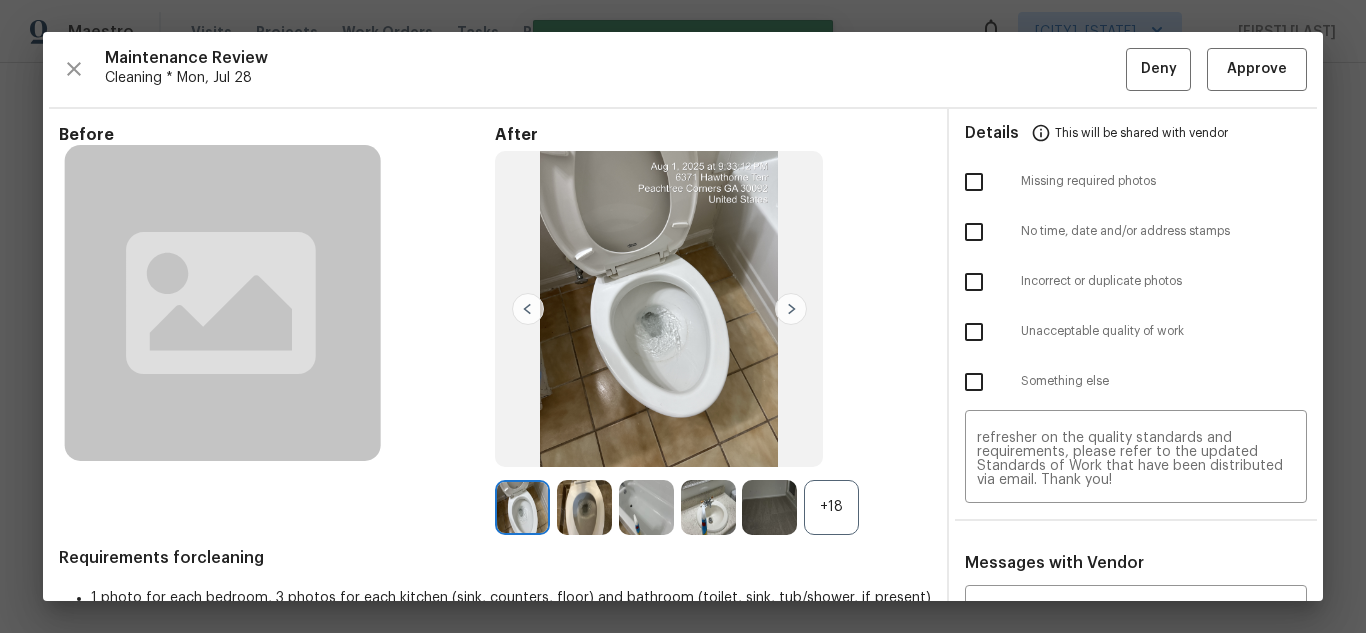 type 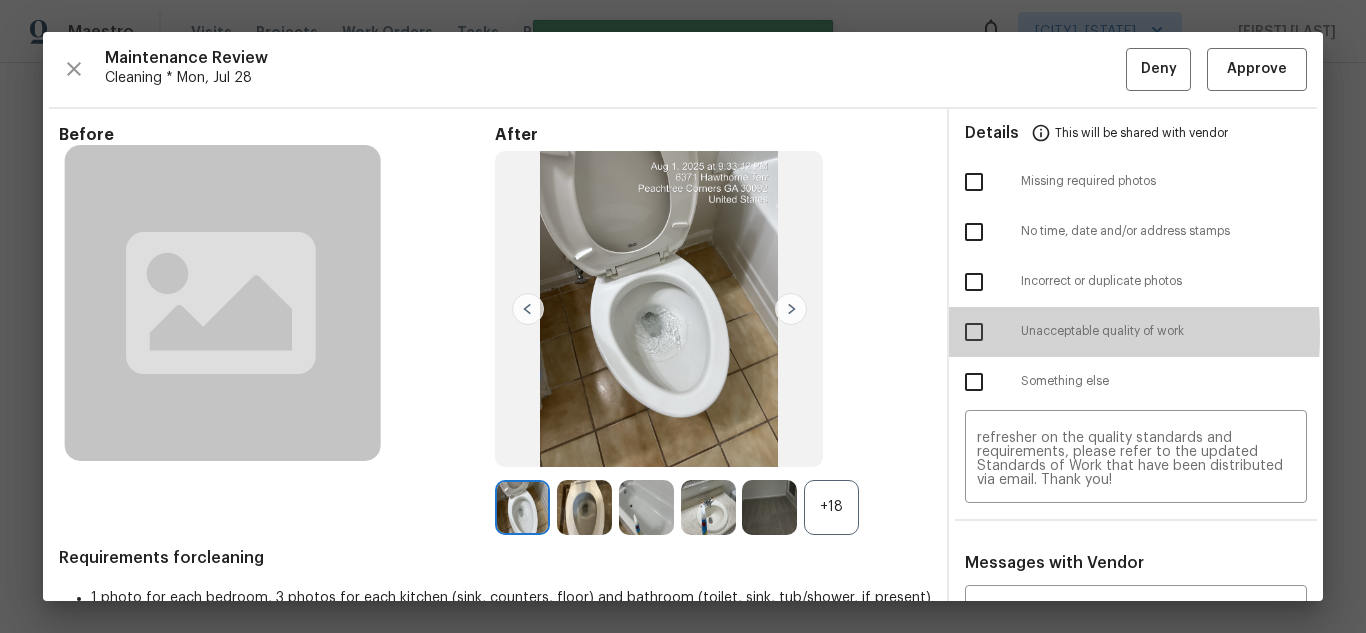 click at bounding box center (974, 332) 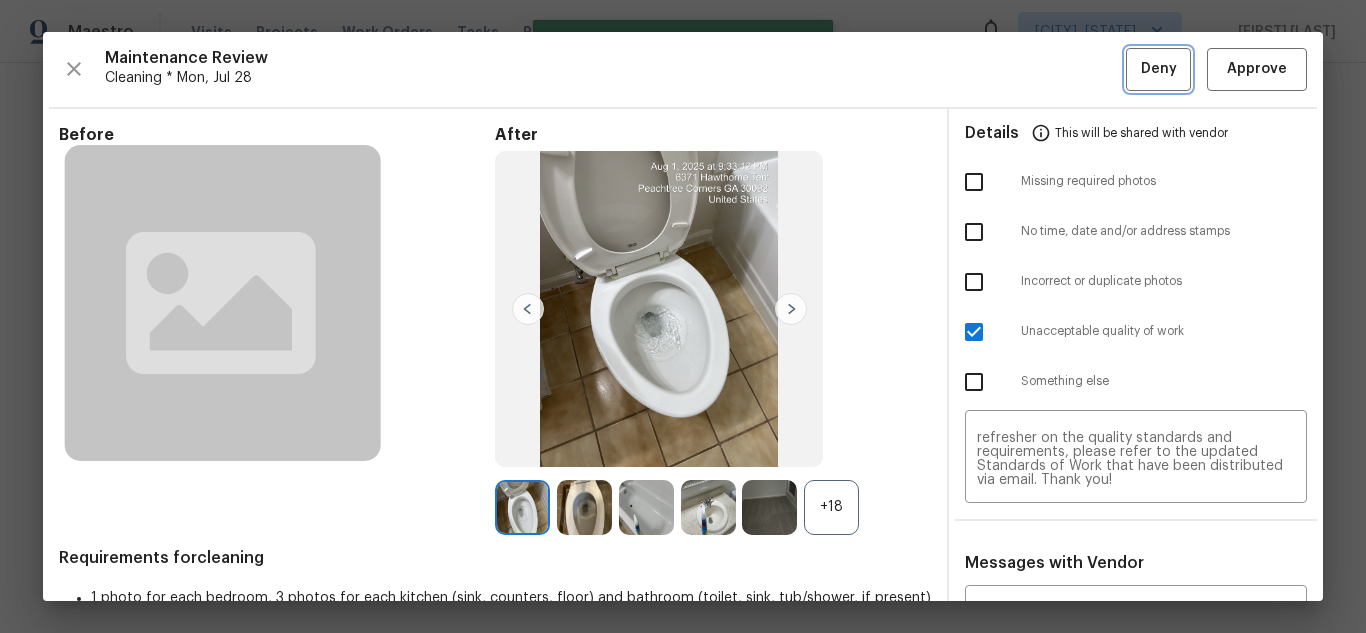 click on "Deny" at bounding box center (1159, 69) 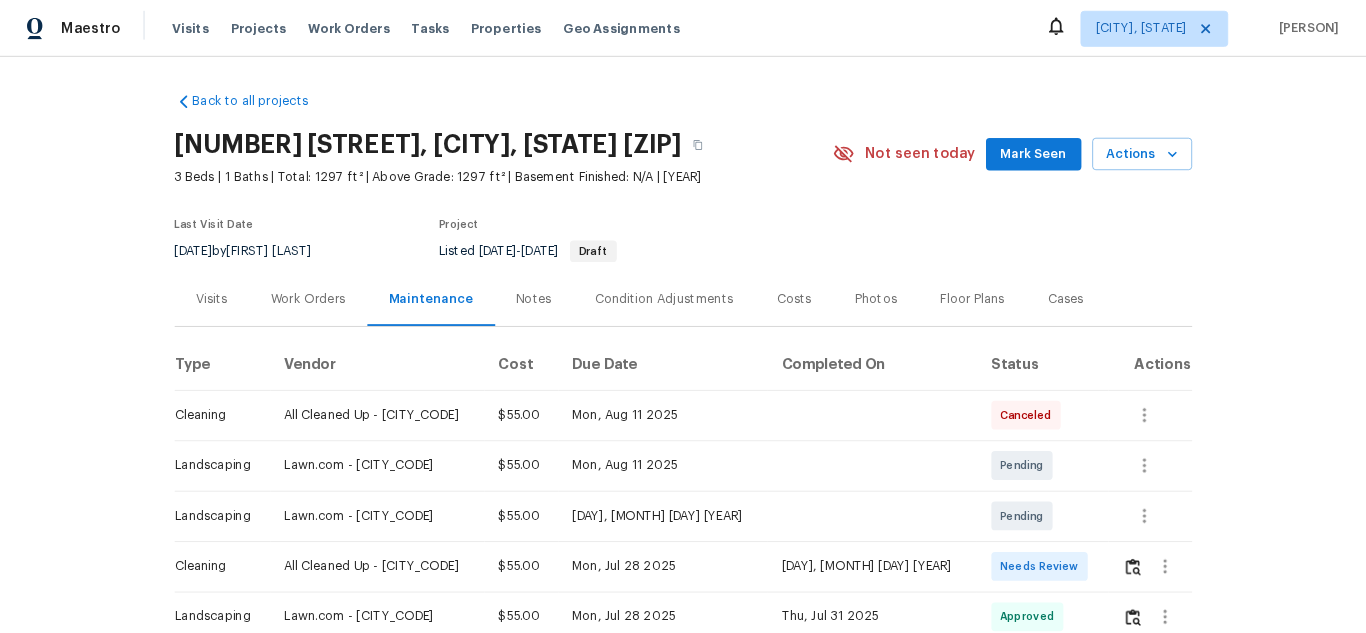 scroll, scrollTop: 0, scrollLeft: 0, axis: both 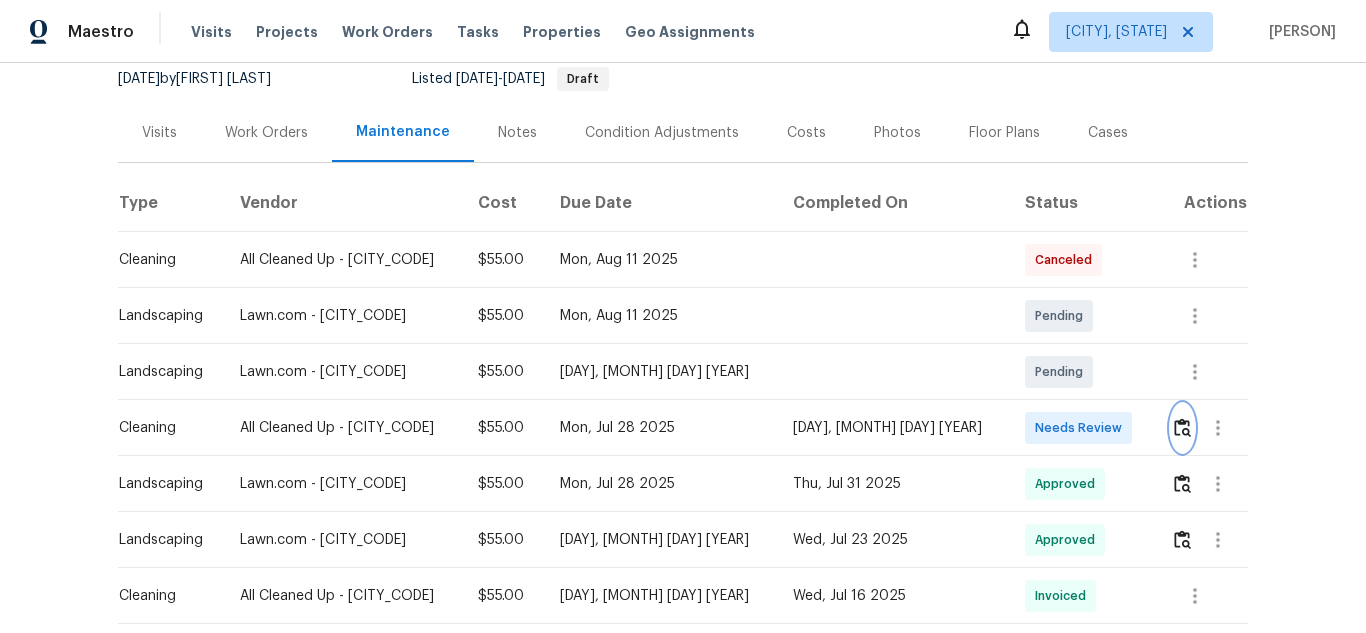 click at bounding box center (1182, 427) 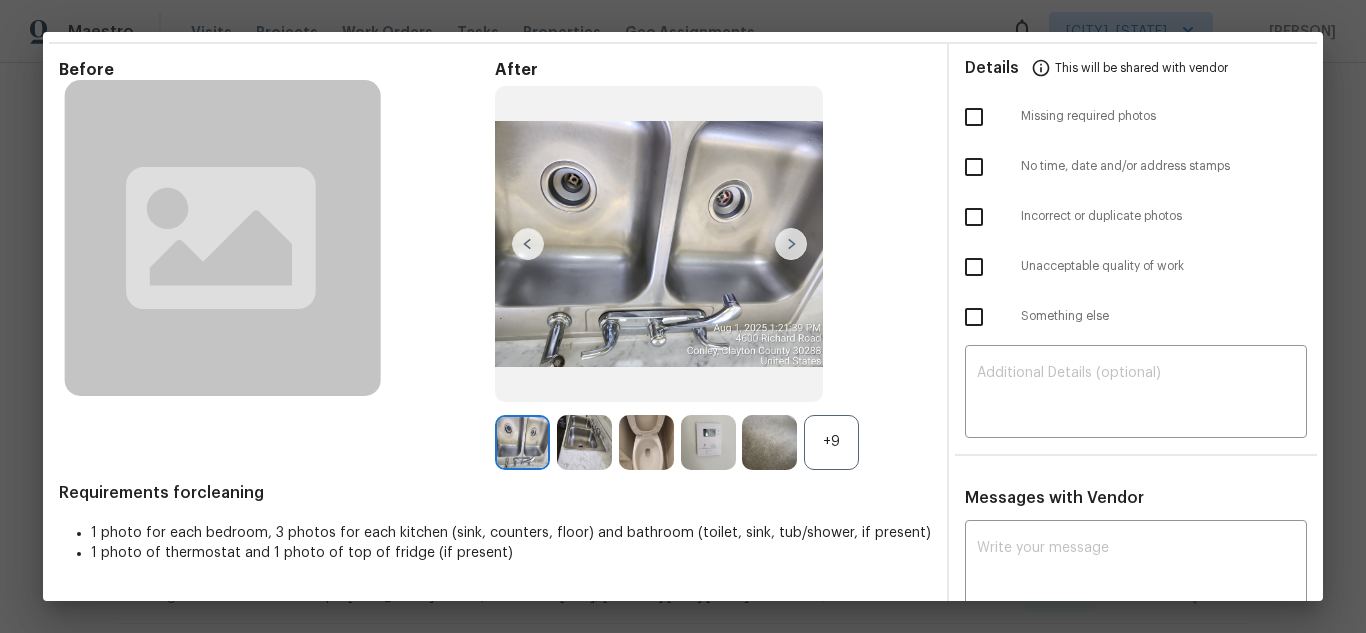scroll, scrollTop: 100, scrollLeft: 0, axis: vertical 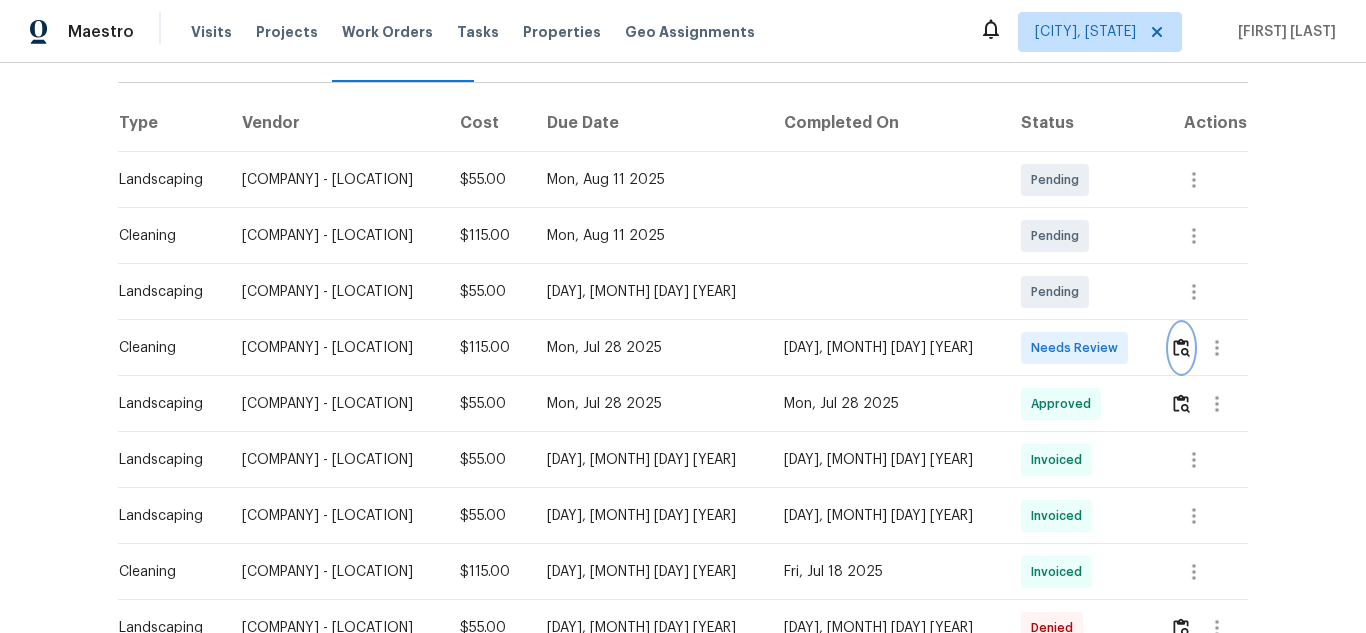click at bounding box center (1181, 347) 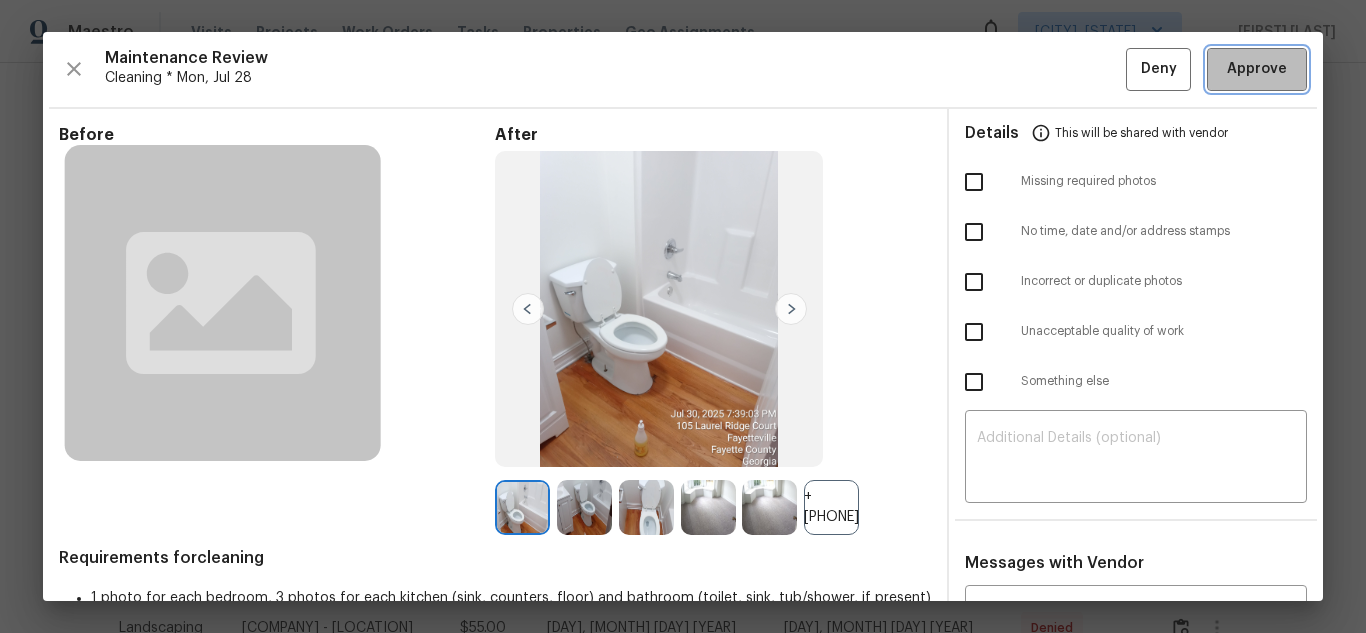 click on "Approve" at bounding box center [1257, 69] 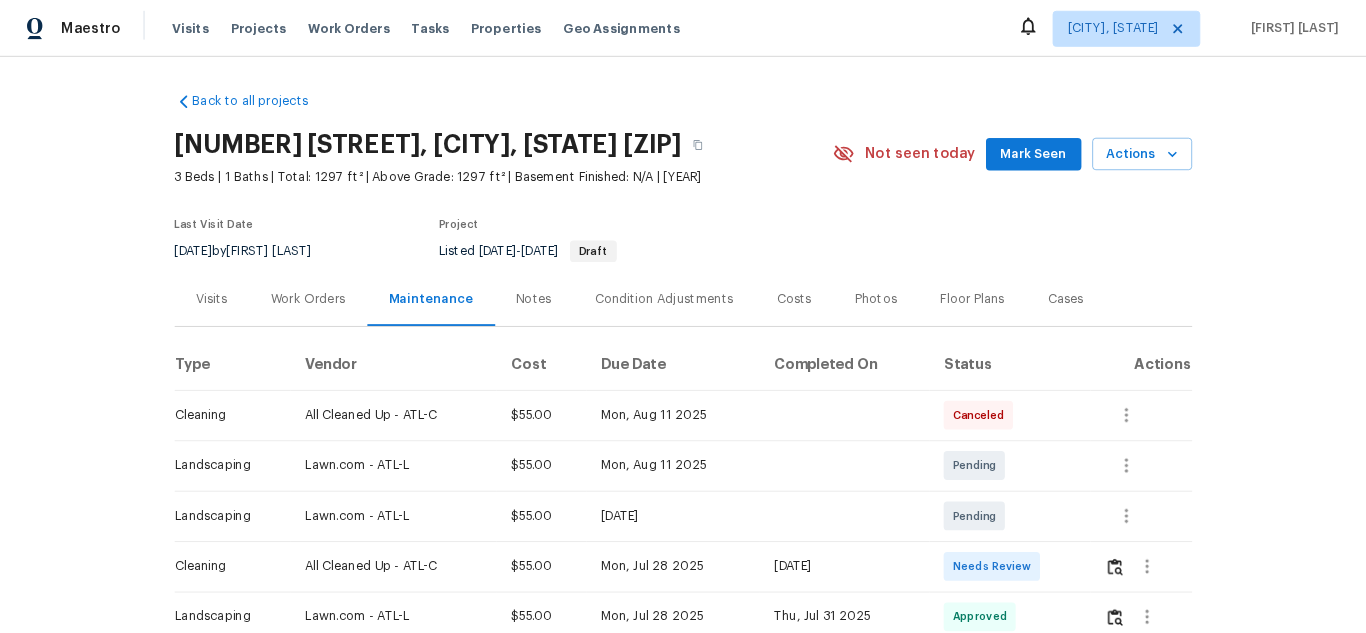 scroll, scrollTop: 0, scrollLeft: 0, axis: both 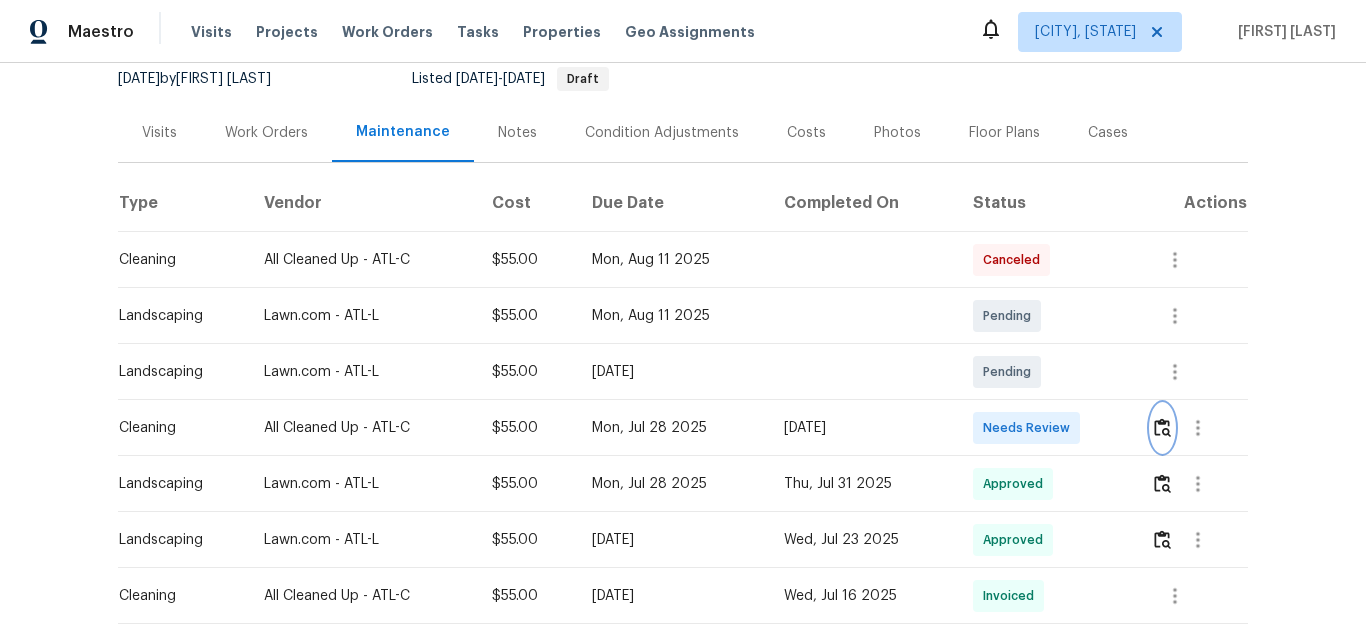 click at bounding box center (1162, 427) 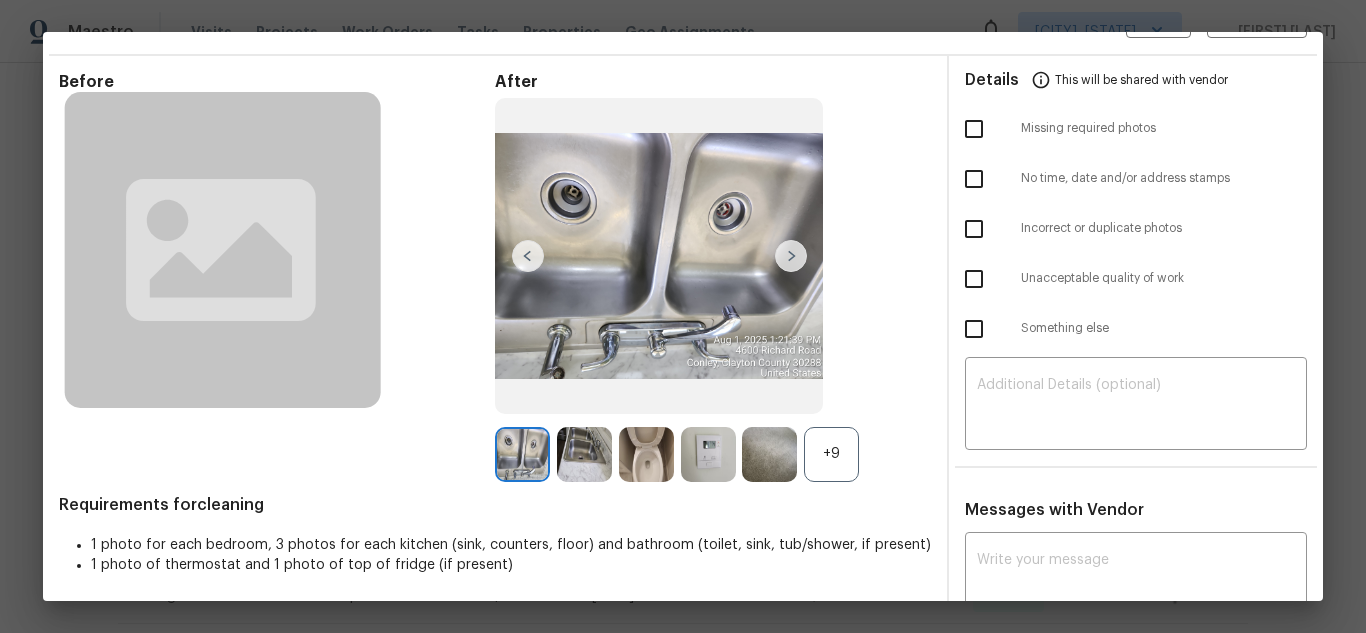 scroll, scrollTop: 100, scrollLeft: 0, axis: vertical 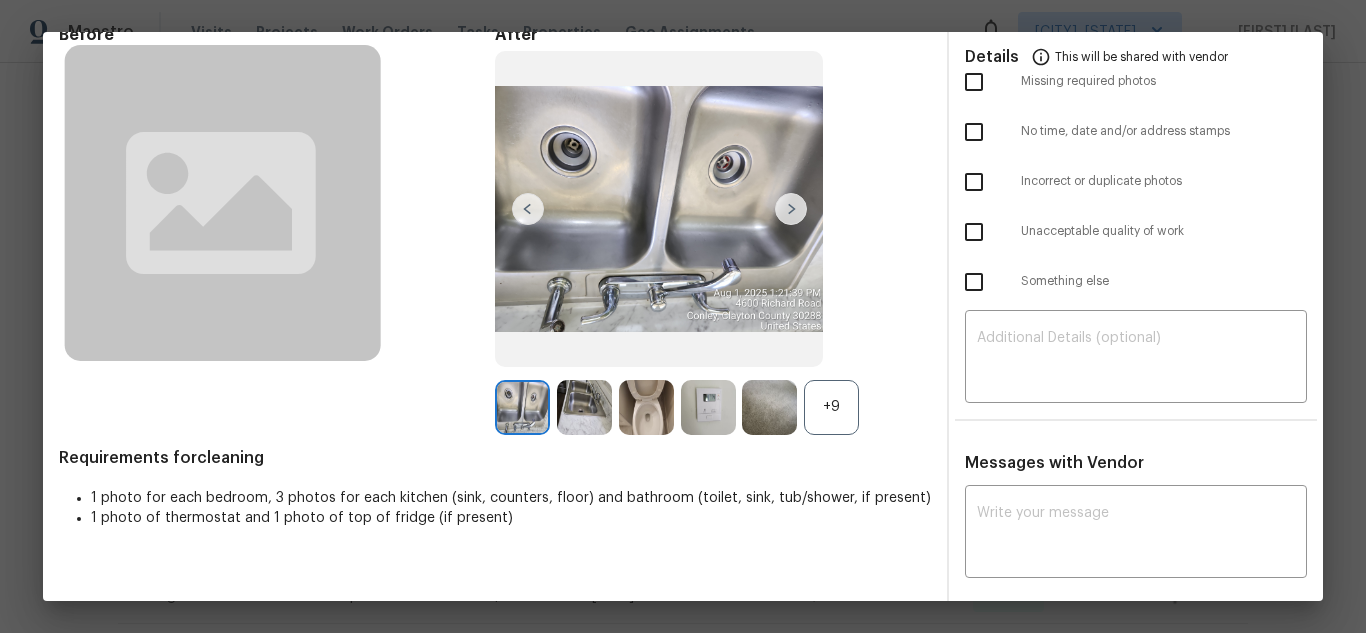 click on "+9" at bounding box center [713, 407] 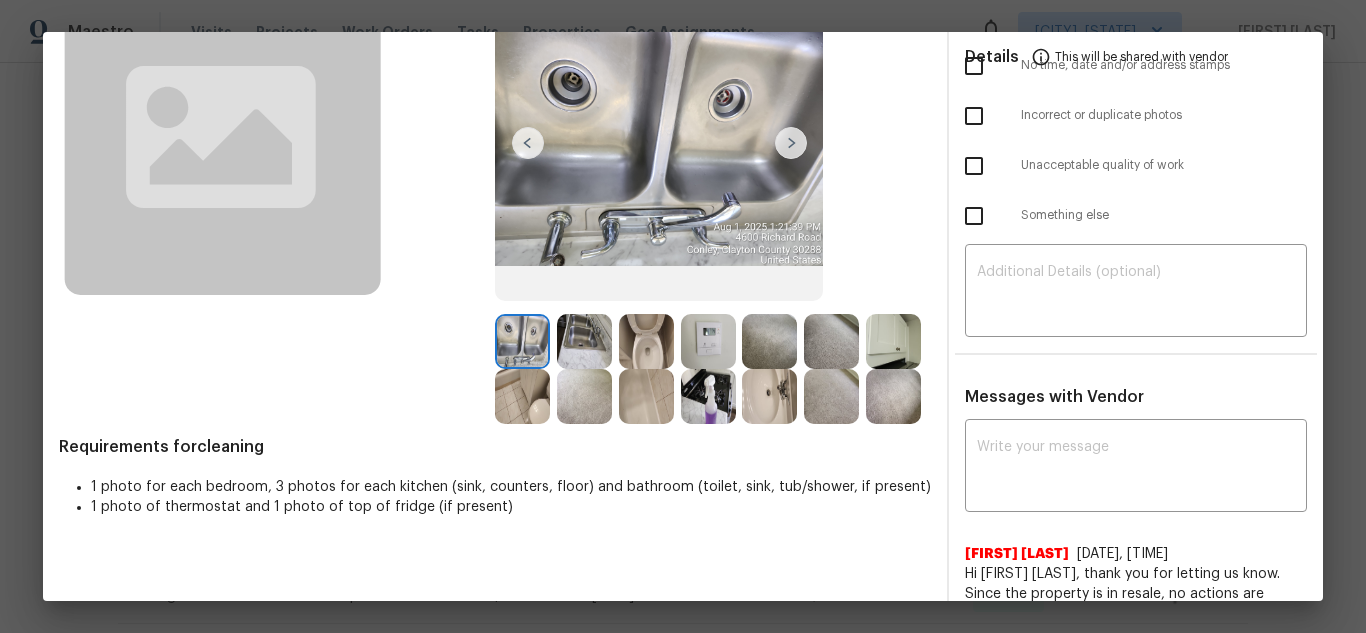 scroll, scrollTop: 261, scrollLeft: 0, axis: vertical 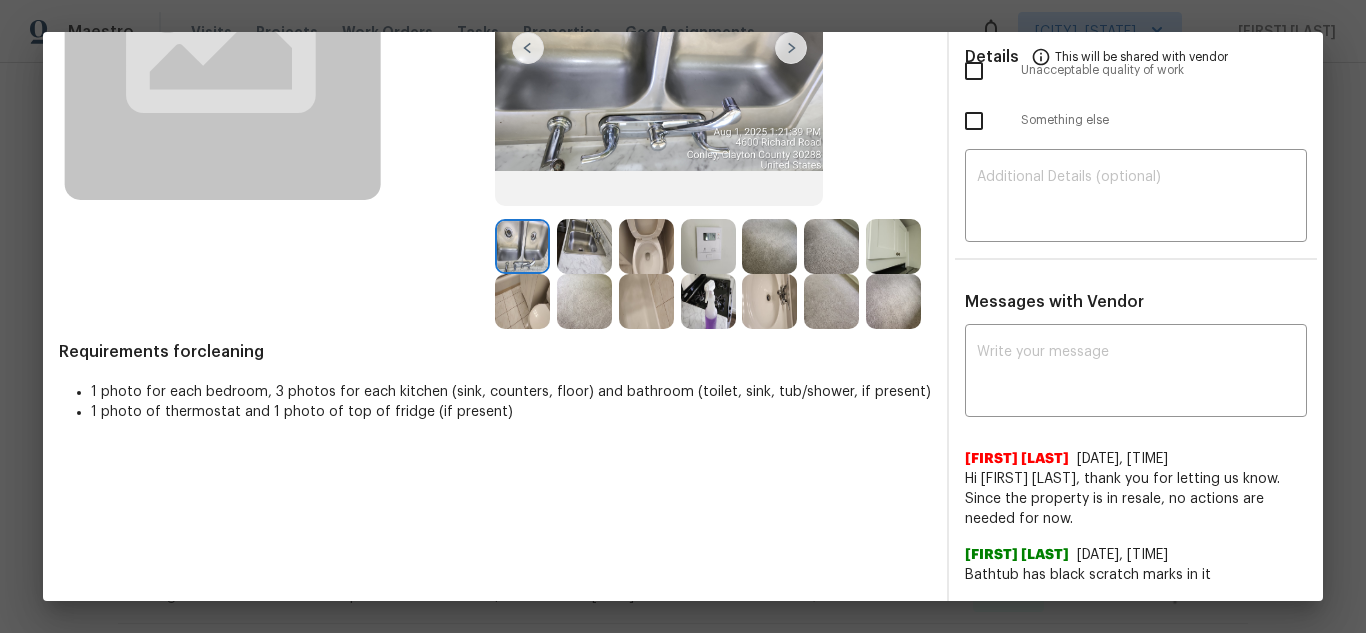 click at bounding box center [646, 301] 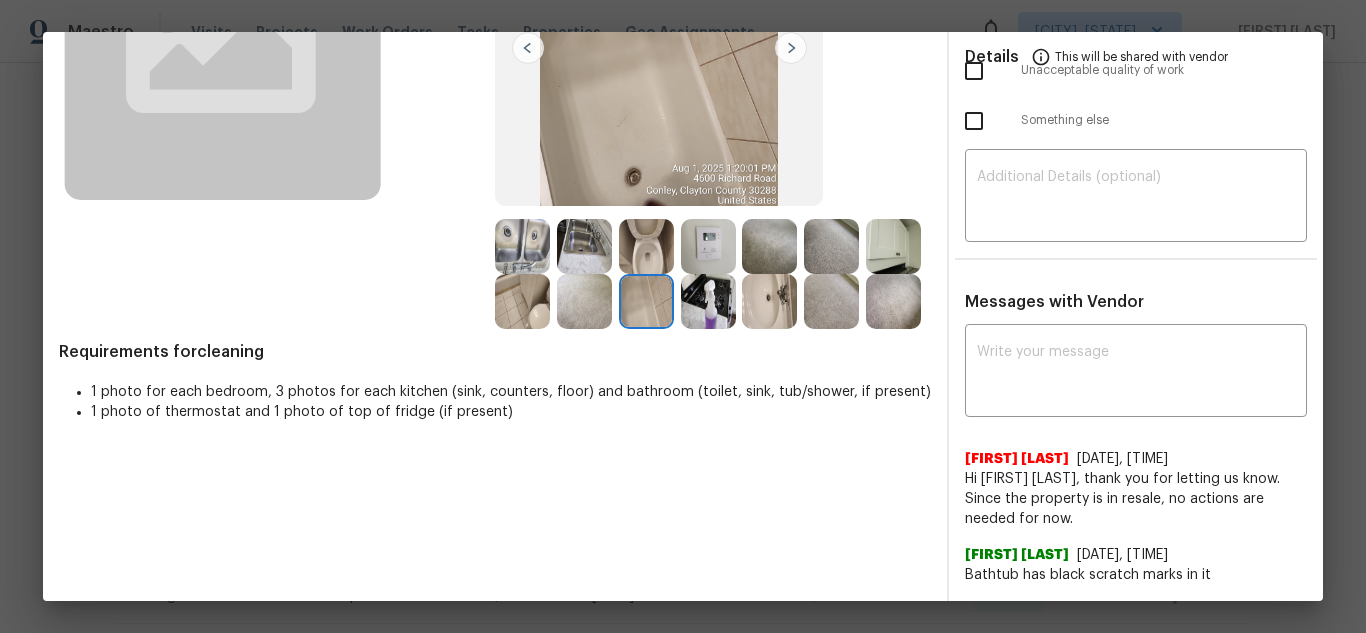click at bounding box center [522, 301] 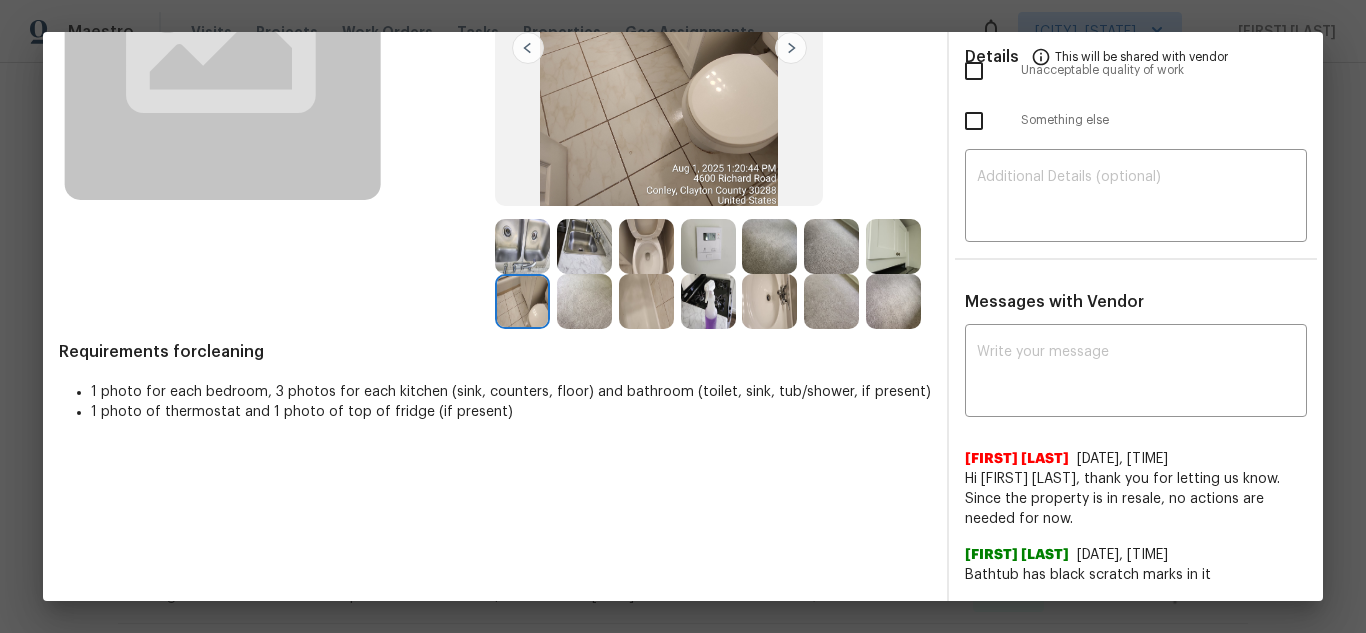 click at bounding box center (708, 301) 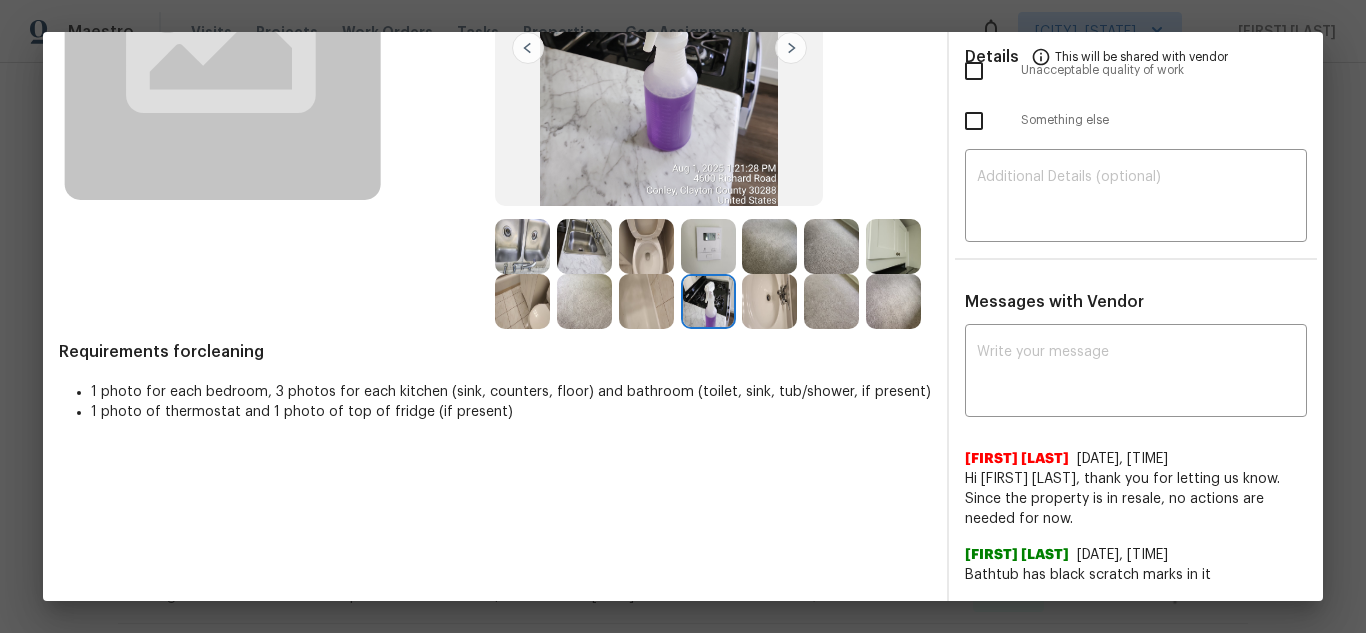 click at bounding box center (769, 301) 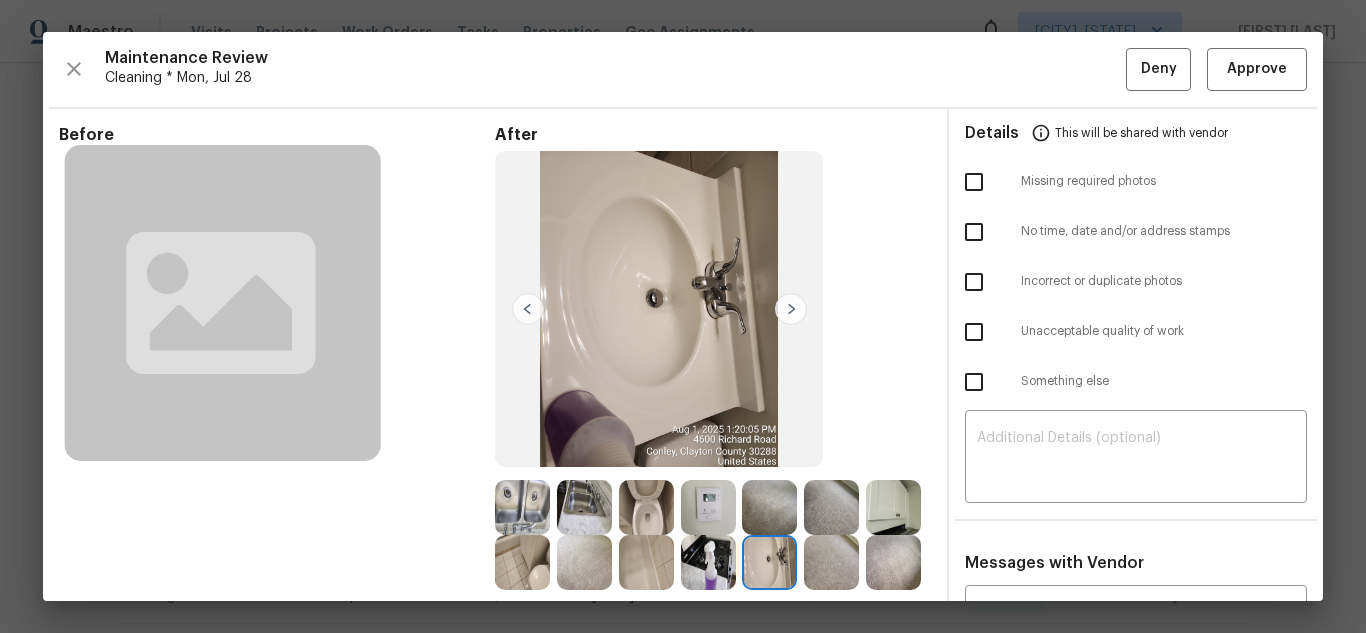 scroll, scrollTop: 100, scrollLeft: 0, axis: vertical 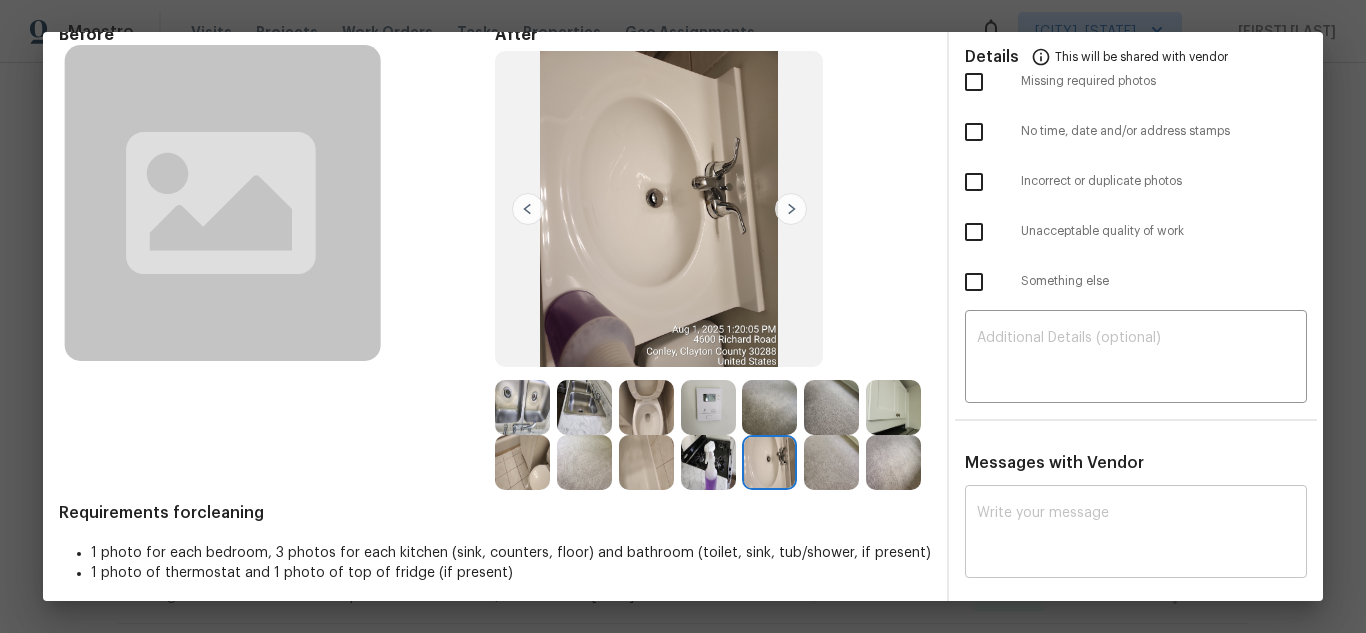 click at bounding box center [1136, 534] 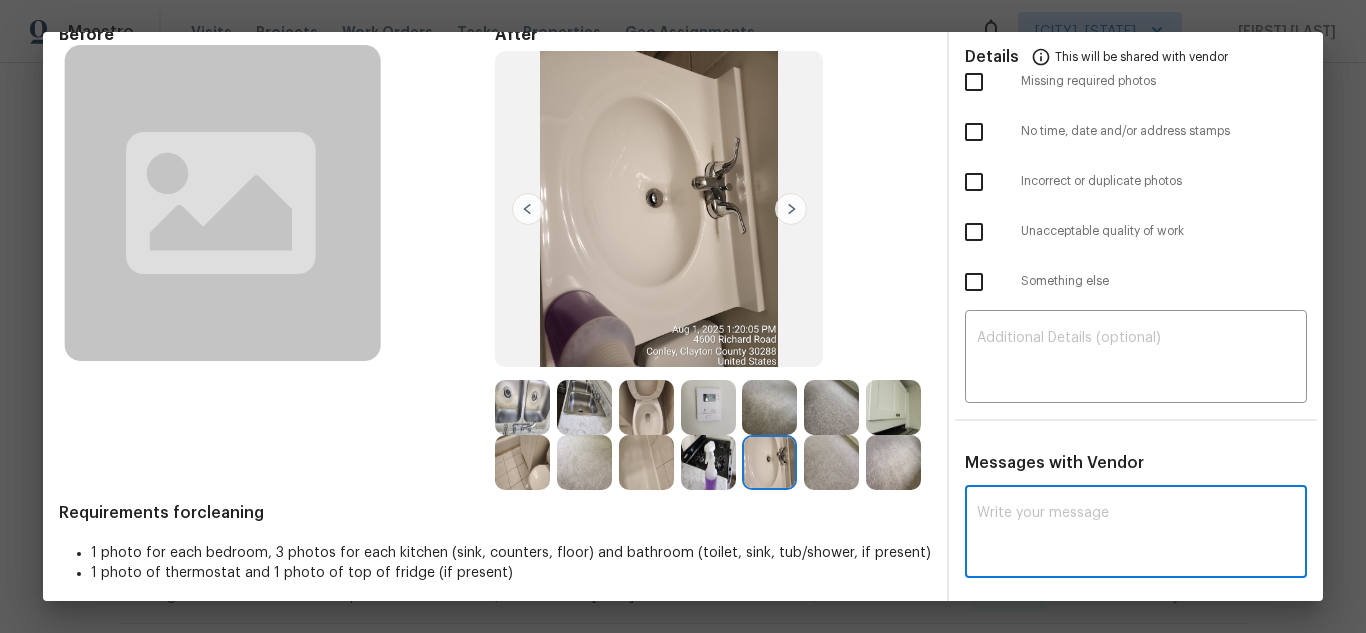 paste on "Maintenance Audit Team: Hello! Unfortunately, this cleaning visit completed on [DATE] has been denied because we are missing the required photos for approval. For approval, please upload kitchen floor photo only if the correct or missing photos were taken on the same day the visit was completed. If those photos are available, they must be uploaded within 48 hours of the original visit date. If the required photos were not taken on the day of the visit, the denial will remain in place. If you or your team need a refresher on the quality standards and requirements, please refer to the updated Standards of Work that have been distributed via email. Thank you!" 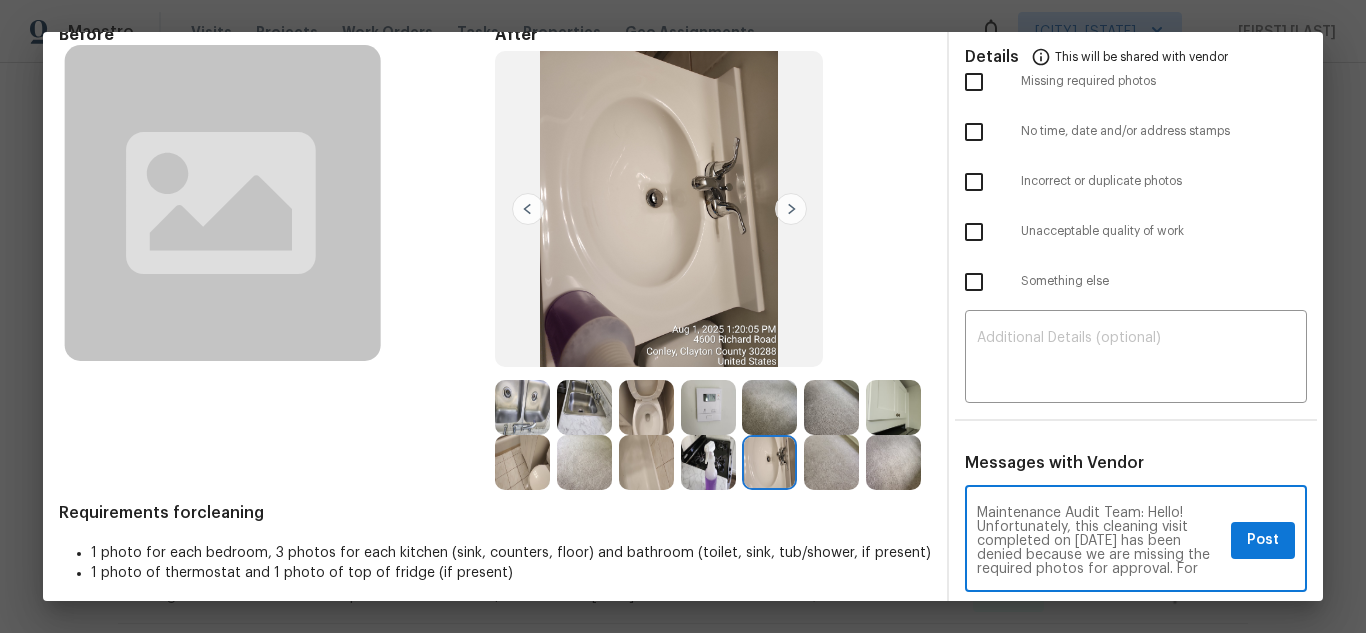scroll, scrollTop: 224, scrollLeft: 0, axis: vertical 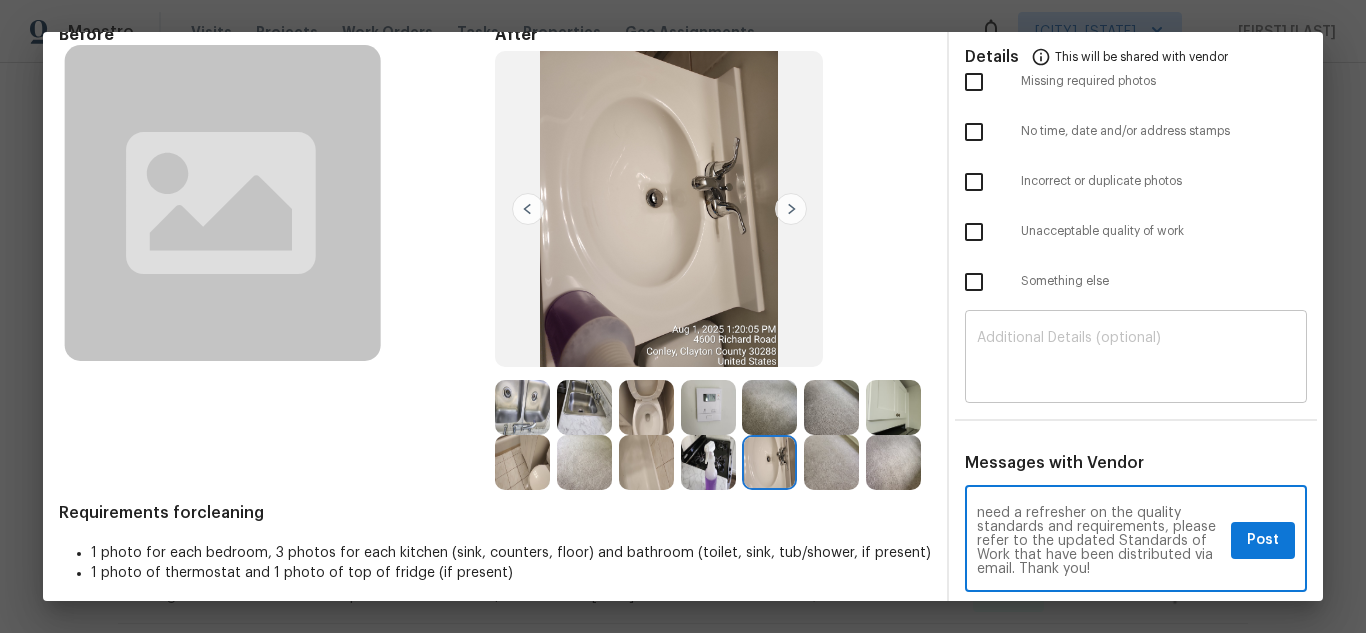 type on "Maintenance Audit Team: Hello! Unfortunately, this cleaning visit completed on 08/01/2025 has been denied because we are missing the required photos for approval. For approval, please upload kitchen floor photo only if the correct or missing photos were taken on the same day the visit was completed. If those photos are available, they must be uploaded within 48 hours of the original visit date. If the required photos were not taken on the day of the visit, the denial will remain in place. If you or your team need a refresher on the quality standards and requirements, please refer to the updated Standards of Work that have been distributed via email. Thank you!" 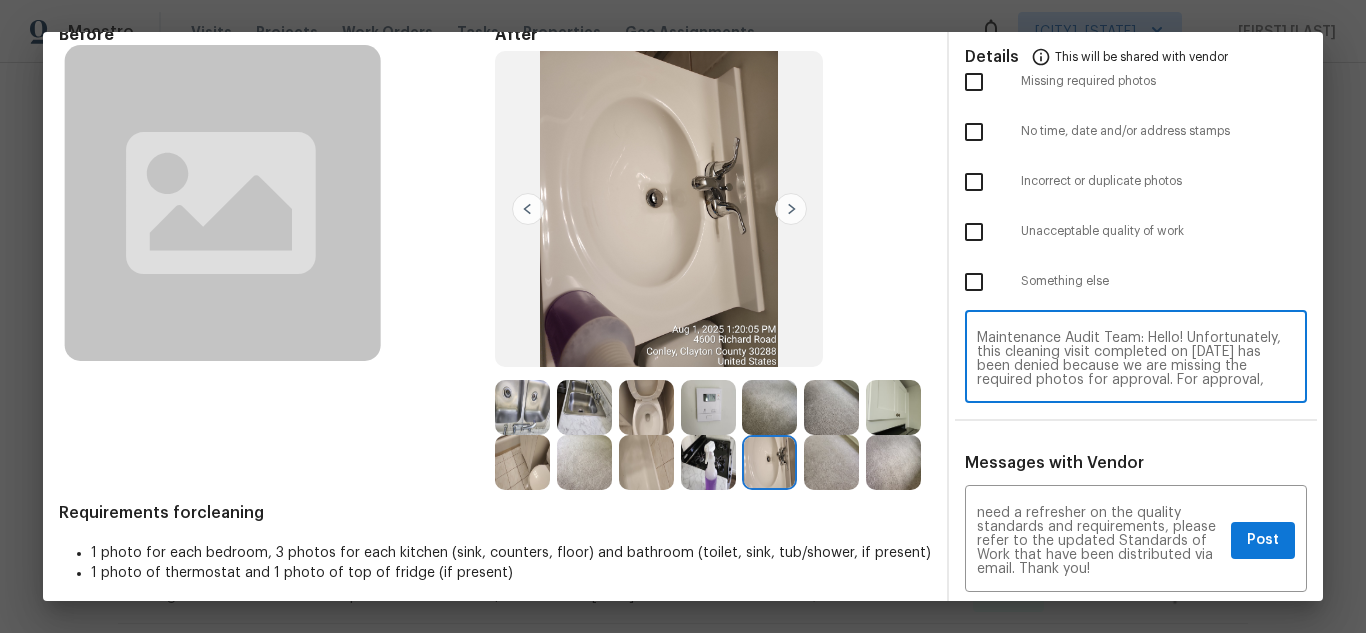 scroll, scrollTop: 168, scrollLeft: 0, axis: vertical 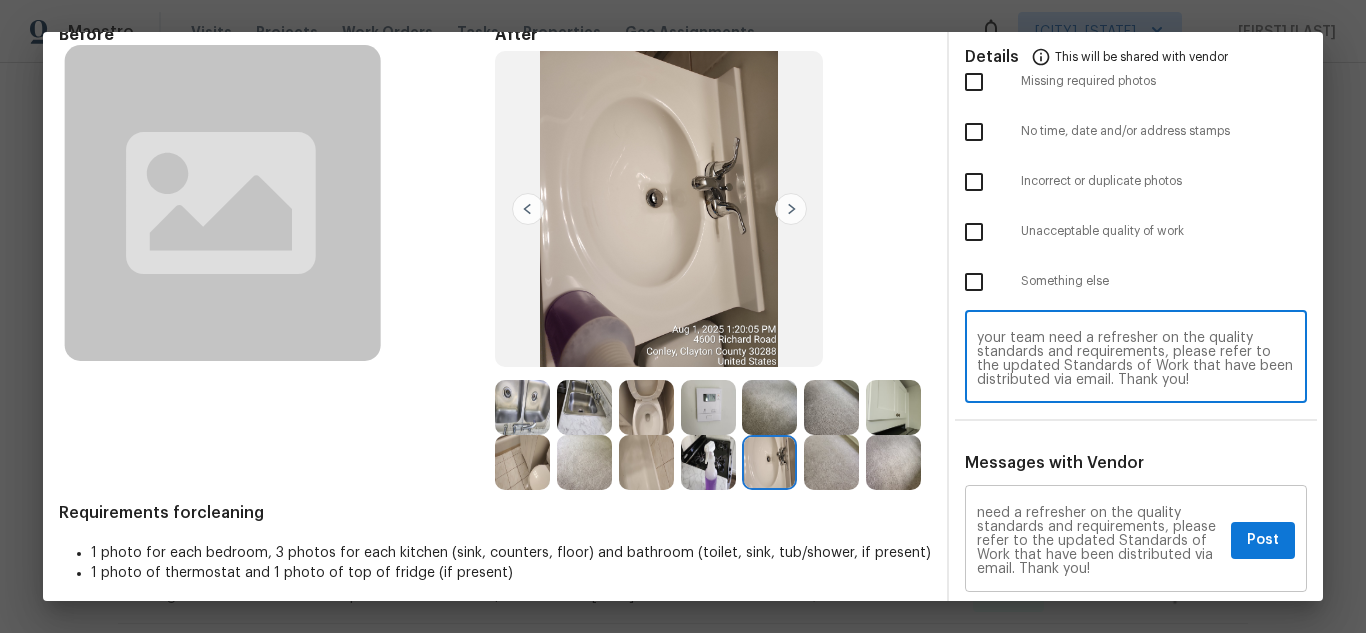 type on "Maintenance Audit Team: Hello! Unfortunately, this cleaning visit completed on 08/01/2025 has been denied because we are missing the required photos for approval. For approval, please upload kitchen floor photo only if the correct or missing photos were taken on the same day the visit was completed. If those photos are available, they must be uploaded within 48 hours of the original visit date. If the required photos were not taken on the day of the visit, the denial will remain in place. If you or your team need a refresher on the quality standards and requirements, please refer to the updated Standards of Work that have been distributed via email. Thank you!" 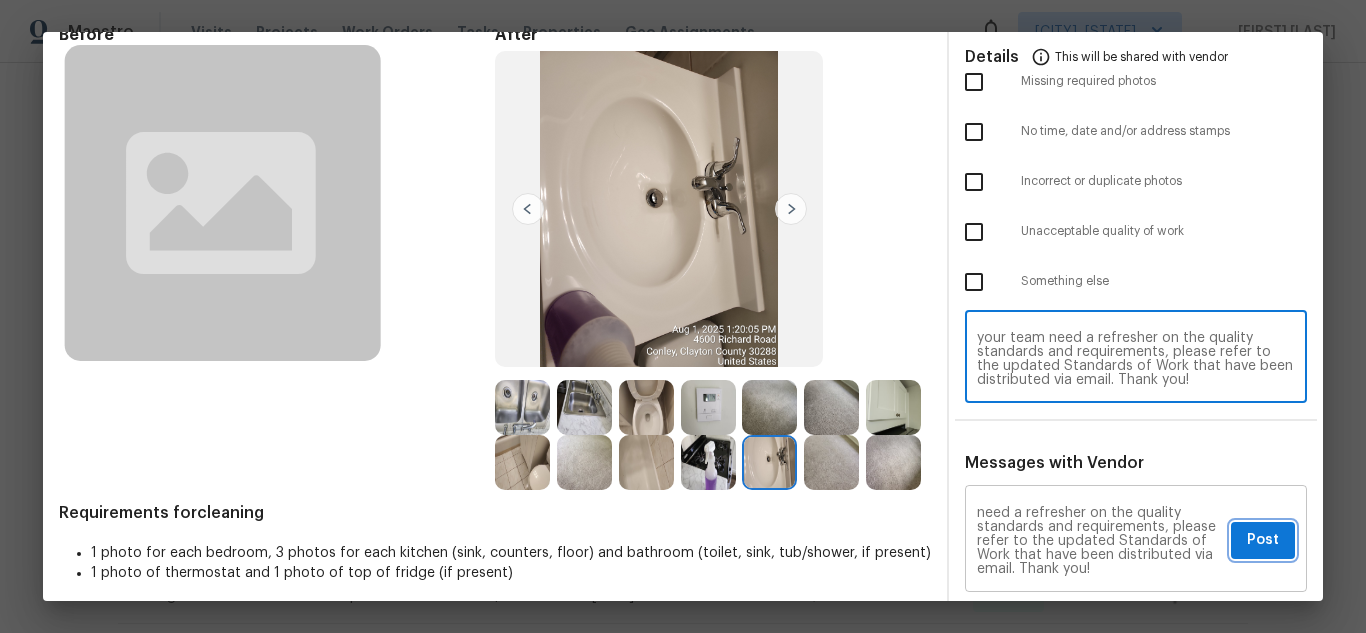 click on "Post" at bounding box center (1263, 540) 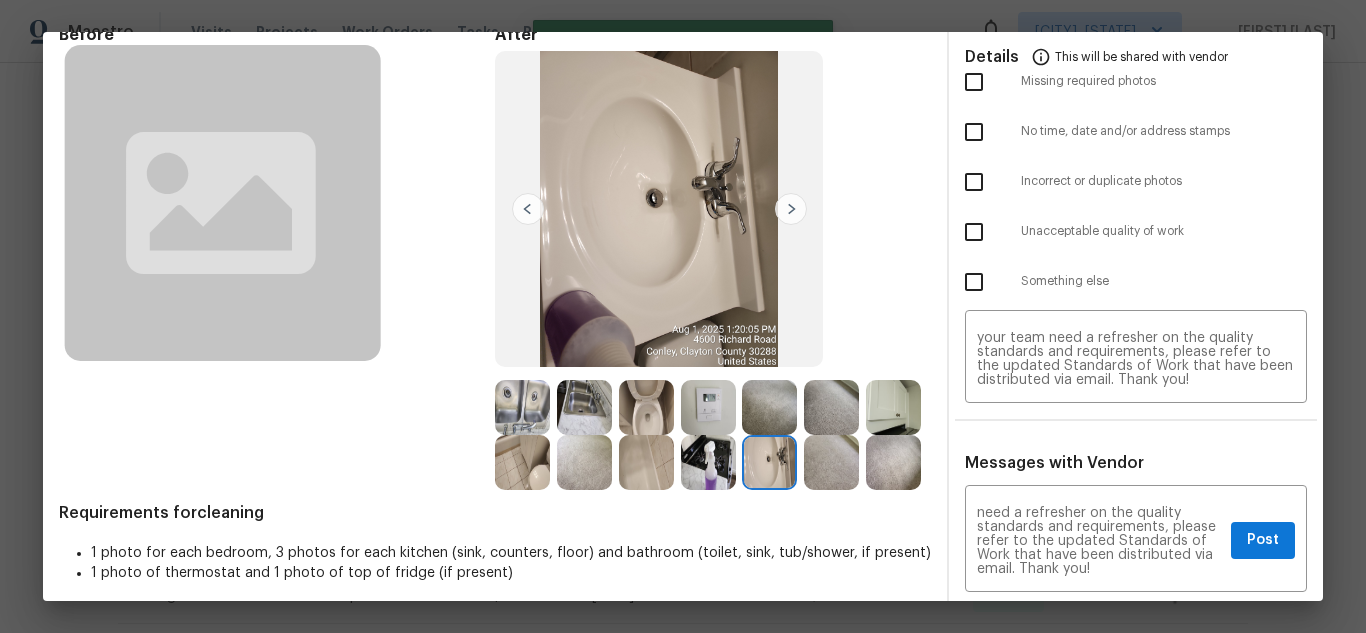 click at bounding box center [974, 82] 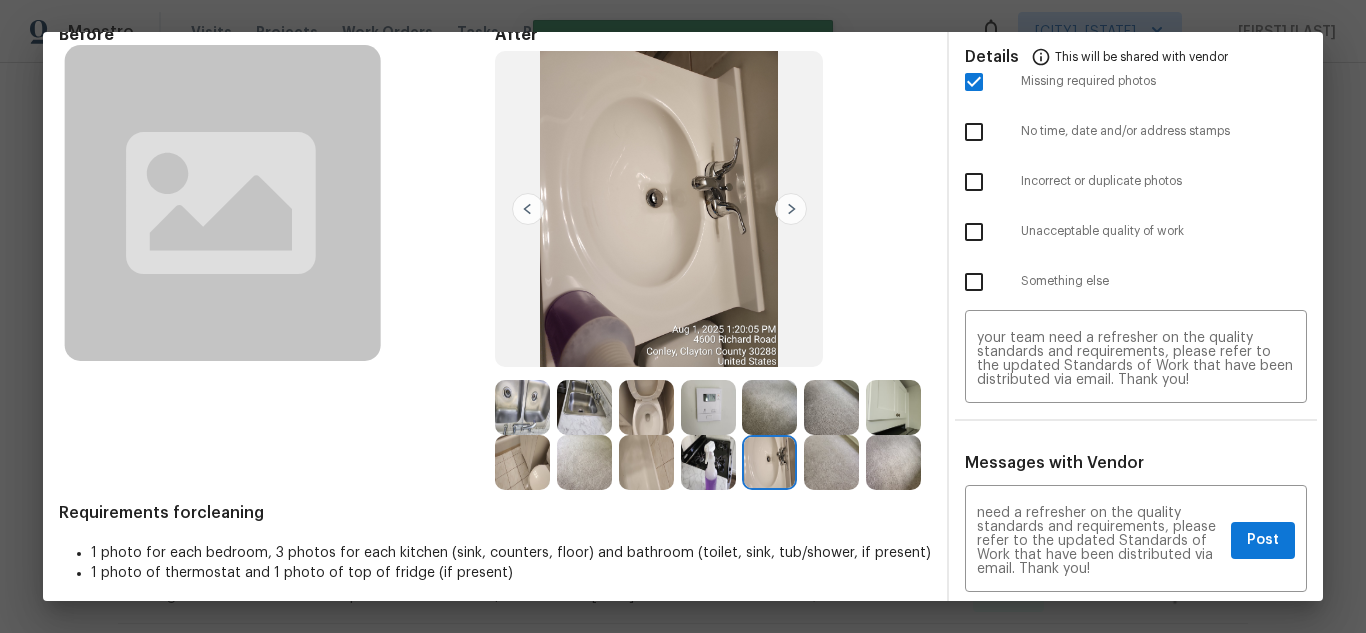type 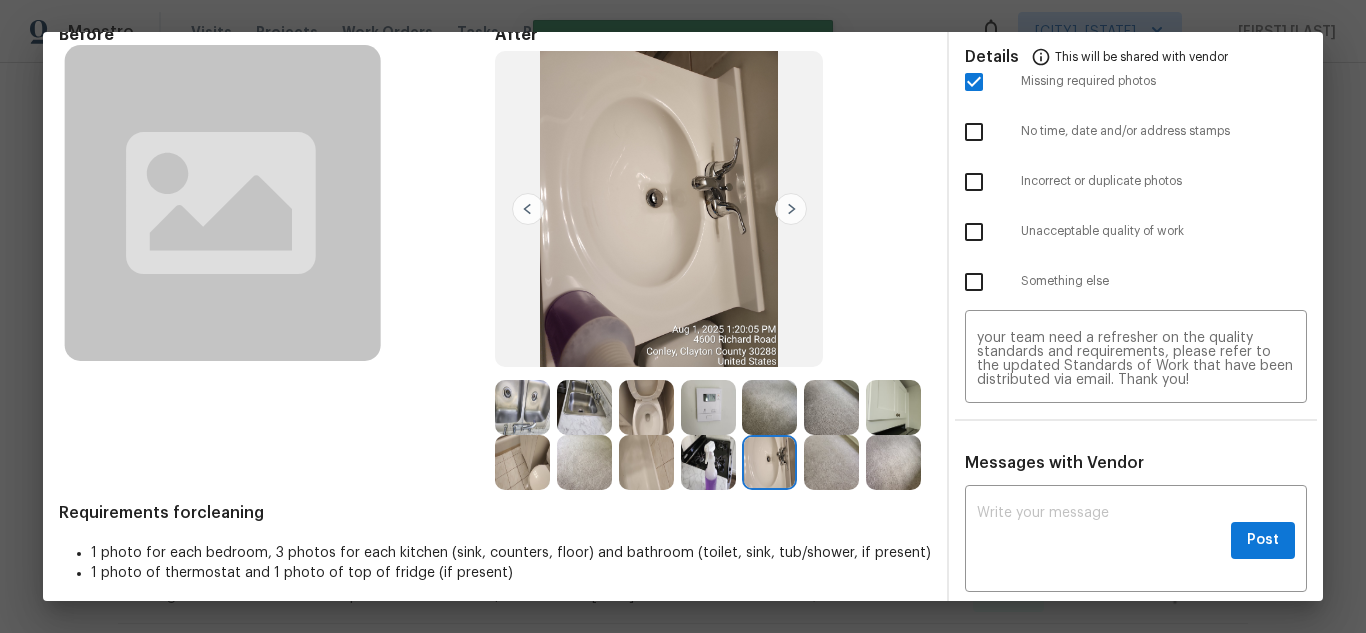 scroll, scrollTop: 0, scrollLeft: 0, axis: both 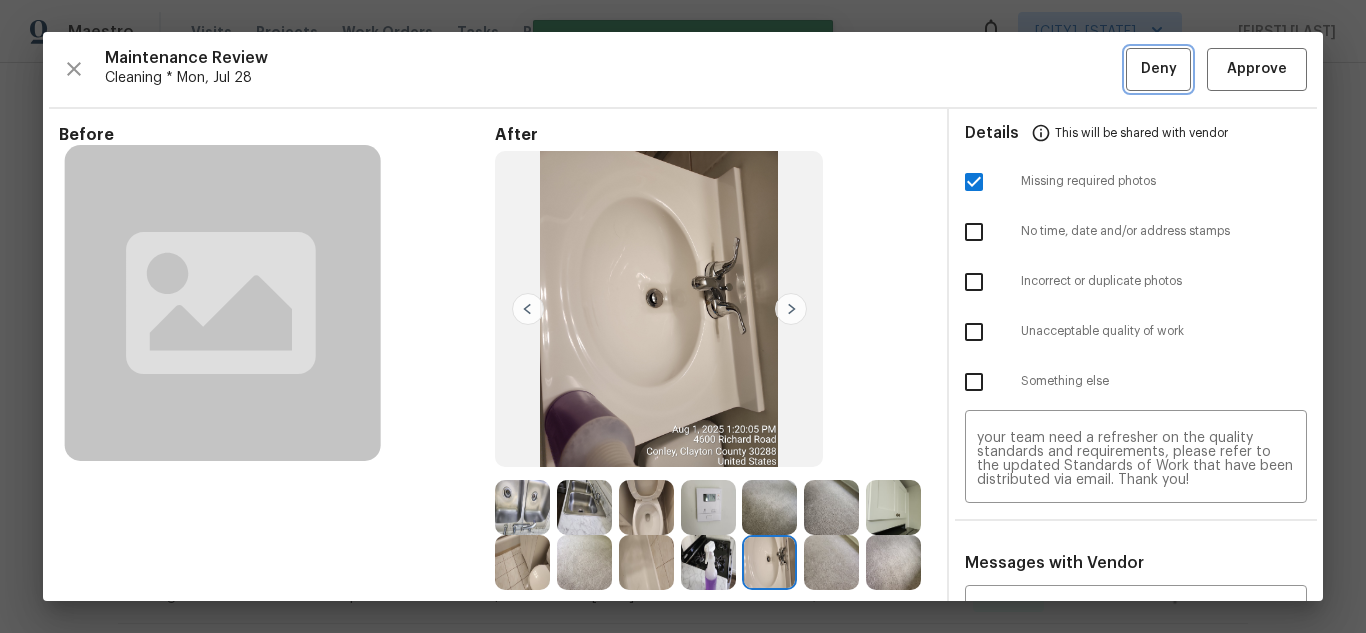 click on "Deny" at bounding box center (1159, 69) 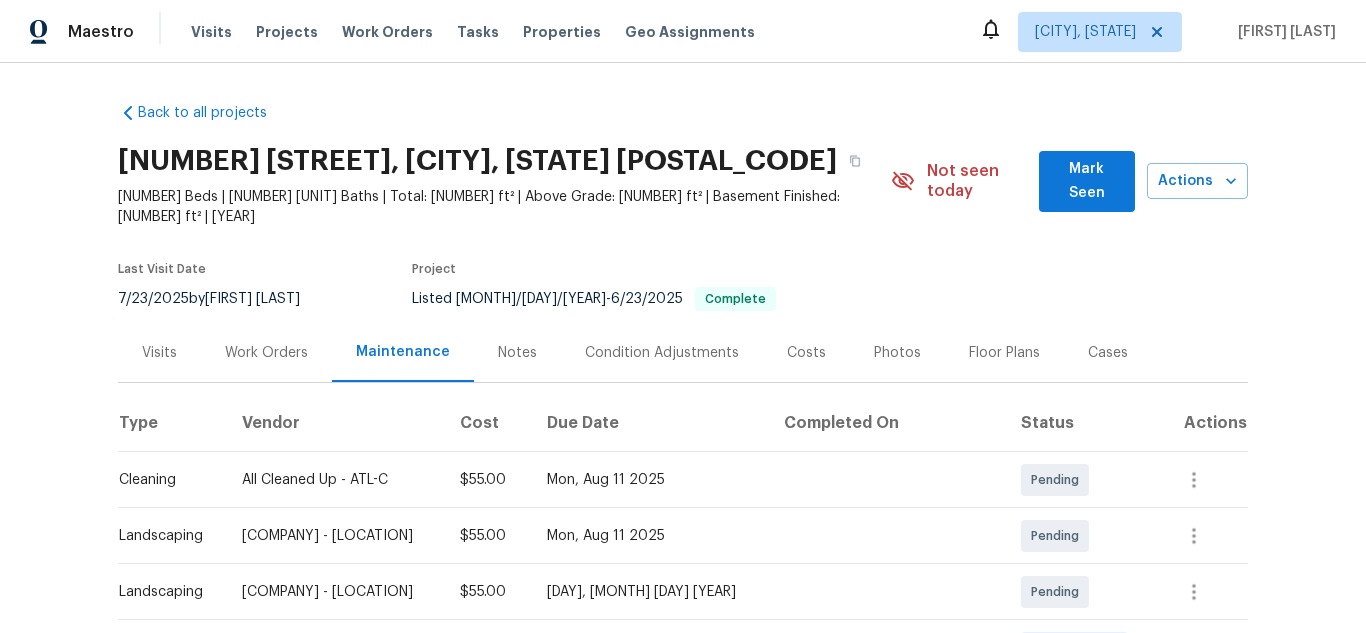 scroll, scrollTop: 0, scrollLeft: 0, axis: both 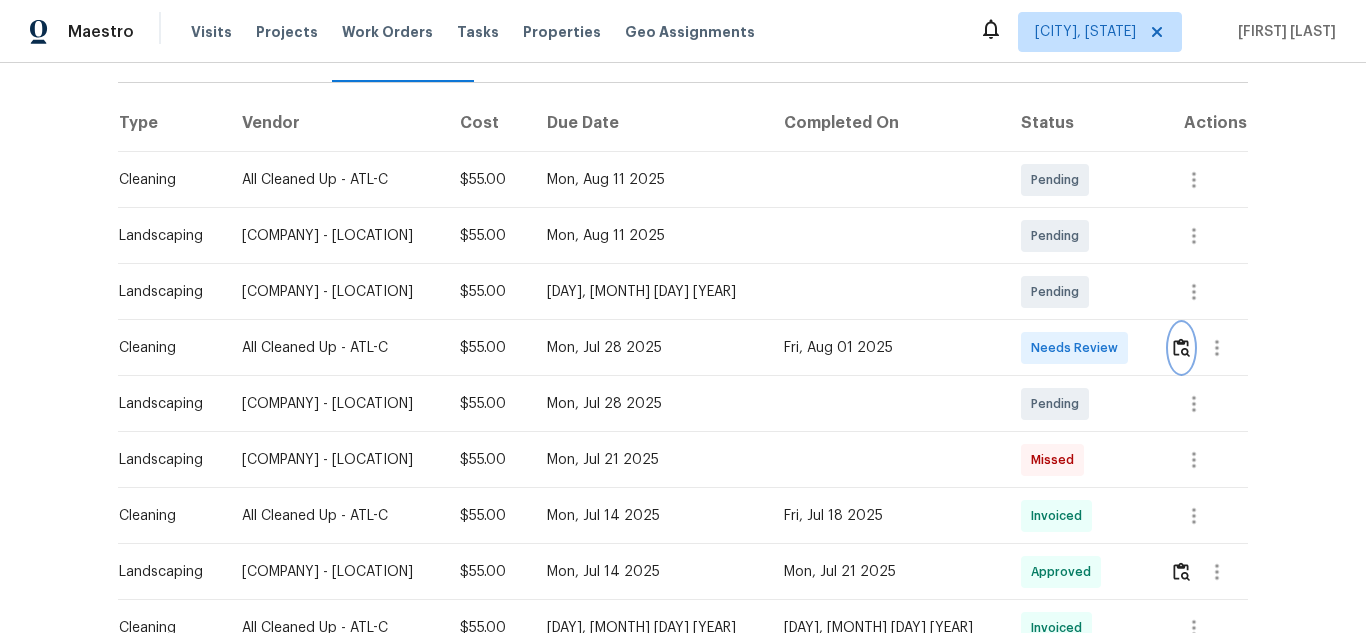 click at bounding box center (1181, 347) 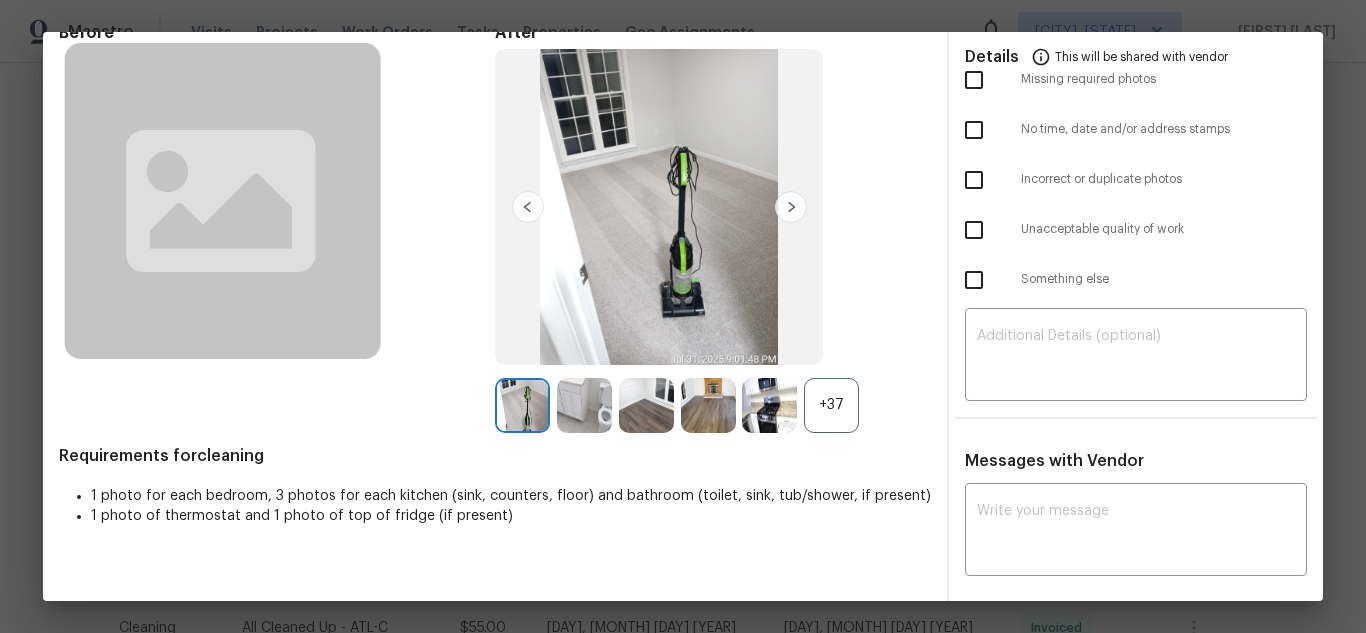 scroll, scrollTop: 200, scrollLeft: 0, axis: vertical 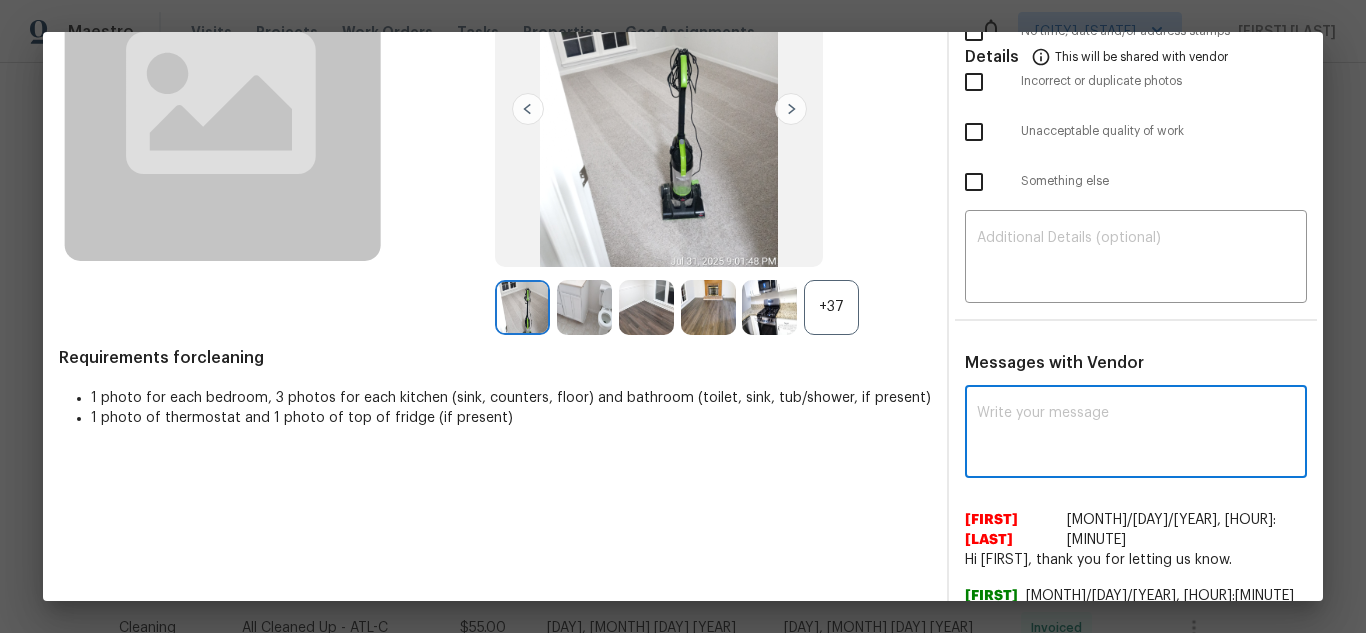 click at bounding box center (1136, 434) 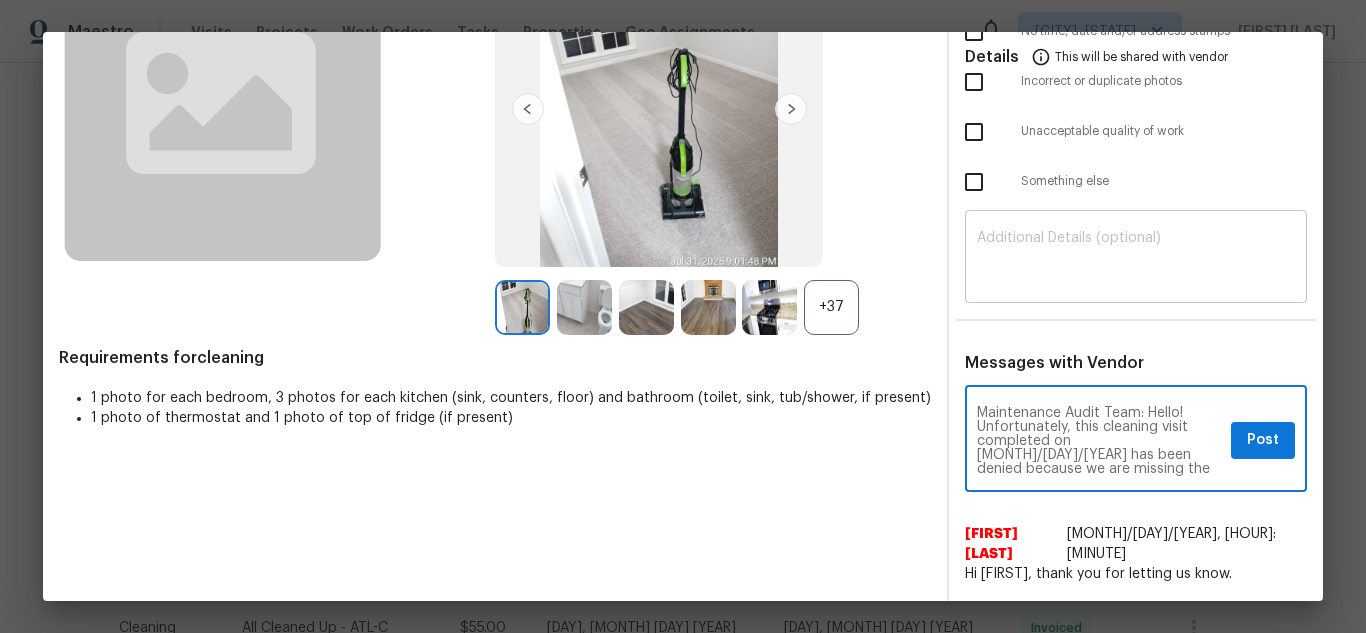 scroll, scrollTop: 238, scrollLeft: 0, axis: vertical 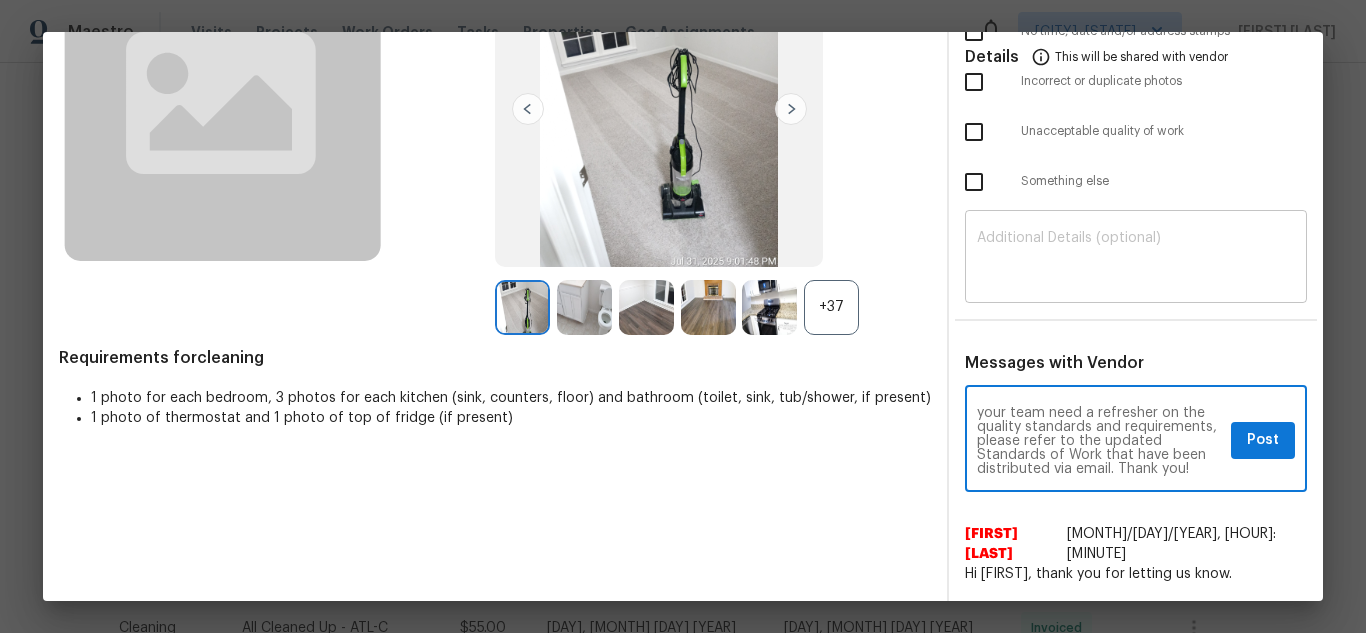 type on "Maintenance Audit Team: Hello! Unfortunately, this cleaning visit completed on 08/01/2025 has been denied because we are missing the required photos for approval. For approval, please upload inside view of kitchen sink photo only if the correct or missing photos were taken on the same day the visit was completed. If those photos are available, they must be uploaded within 48 hours of the original visit date. If the required photos were not taken on the day of the visit, the denial will remain in place. If you or your team need a refresher on the quality standards and requirements, please refer to the updated Standards of Work that have been distributed via email. Thank you!" 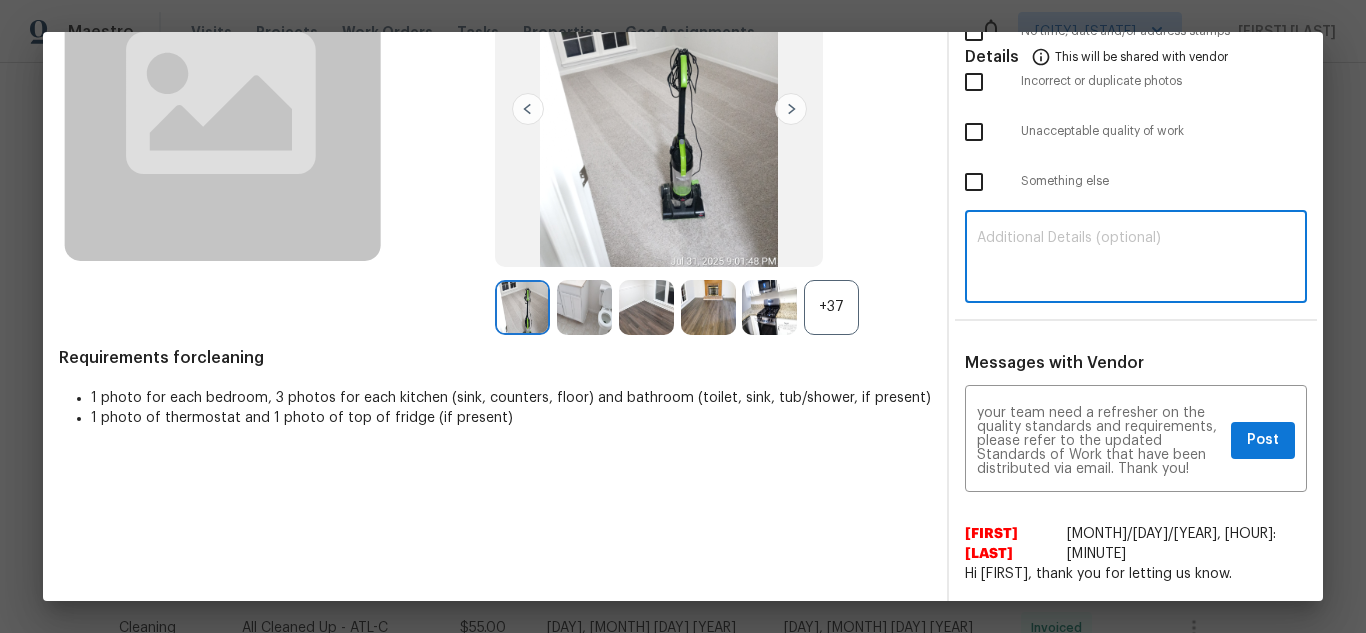 paste on "Maintenance Audit Team: Hello! Unfortunately, this cleaning visit completed on 08/01/2025 has been denied because we are missing the required photos for approval. For approval, please upload inside view of kitchen sink photo only if the correct or missing photos were taken on the same day the visit was completed. If those photos are available, they must be uploaded within 48 hours of the original visit date. If the required photos were not taken on the day of the visit, the denial will remain in place. If you or your team need a refresher on the quality standards and requirements, please refer to the updated Standards of Work that have been distributed via email. Thank you!" 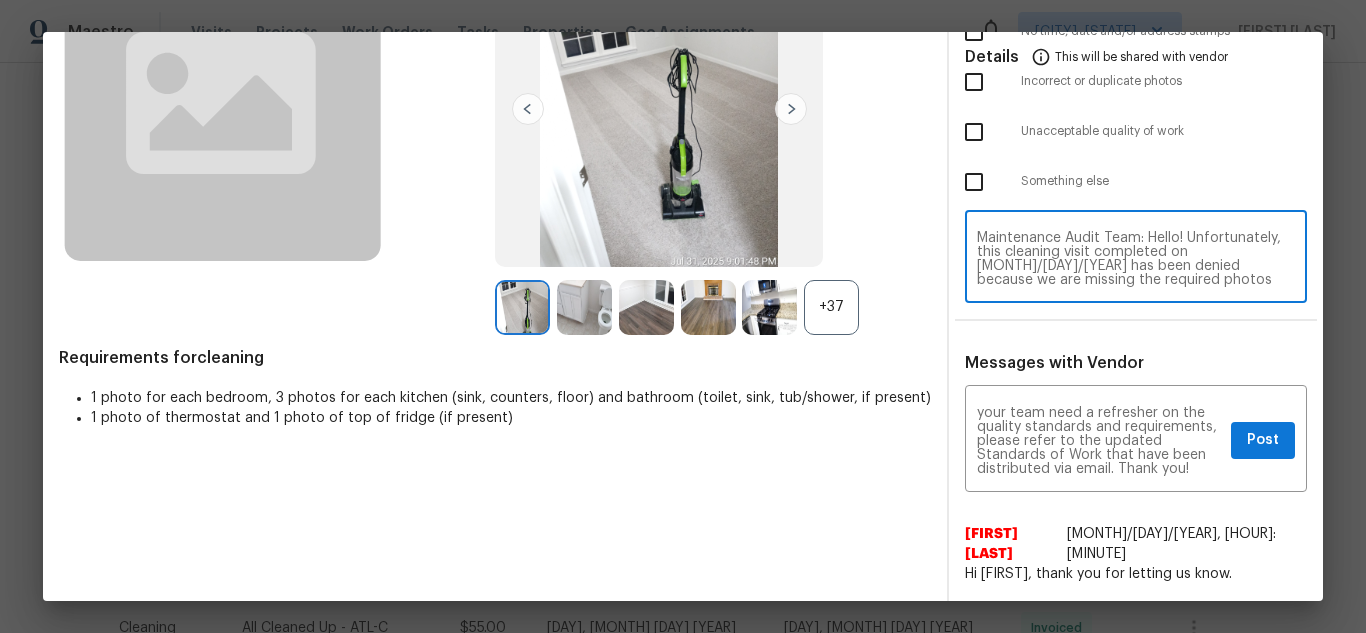 scroll, scrollTop: 168, scrollLeft: 0, axis: vertical 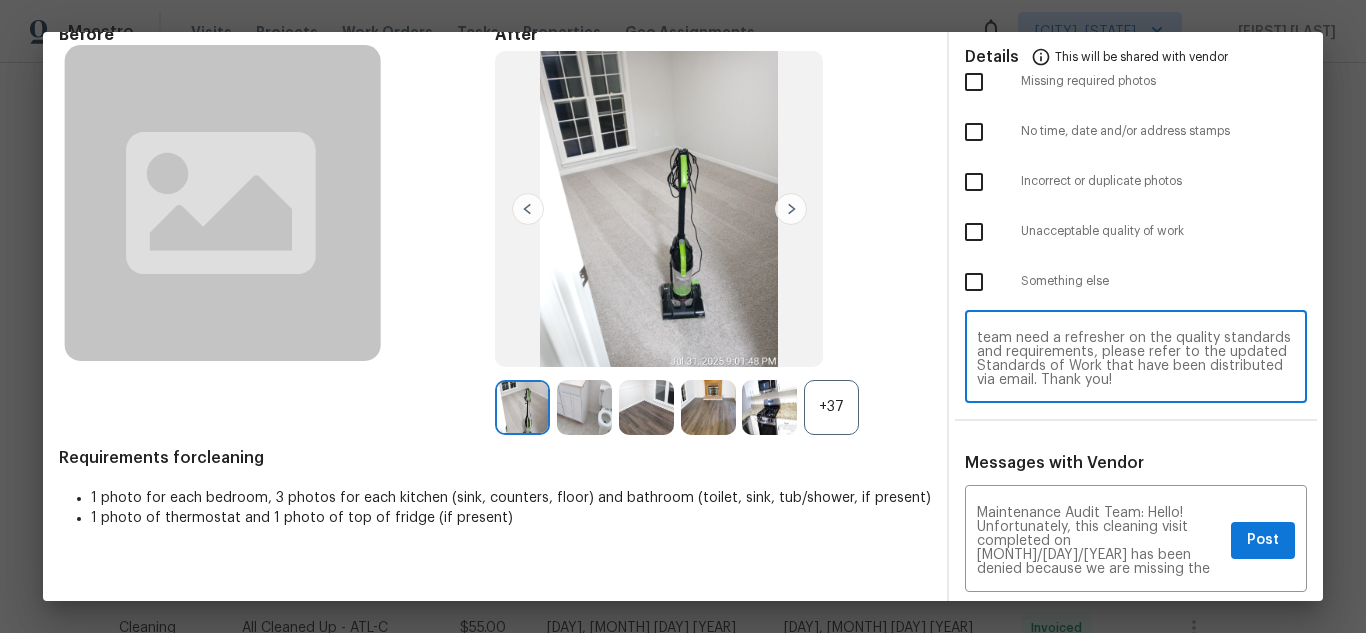 type on "Maintenance Audit Team: Hello! Unfortunately, this cleaning visit completed on 08/01/2025 has been denied because we are missing the required photos for approval. For approval, please upload inside view of kitchen sink photo only if the correct or missing photos were taken on the same day the visit was completed. If those photos are available, they must be uploaded within 48 hours of the original visit date. If the required photos were not taken on the day of the visit, the denial will remain in place. If you or your team need a refresher on the quality standards and requirements, please refer to the updated Standards of Work that have been distributed via email. Thank you!" 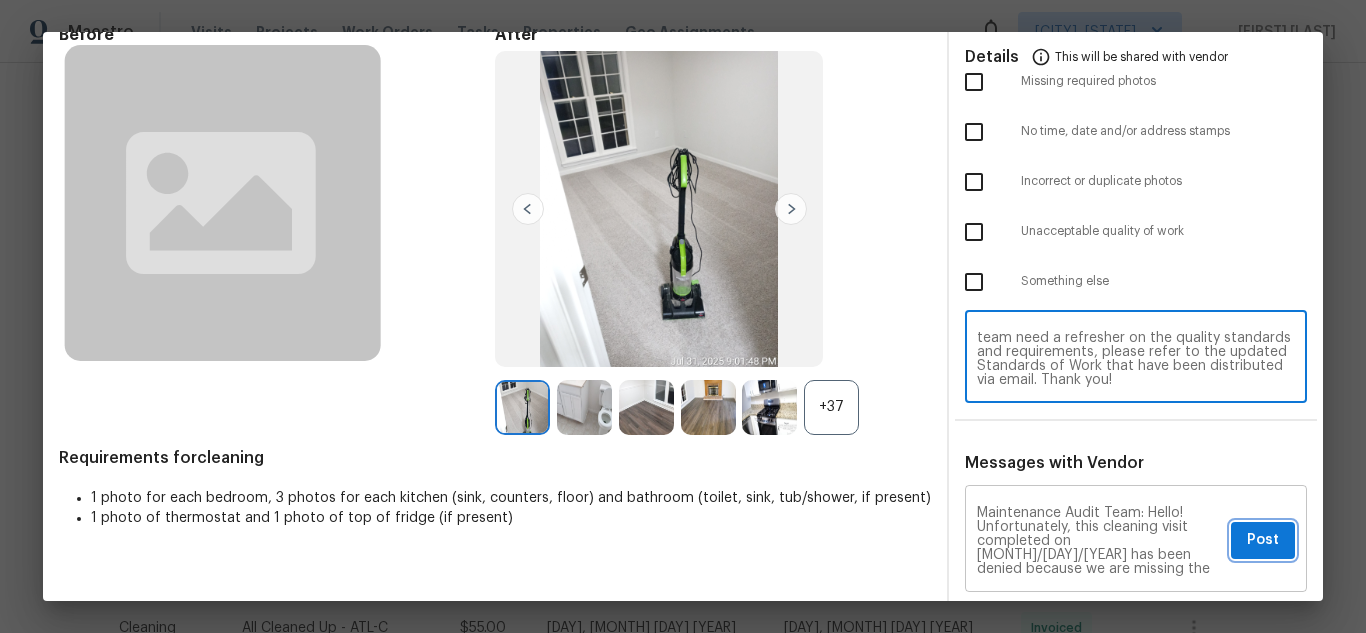 click on "Post" at bounding box center (1263, 540) 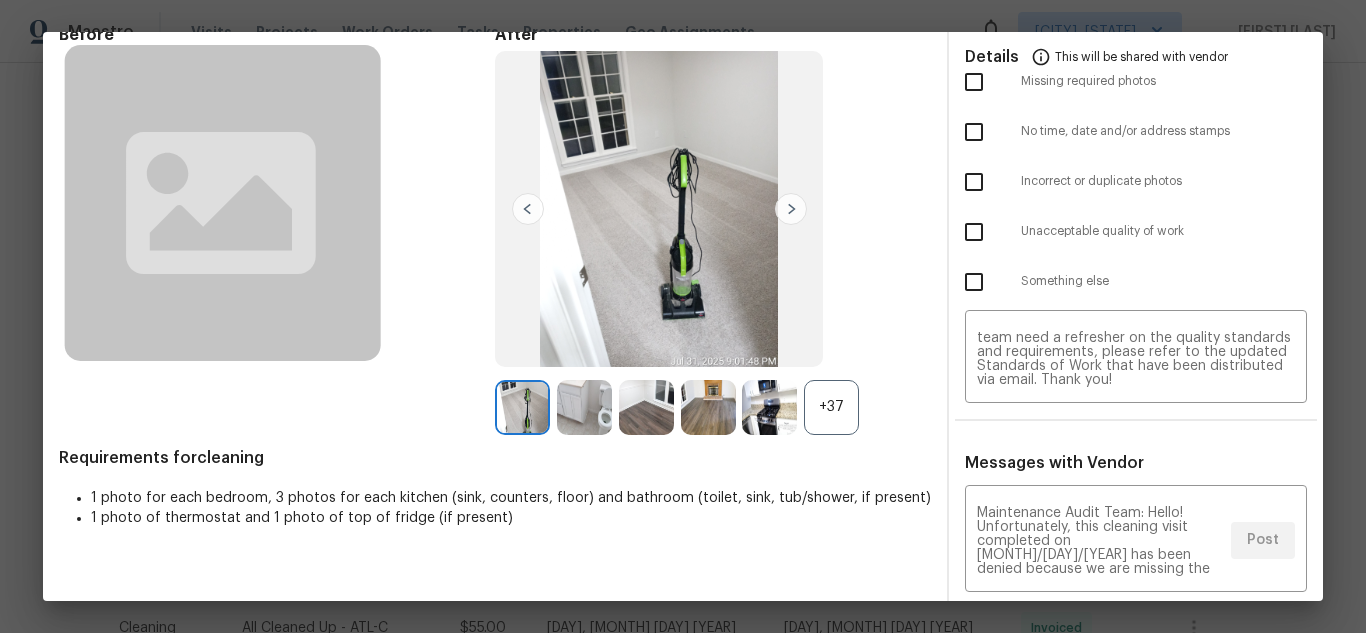 scroll, scrollTop: 0, scrollLeft: 0, axis: both 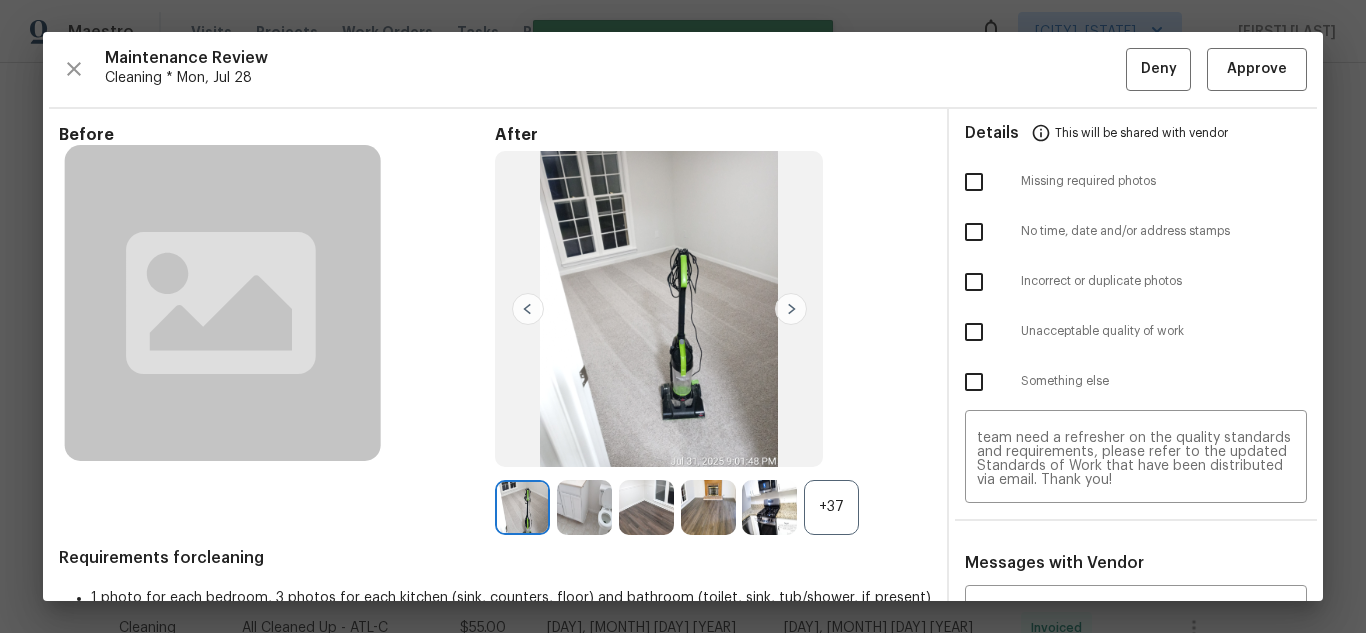 type 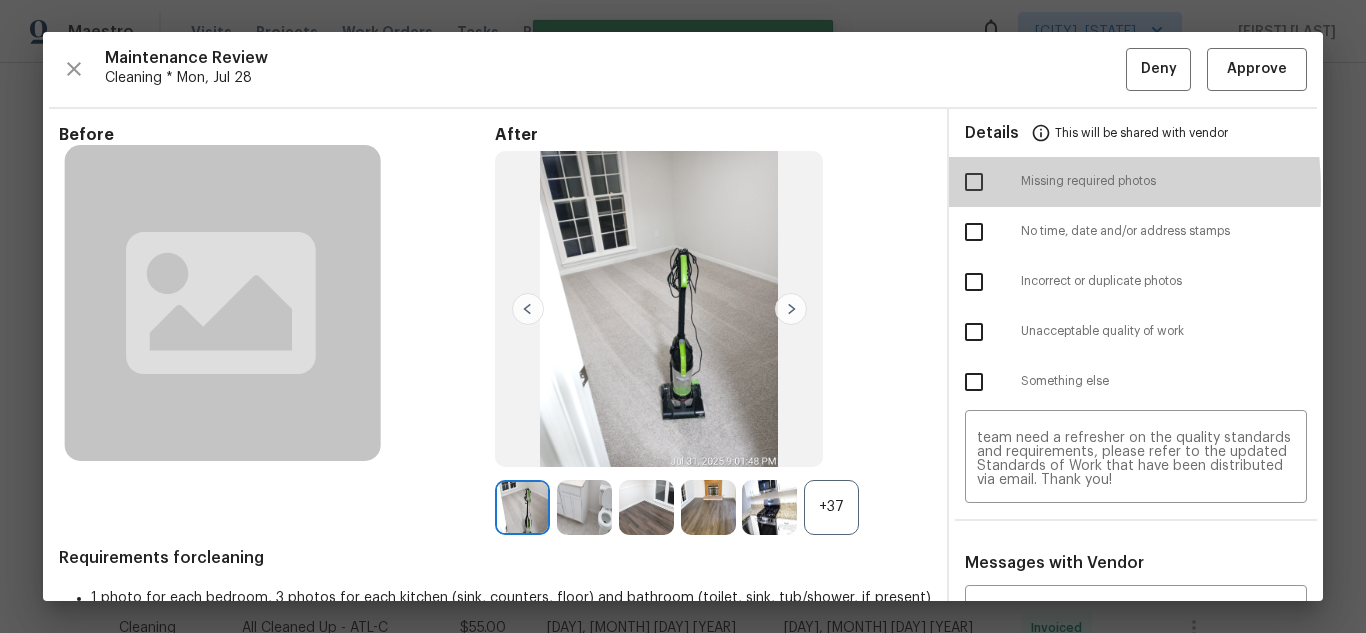 click at bounding box center [974, 182] 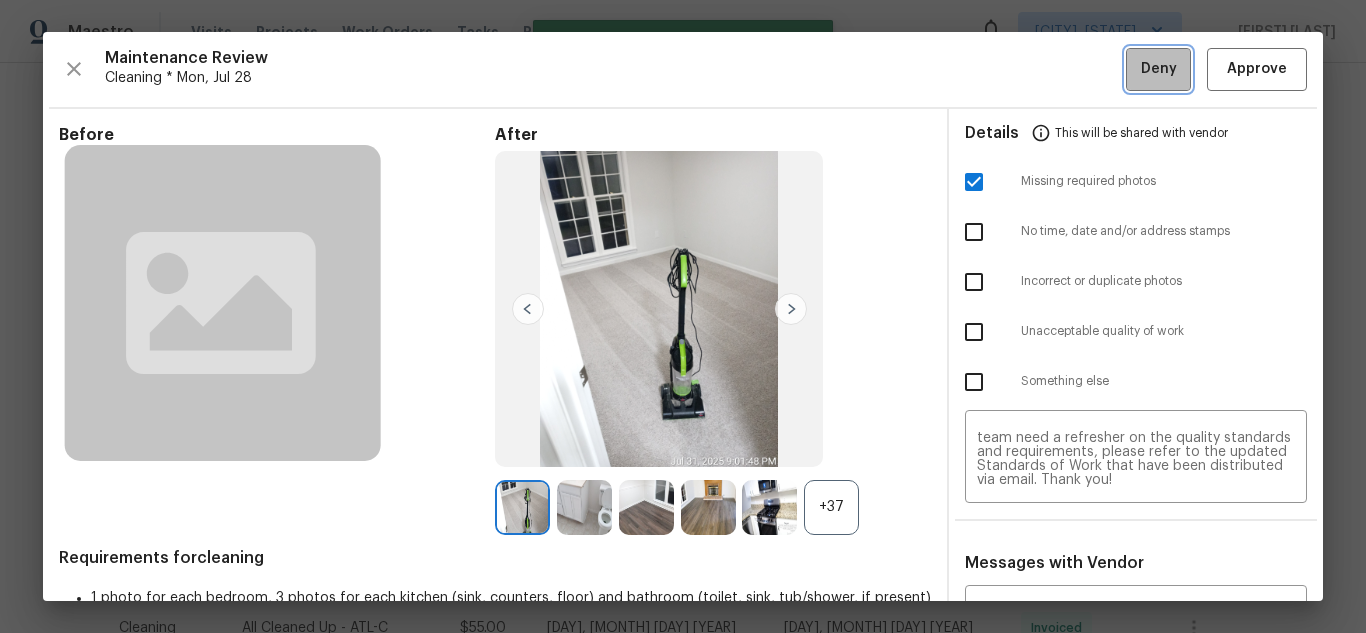 click on "Deny" at bounding box center (1158, 69) 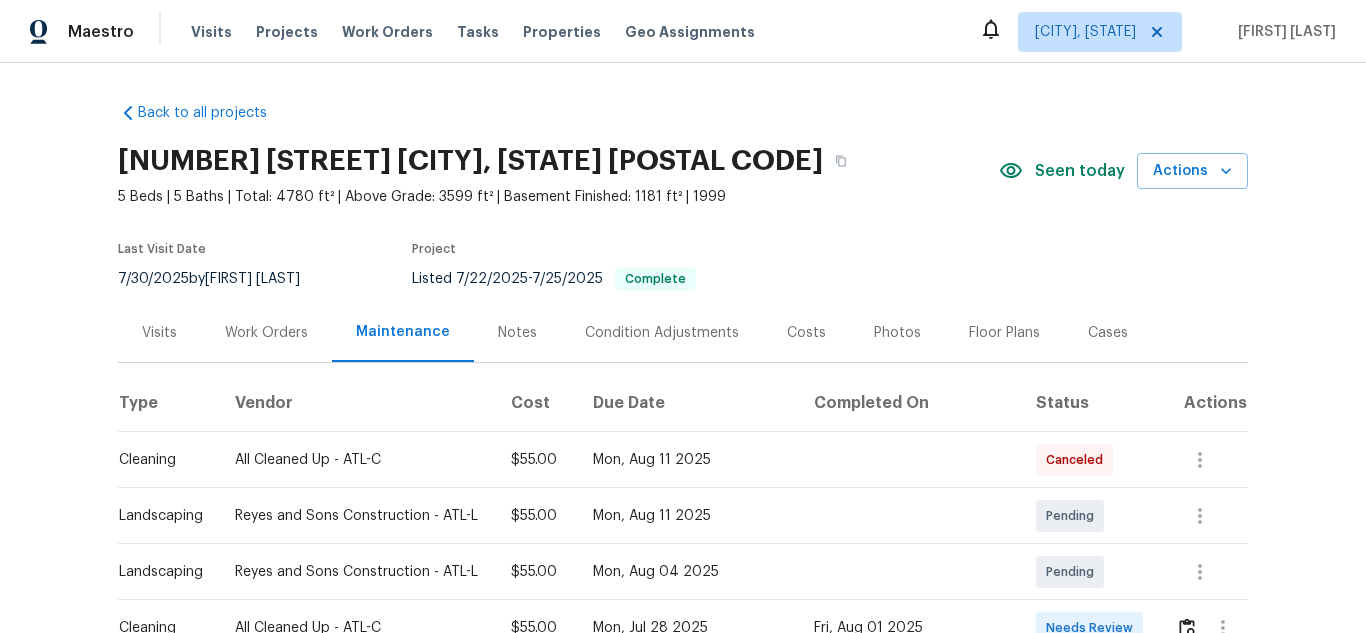 scroll, scrollTop: 0, scrollLeft: 0, axis: both 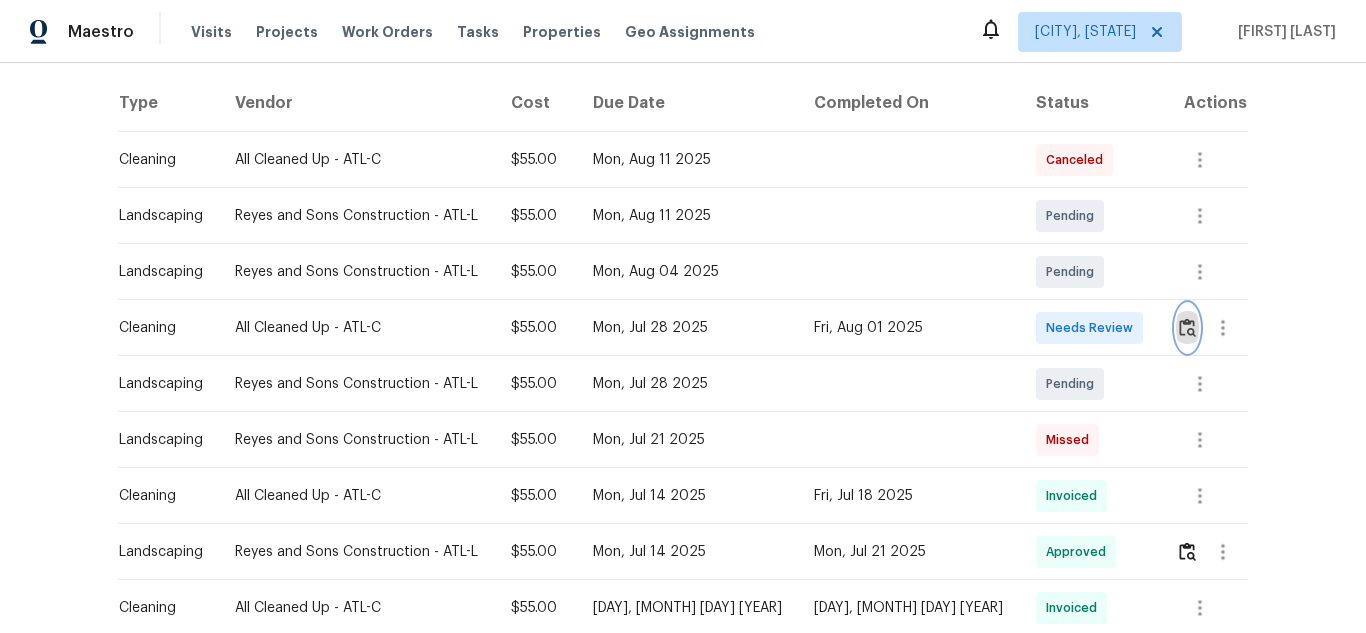 click at bounding box center [1187, 327] 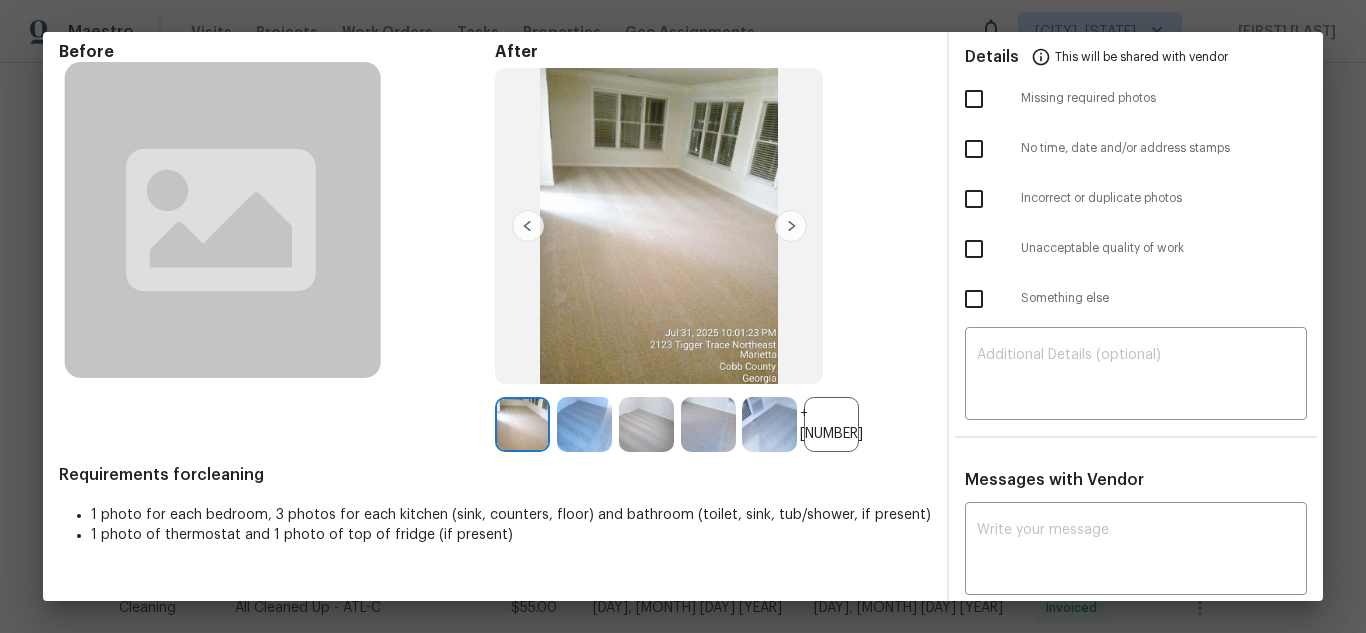 scroll, scrollTop: 200, scrollLeft: 0, axis: vertical 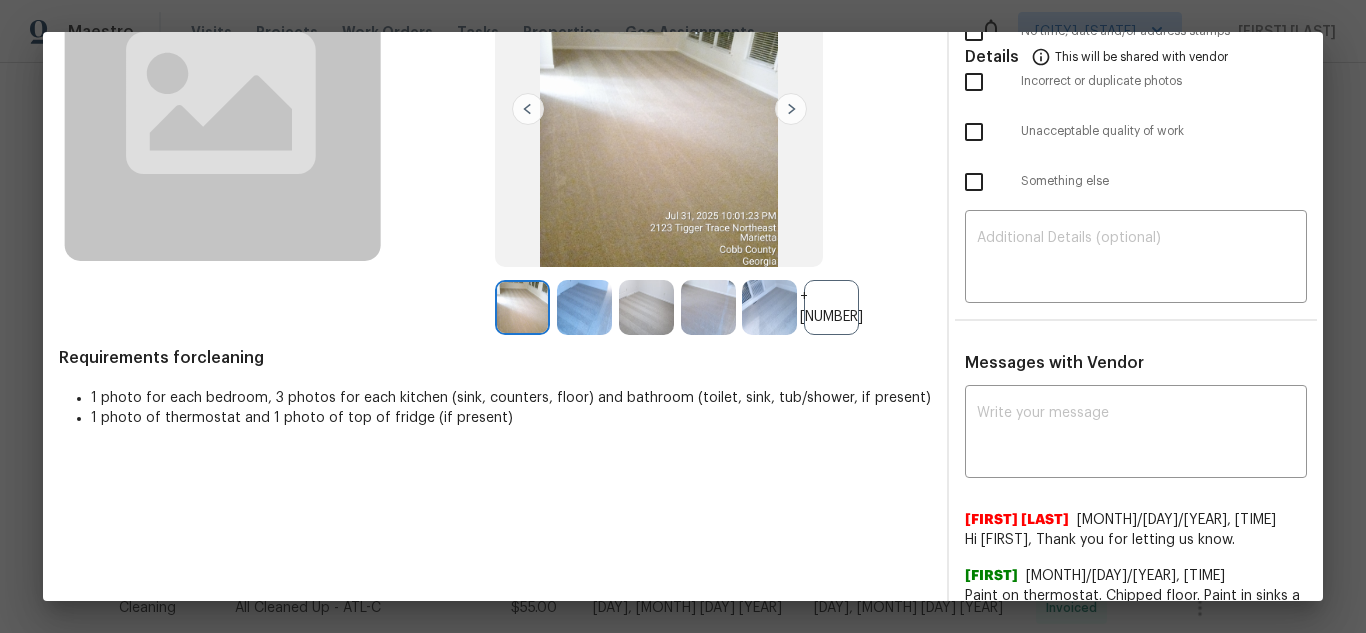 click on "+134" at bounding box center (831, 307) 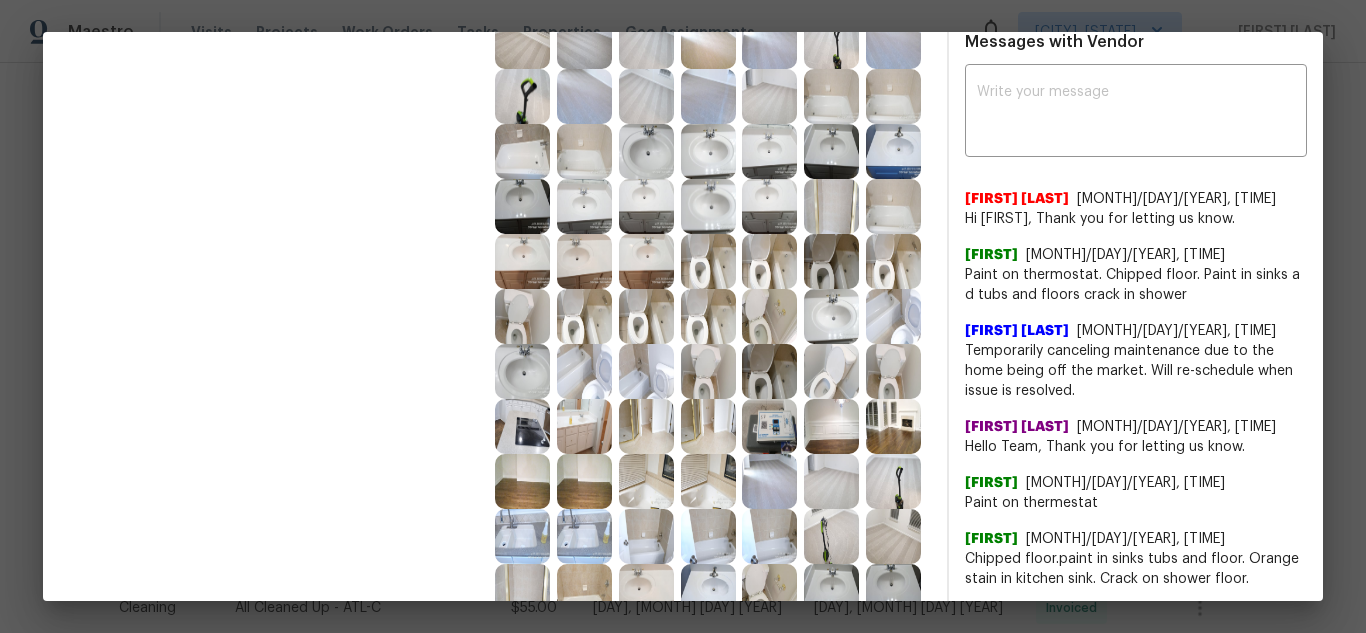 scroll, scrollTop: 400, scrollLeft: 0, axis: vertical 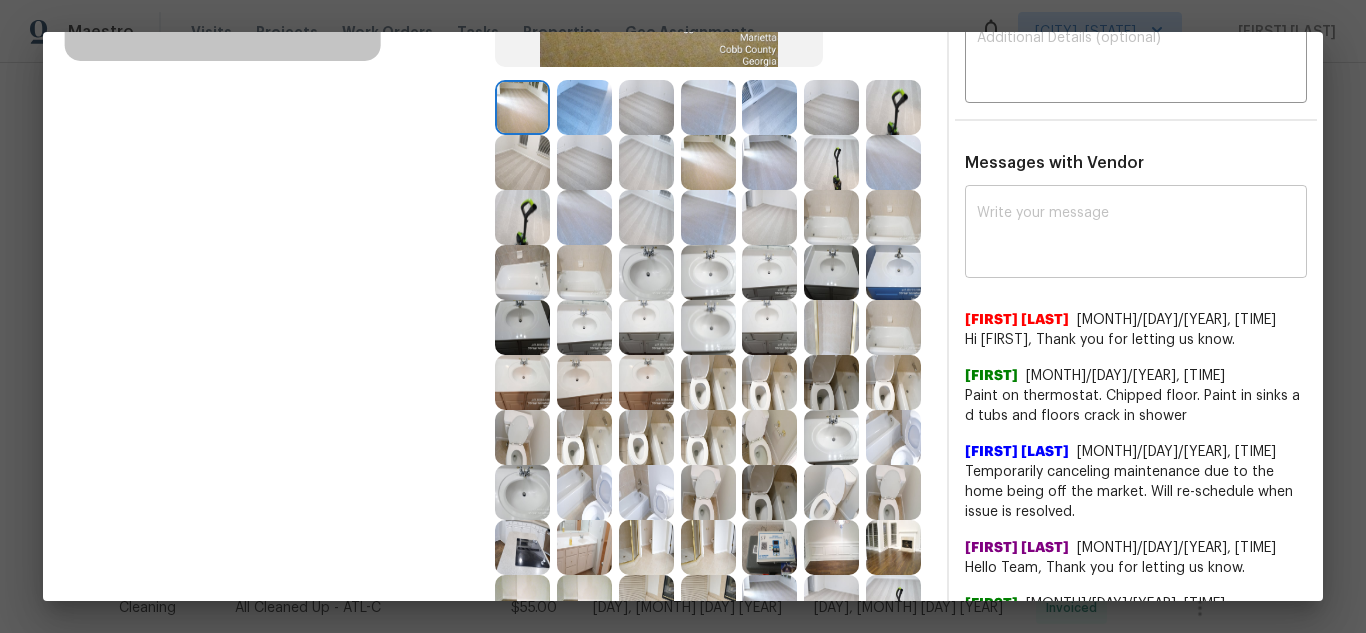 click at bounding box center [1136, 234] 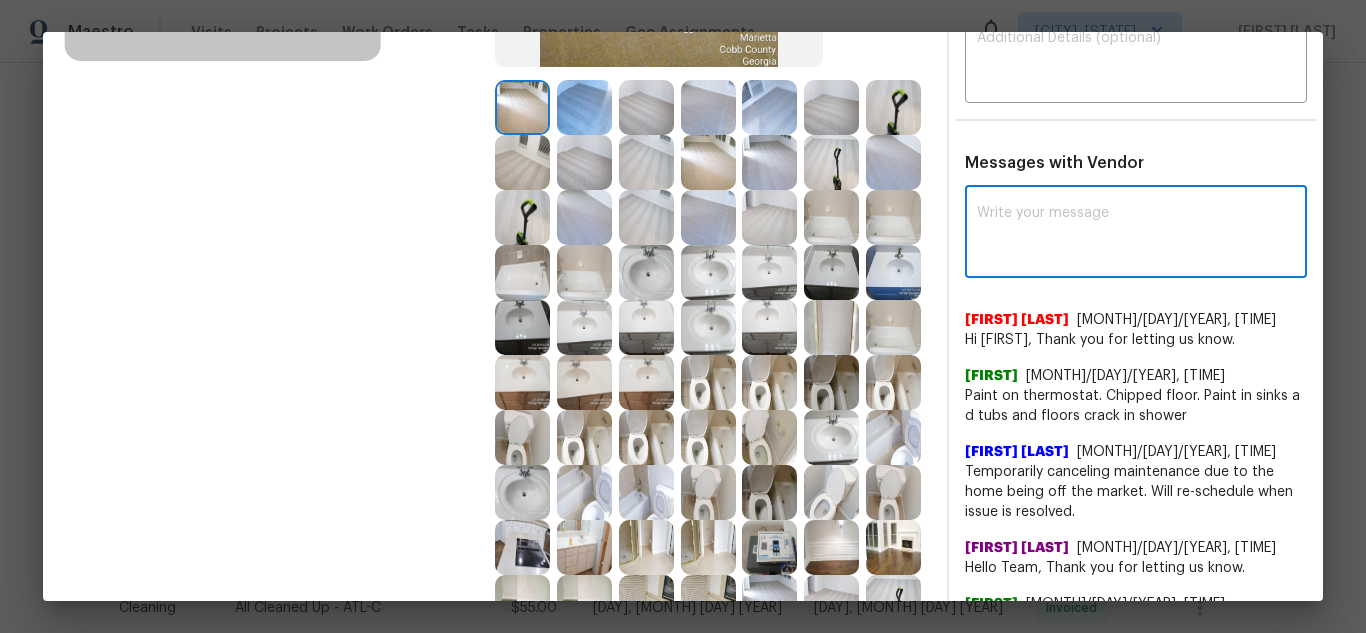 paste on "Maintenance Audit Team: Hello! Unfortunately this cleaning visit completed on 08/01/2025 has been denied because The thermostat should display the temperature clearly and be kept clean. For approval, please upload the correct photo(s). If you or your team need a refresher on the quality standards and requirements, they can be found at https://www.opendoor.com/vendor-help/quality. Thank you!" 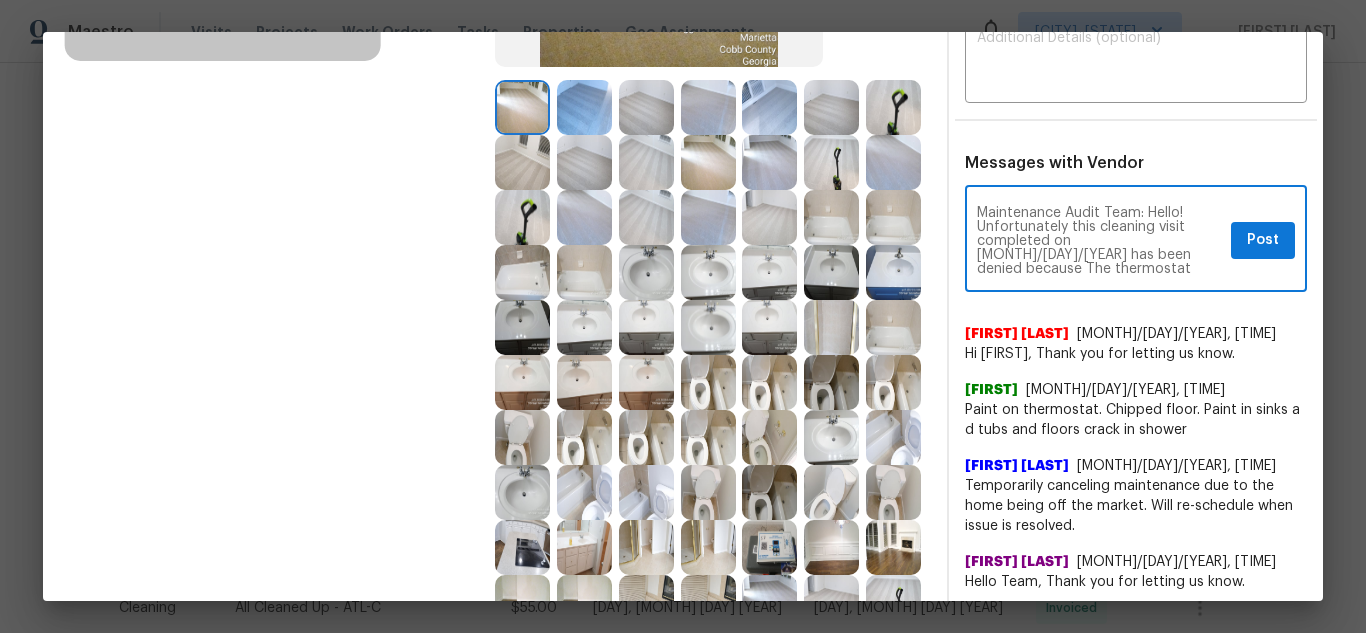 scroll, scrollTop: 126, scrollLeft: 0, axis: vertical 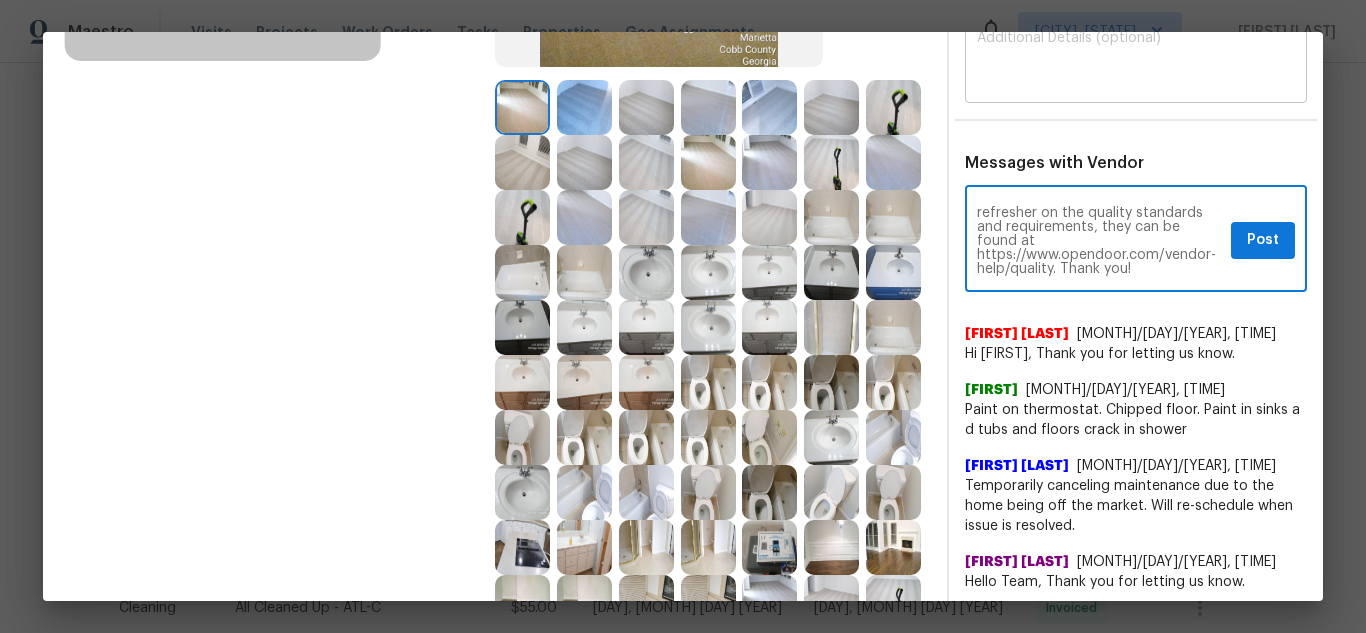 type on "Maintenance Audit Team: Hello! Unfortunately this cleaning visit completed on 08/01/2025 has been denied because The thermostat should display the temperature clearly and be kept clean. For approval, please upload the correct photo(s). If you or your team need a refresher on the quality standards and requirements, they can be found at https://www.opendoor.com/vendor-help/quality. Thank you!" 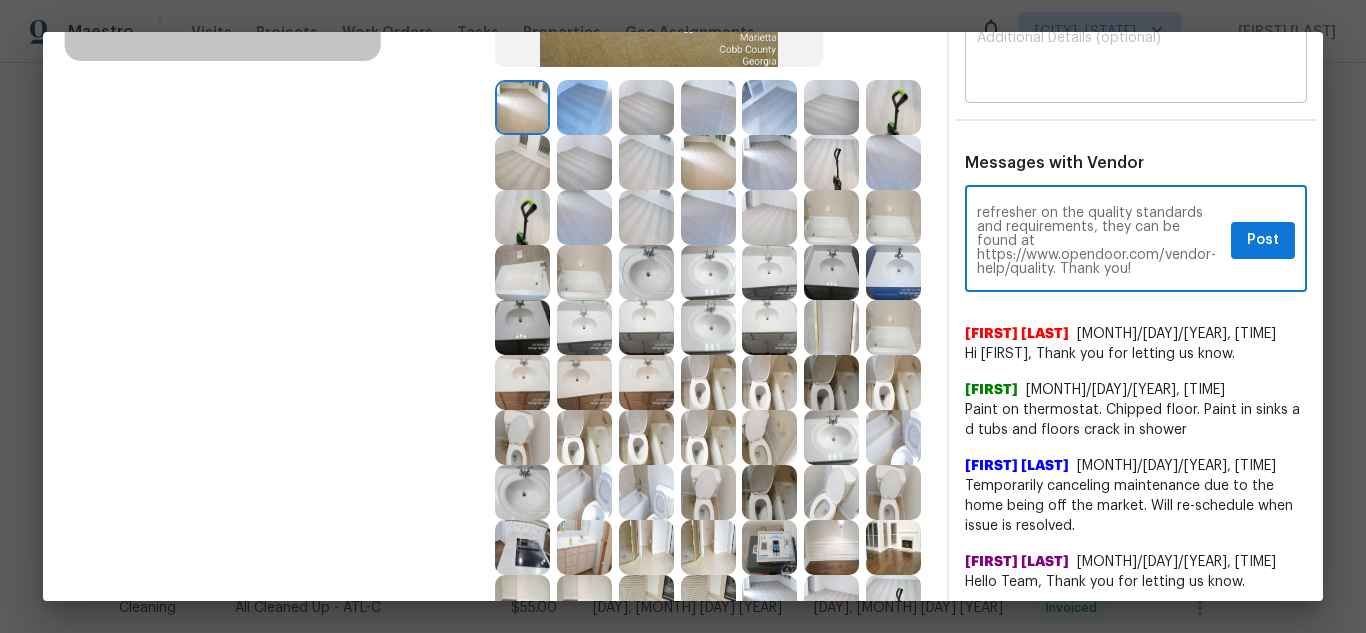 click on "​" at bounding box center [1136, 59] 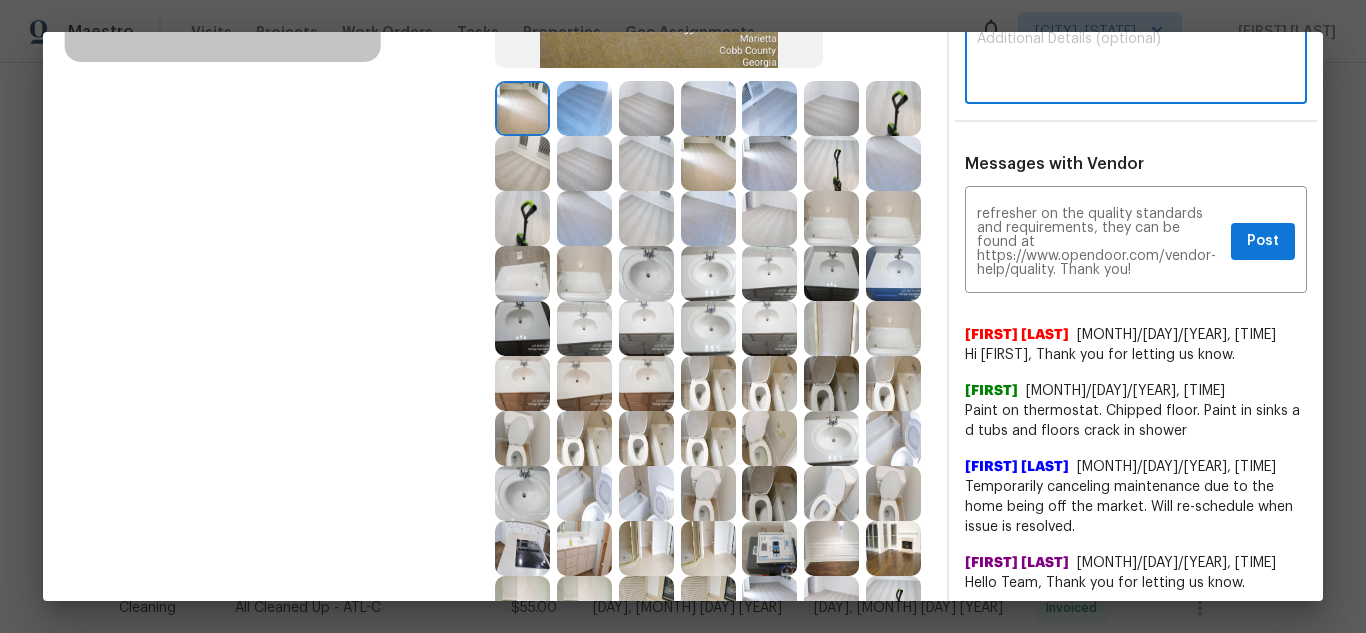 paste on "Maintenance Audit Team: Hello! Unfortunately this cleaning visit completed on 08/01/2025 has been denied because The thermostat should display the temperature clearly and be kept clean. For approval, please upload the correct photo(s). If you or your team need a refresher on the quality standards and requirements, they can be found at https://www.opendoor.com/vendor-help/quality. Thank you!" 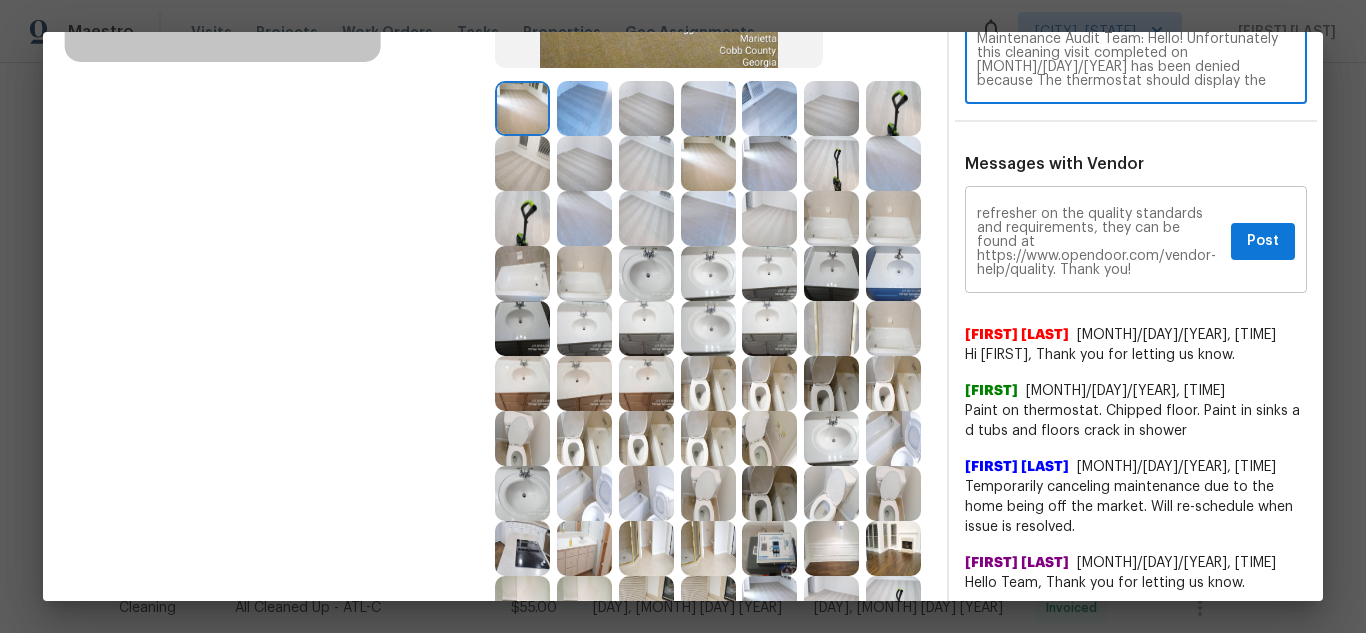 scroll, scrollTop: 84, scrollLeft: 0, axis: vertical 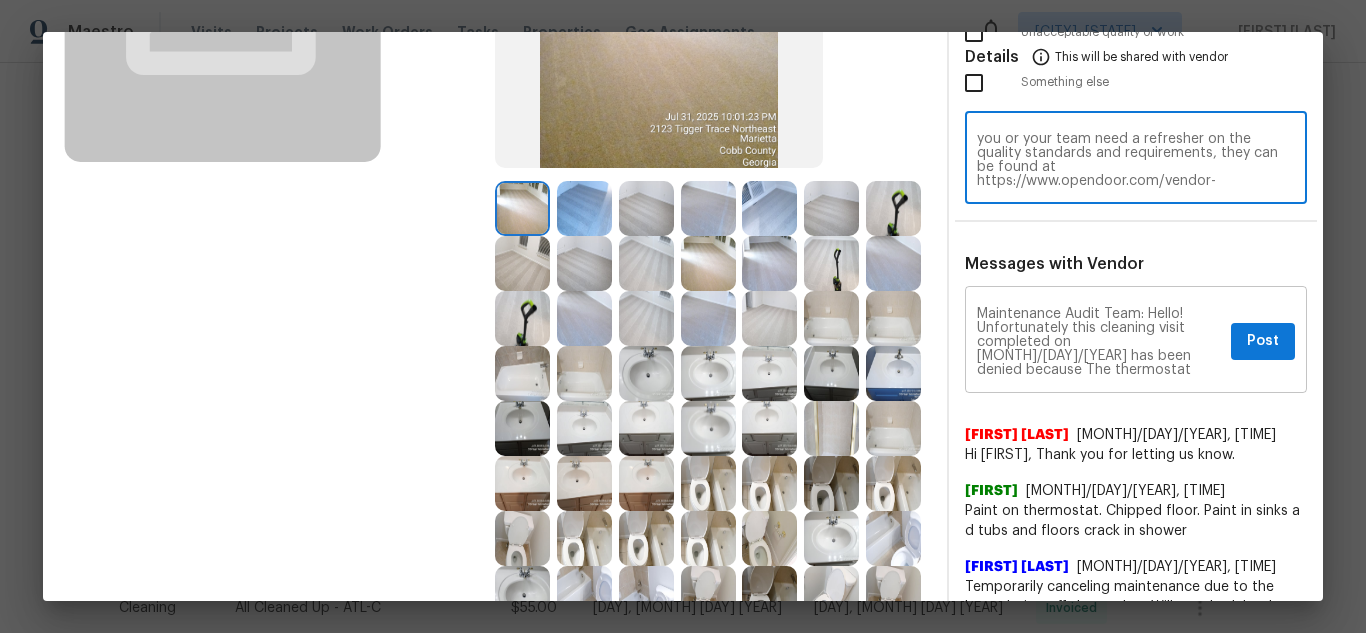 type on "Maintenance Audit Team: Hello! Unfortunately this cleaning visit completed on 08/01/2025 has been denied because The thermostat should display the temperature clearly and be kept clean. For approval, please upload the correct photo(s). If you or your team need a refresher on the quality standards and requirements, they can be found at https://www.opendoor.com/vendor-help/quality. Thank you!" 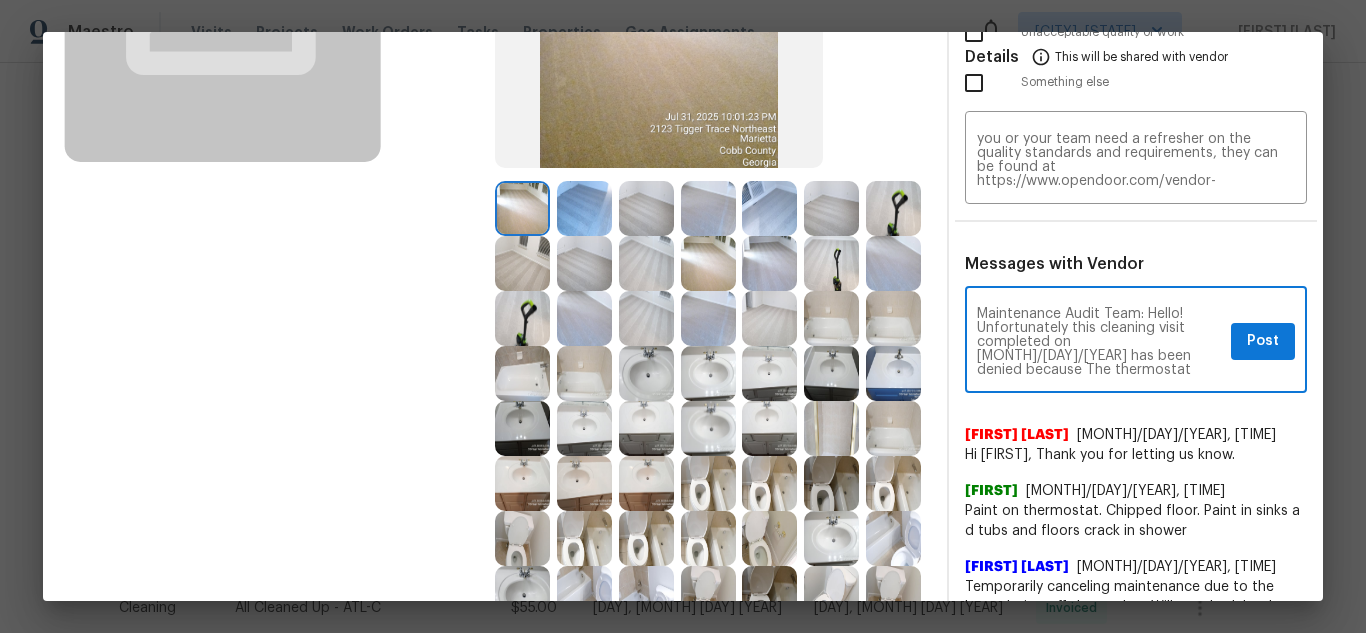 scroll, scrollTop: 40, scrollLeft: 0, axis: vertical 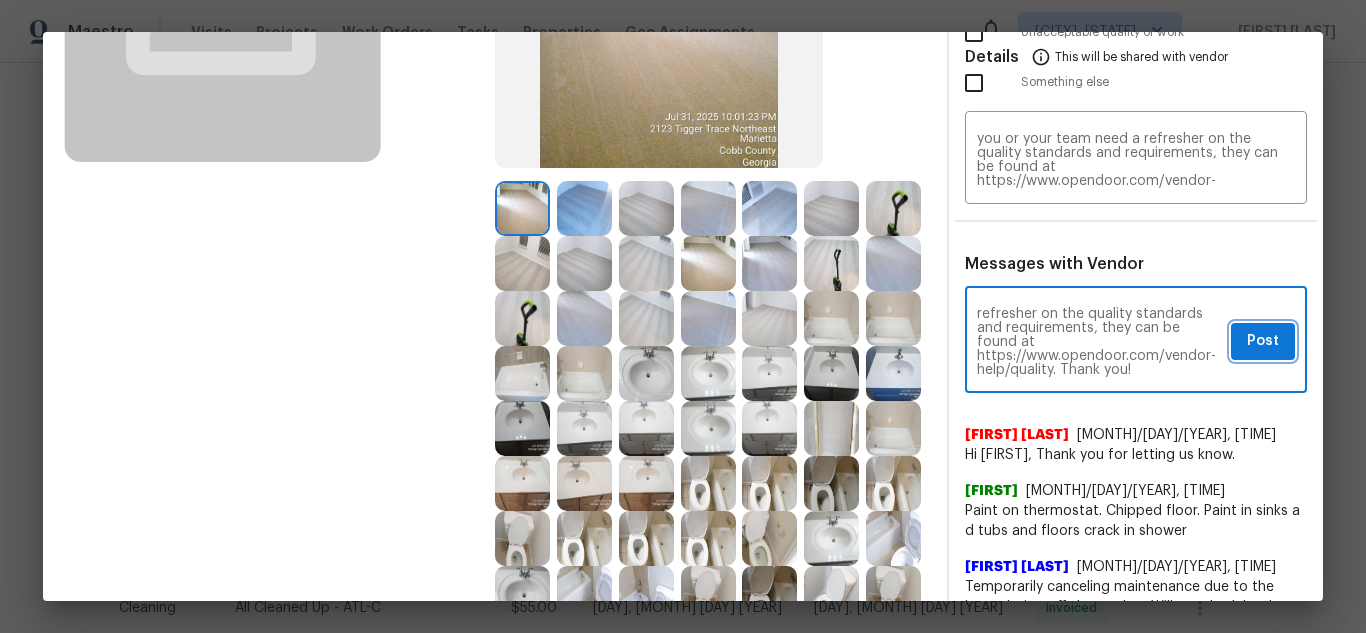click on "Post" at bounding box center [1263, 341] 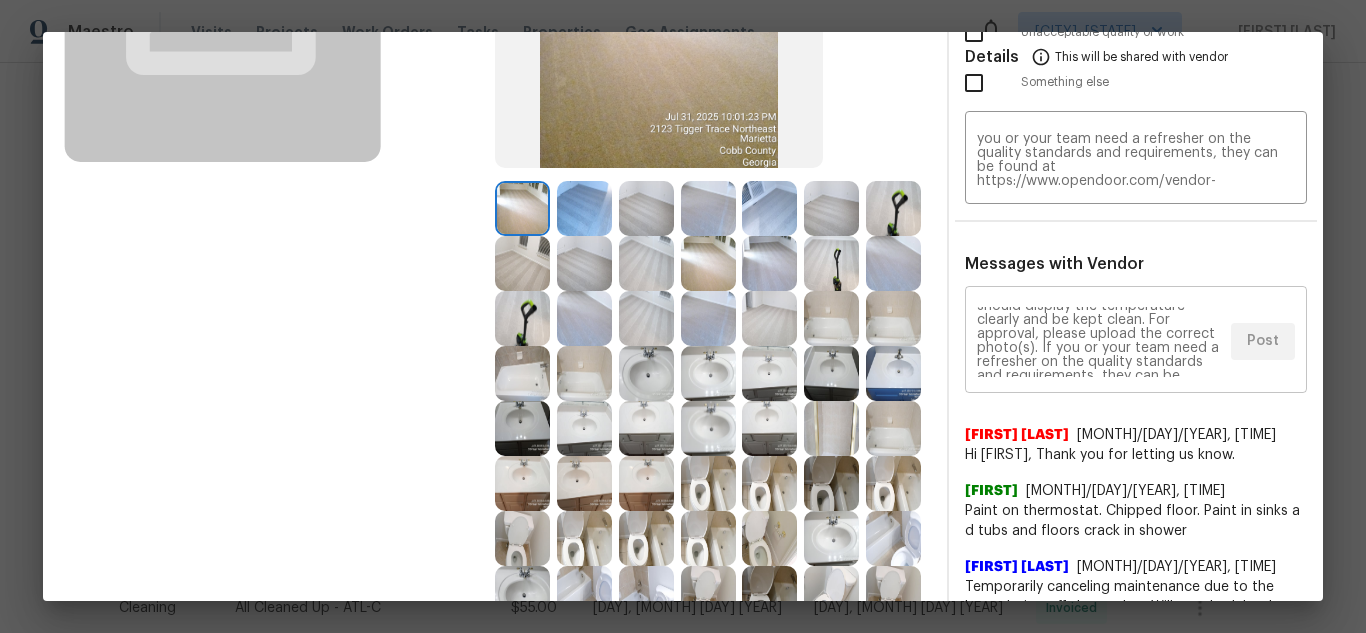 scroll, scrollTop: 0, scrollLeft: 0, axis: both 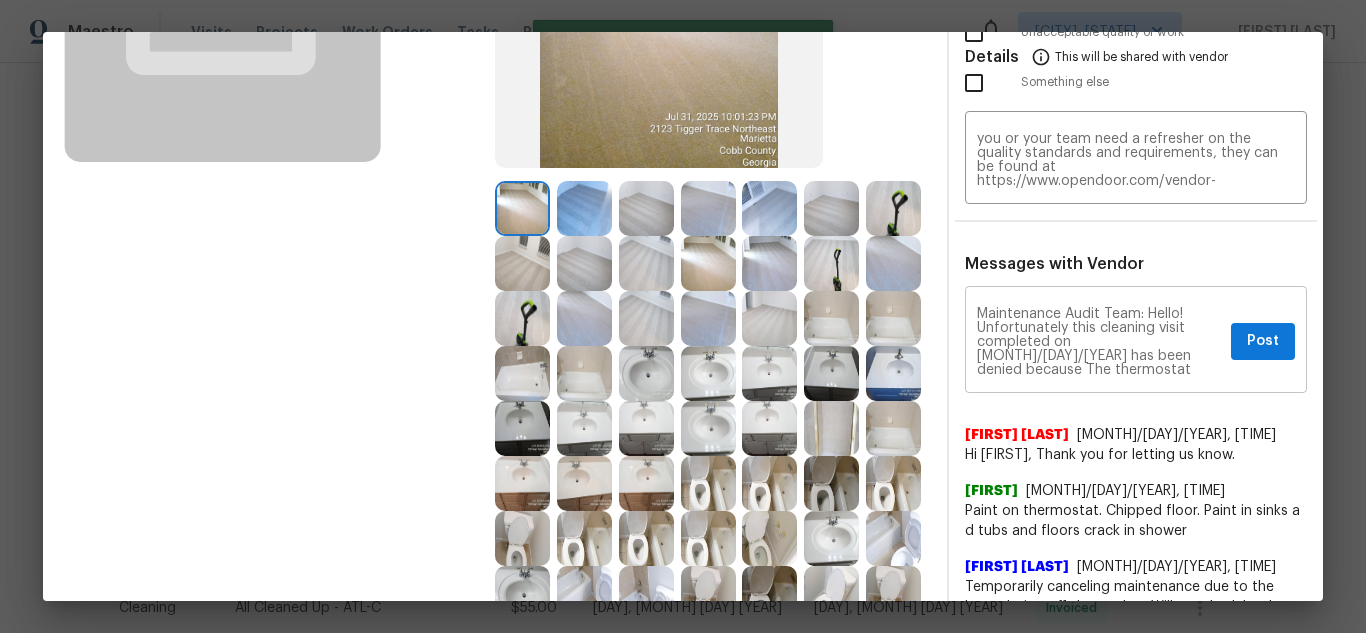 type 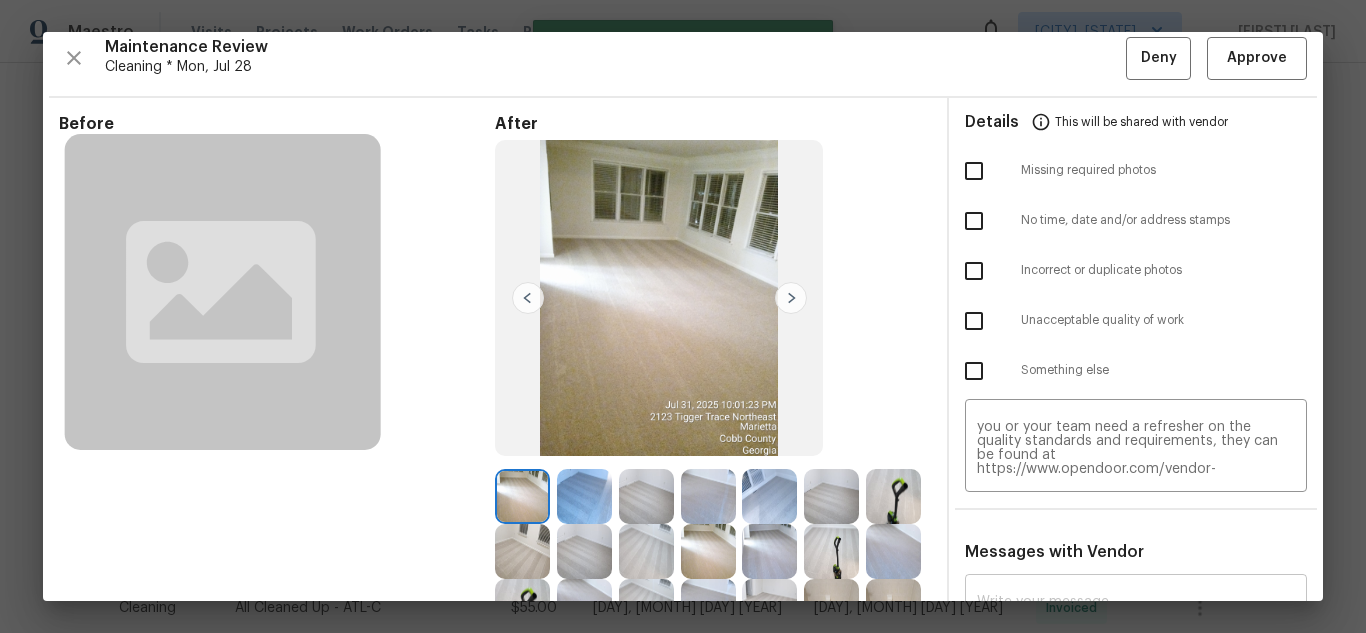 scroll, scrollTop: 0, scrollLeft: 0, axis: both 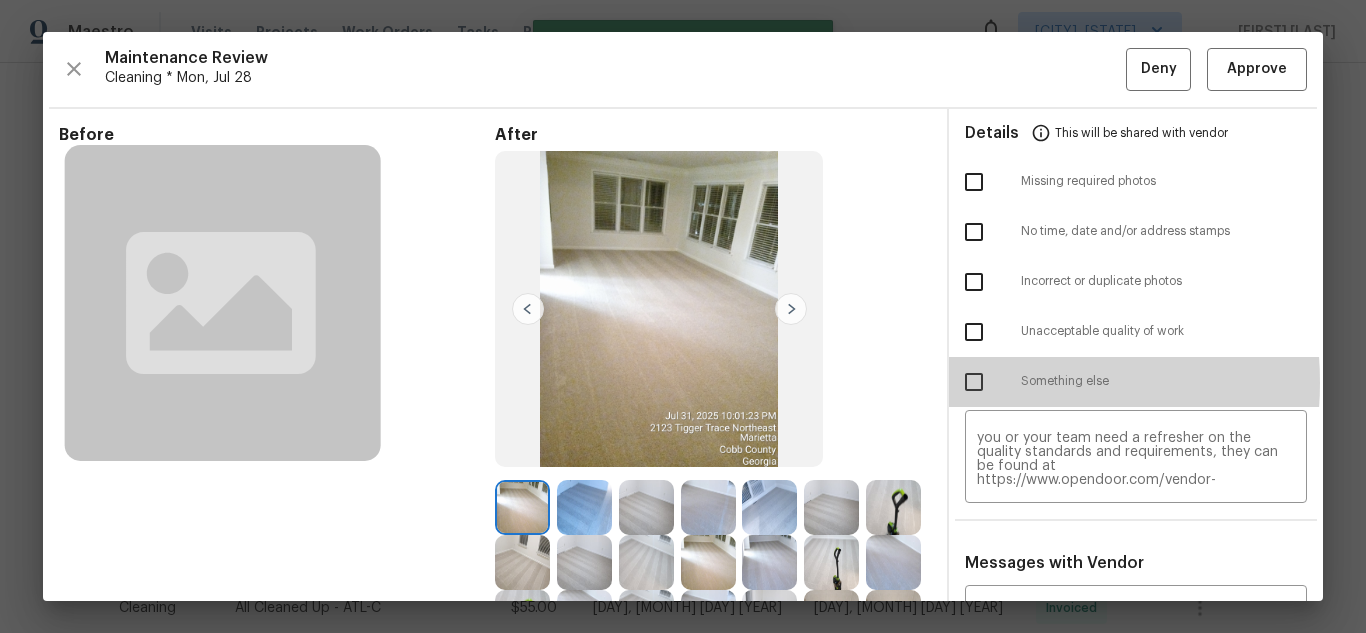 click at bounding box center (974, 382) 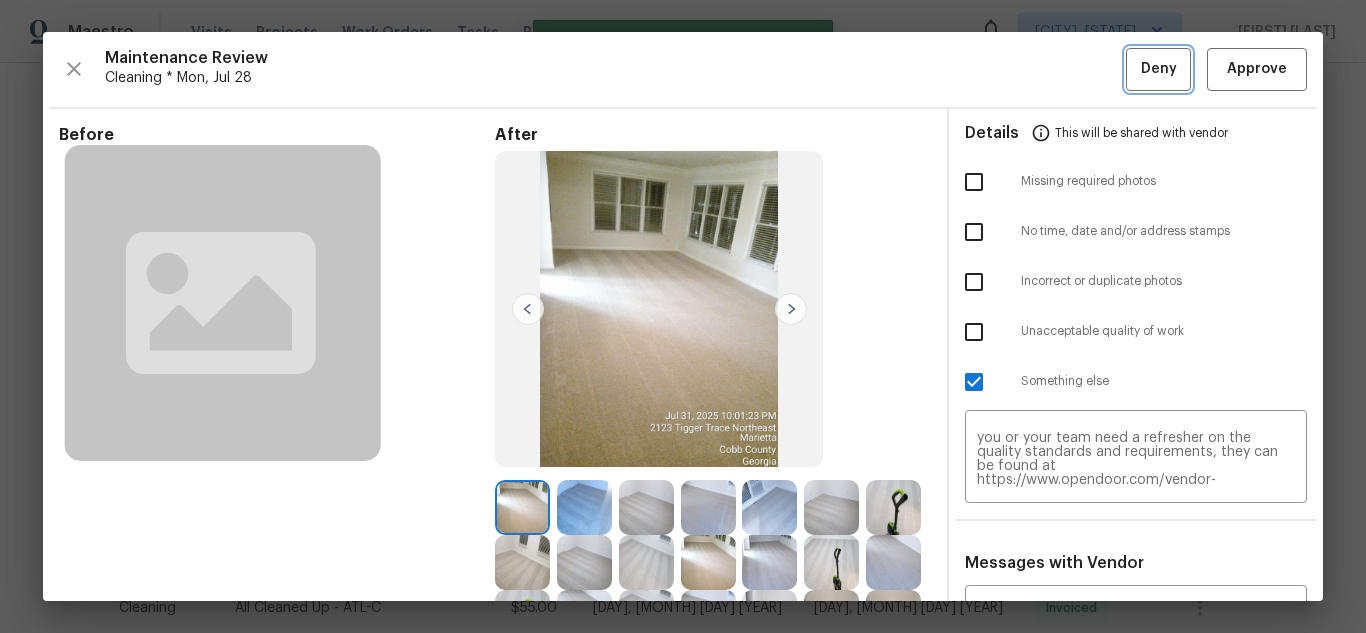 click on "Deny" at bounding box center (1159, 69) 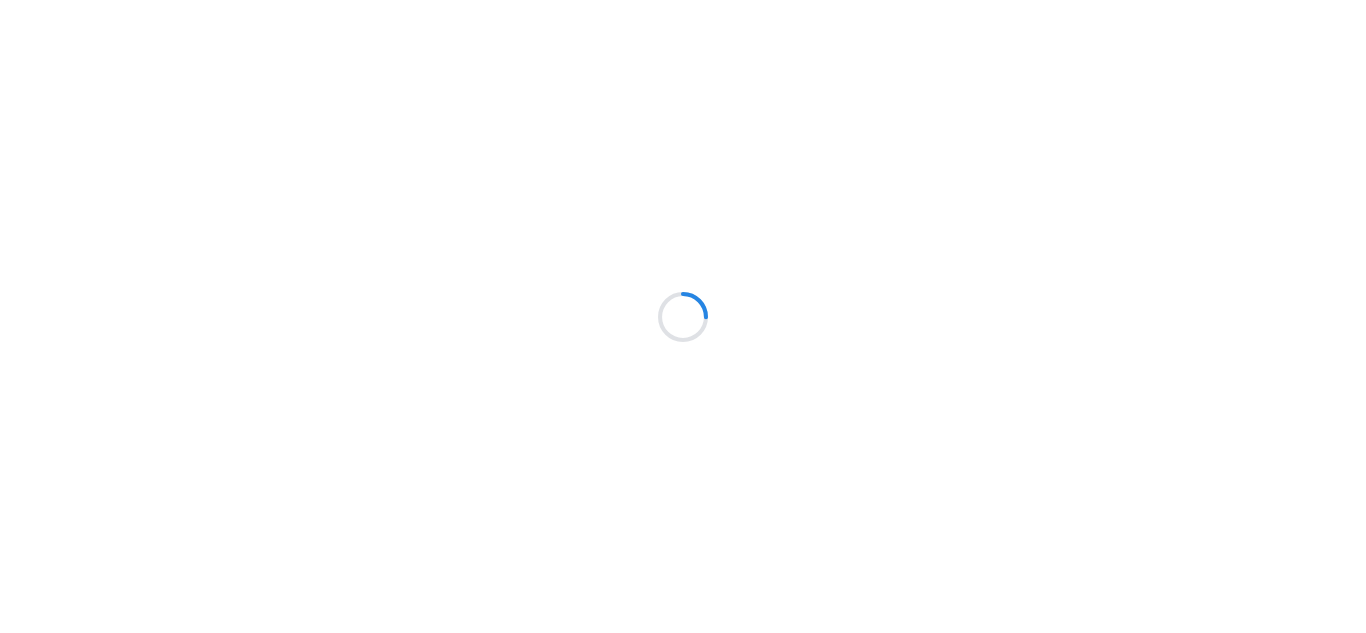 scroll, scrollTop: 0, scrollLeft: 0, axis: both 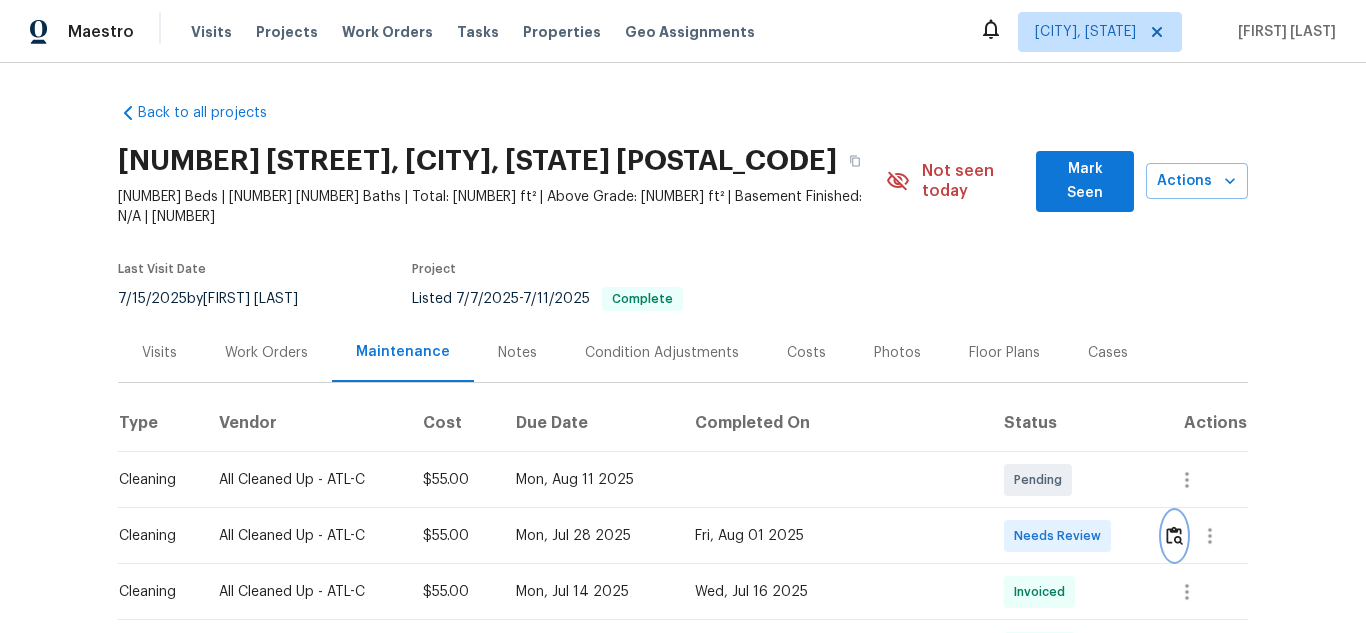 click at bounding box center (1174, 535) 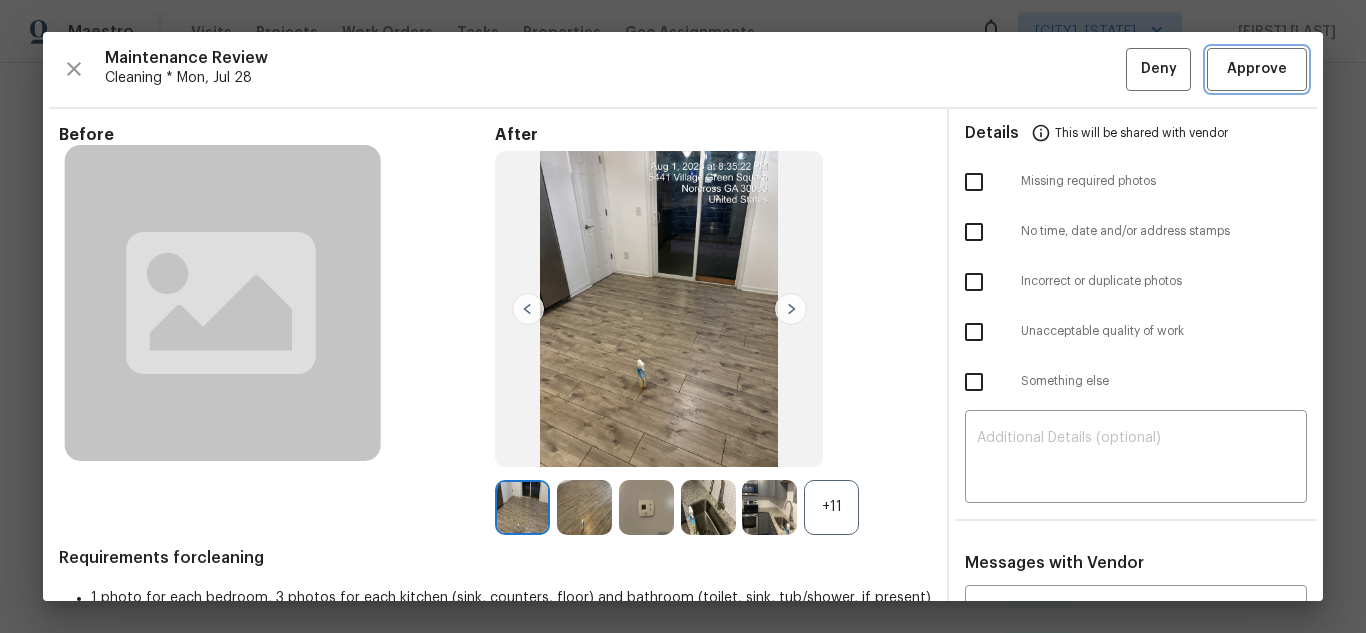 click on "Approve" at bounding box center [1257, 69] 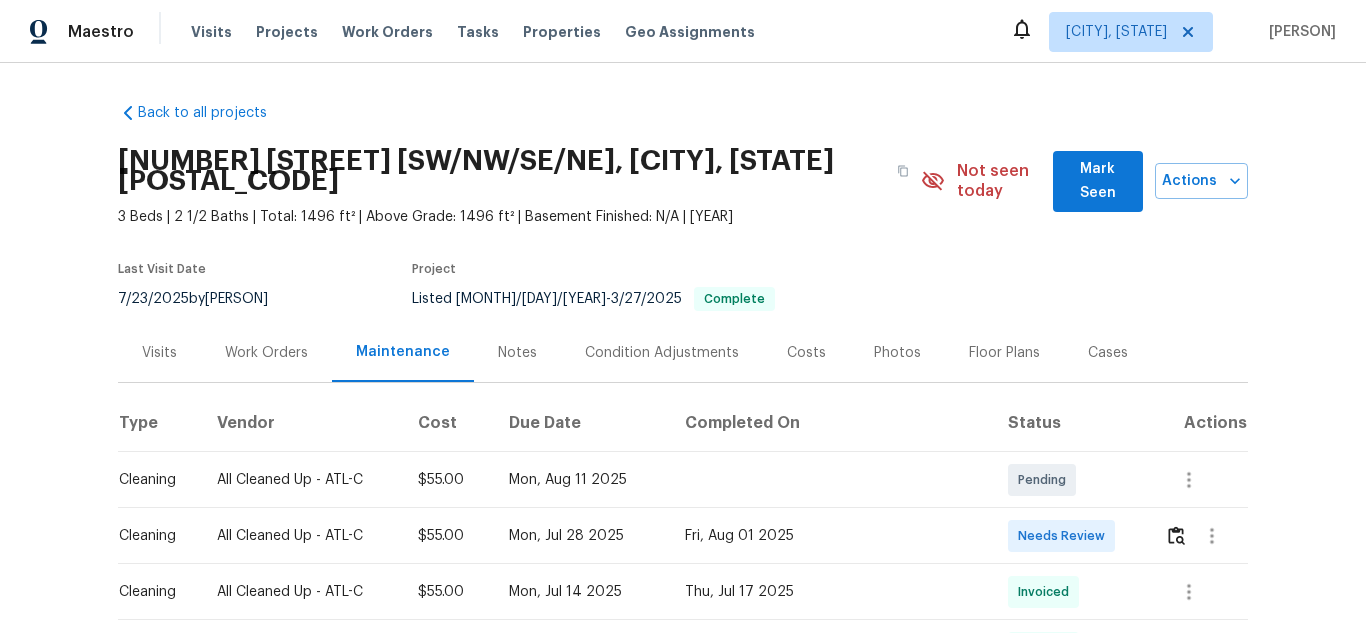 scroll, scrollTop: 0, scrollLeft: 0, axis: both 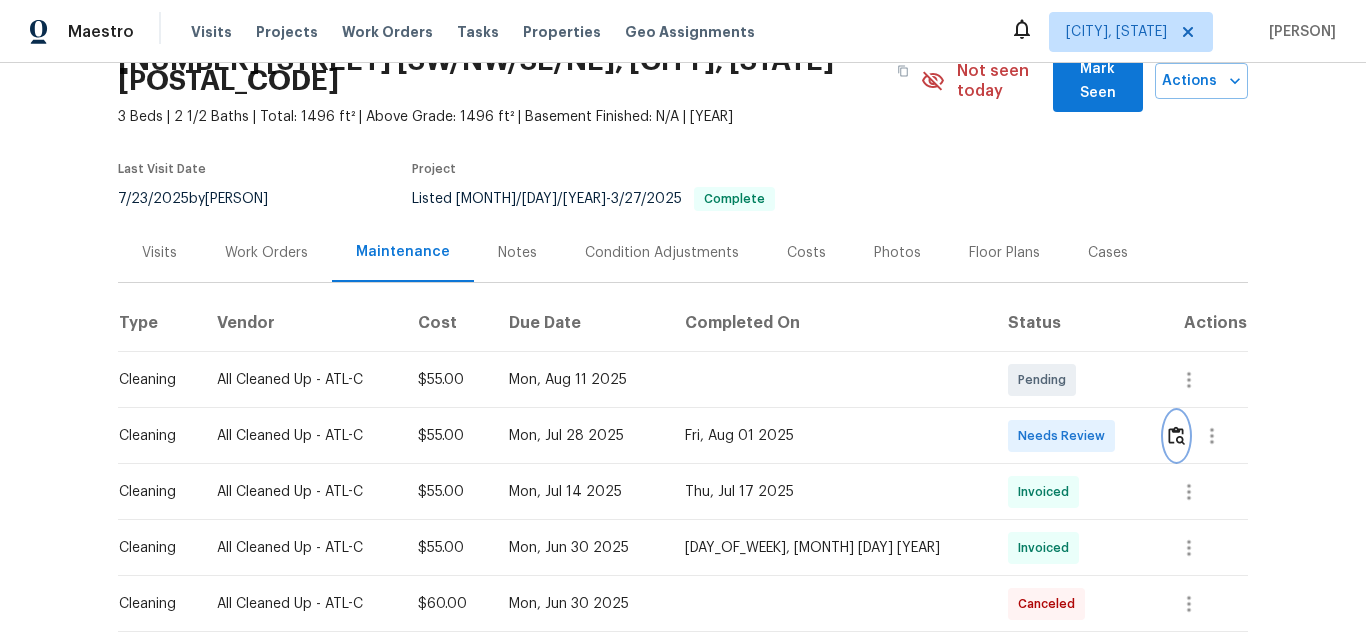 click at bounding box center [1176, 435] 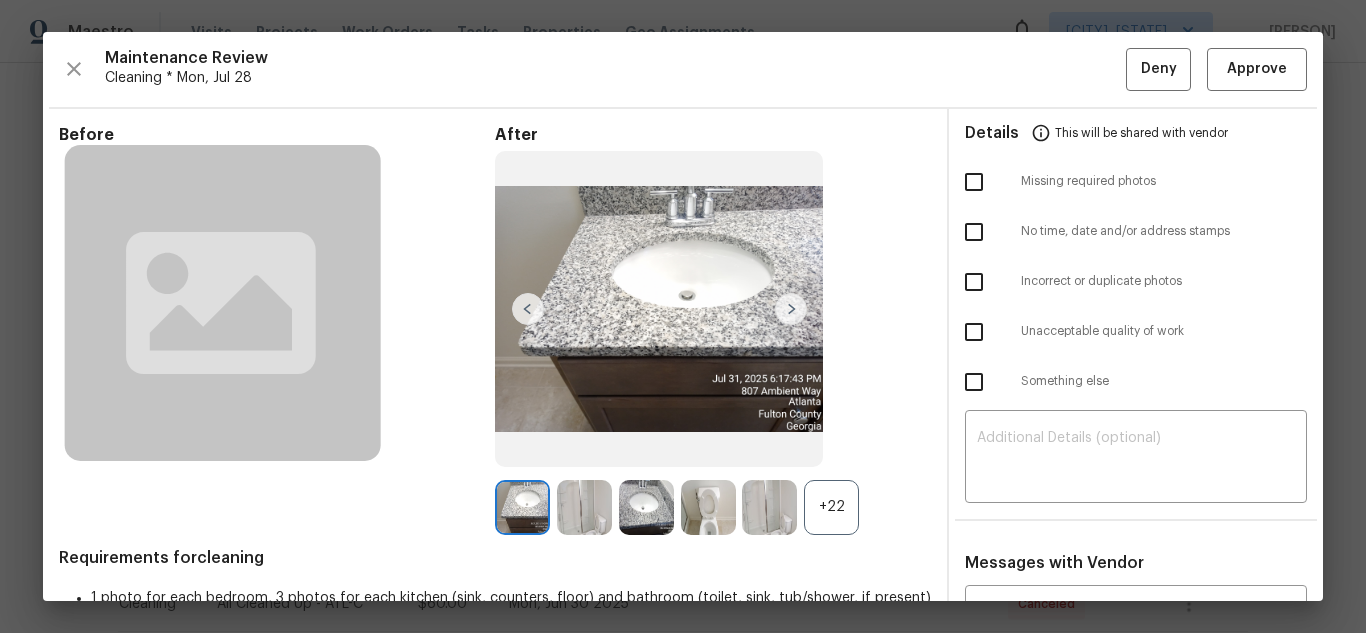 click on "+22" at bounding box center [831, 507] 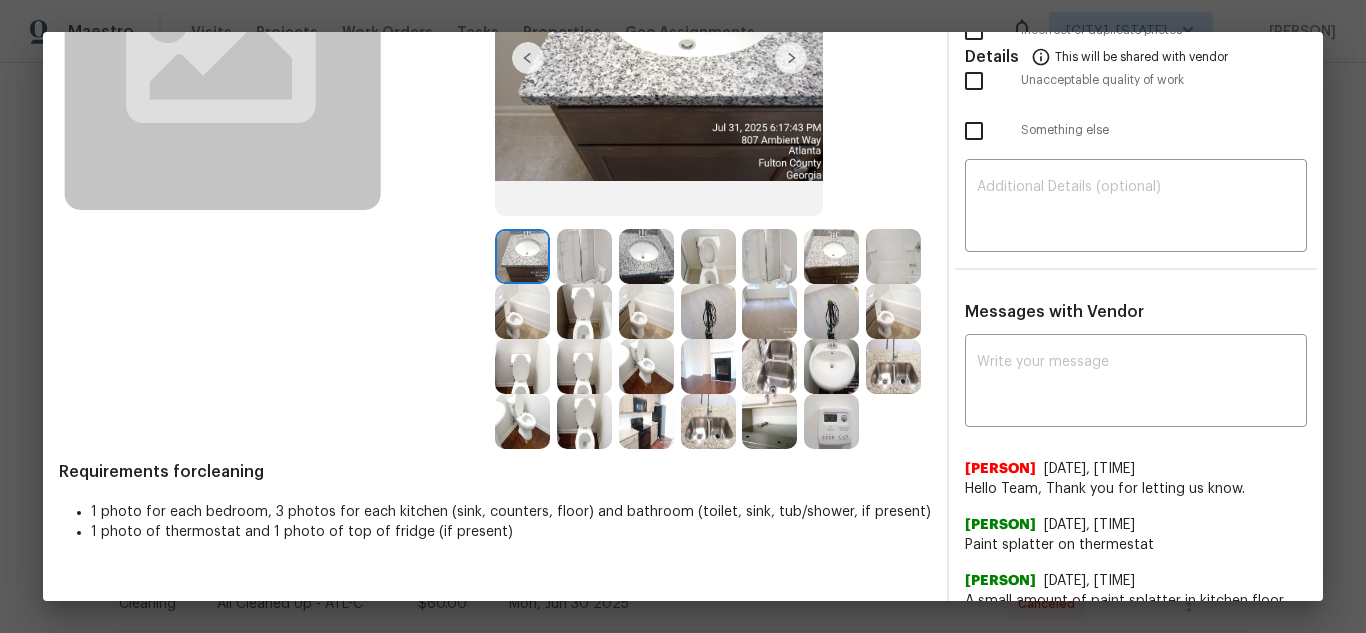 scroll, scrollTop: 277, scrollLeft: 0, axis: vertical 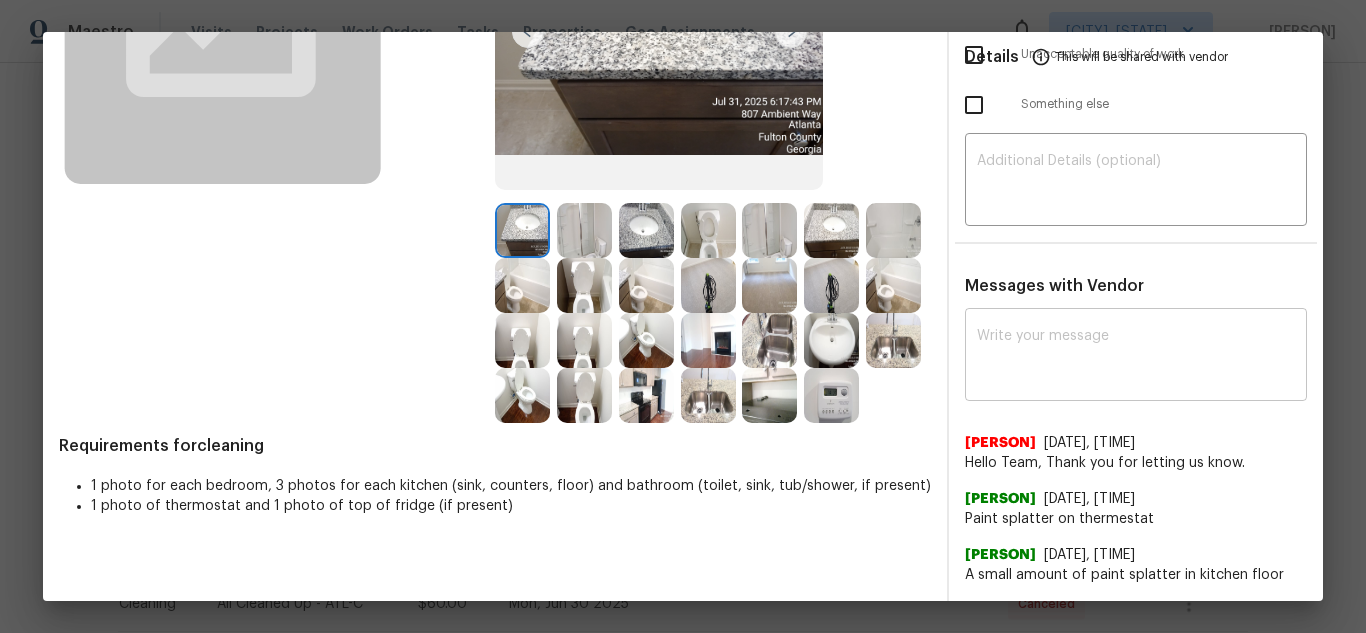 click on "x ​" at bounding box center (1136, 357) 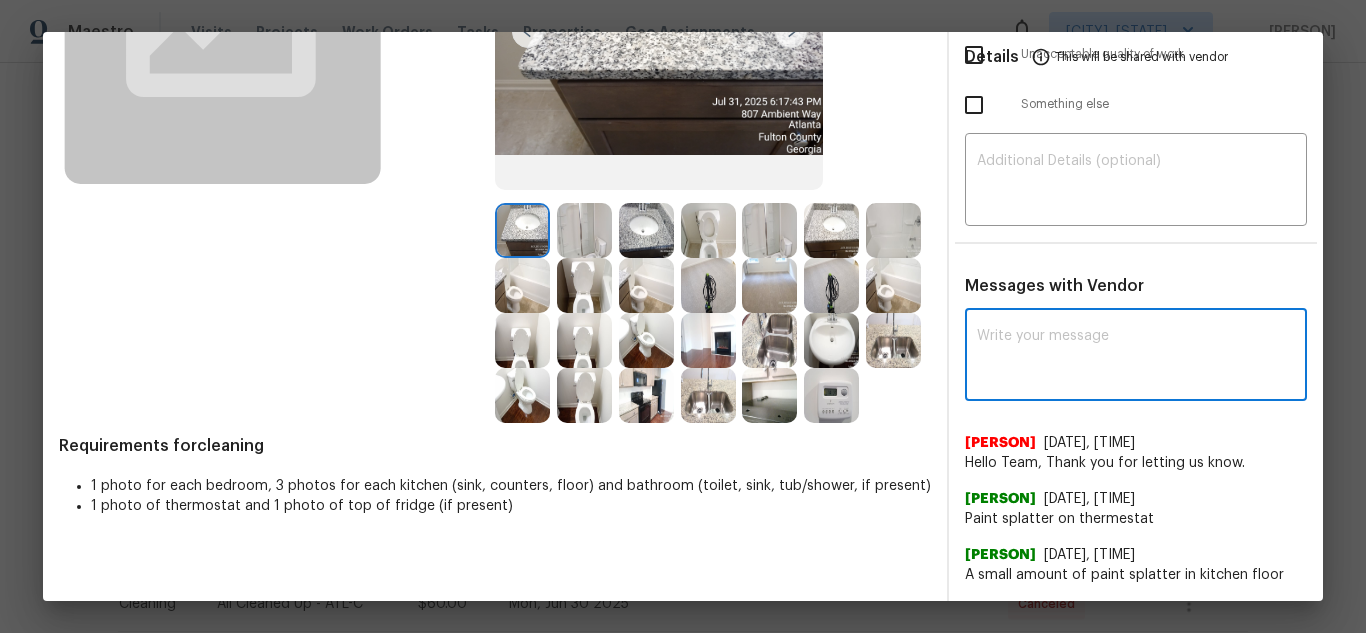 paste on "Maintenance Audit Team: Hello! Unfortunately, this cleaning visit completed on [DATE] has been denied because we are missing the required photos for approval. For approval, please upload one bedroom , full view of kitchen floor photos only if the correct or missing photos were taken on the same day the visit was completed. If those photos are available, they must be uploaded within 48 hours of the original visit date. If the required photos were not taken on the day of the visit, the denial will remain in place. If you or your team need a refresher on the quality standards and requirements, please refer to the updated Standards of Work that have been distributed via email. Thank you!" 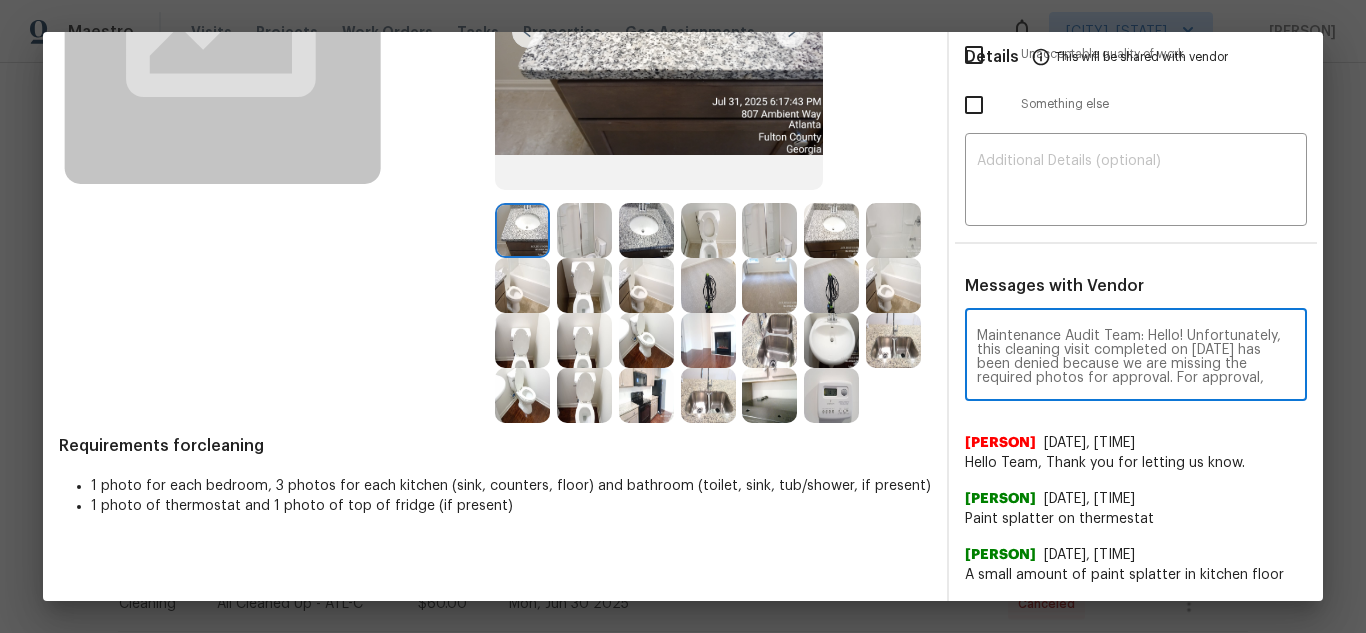 scroll, scrollTop: 238, scrollLeft: 0, axis: vertical 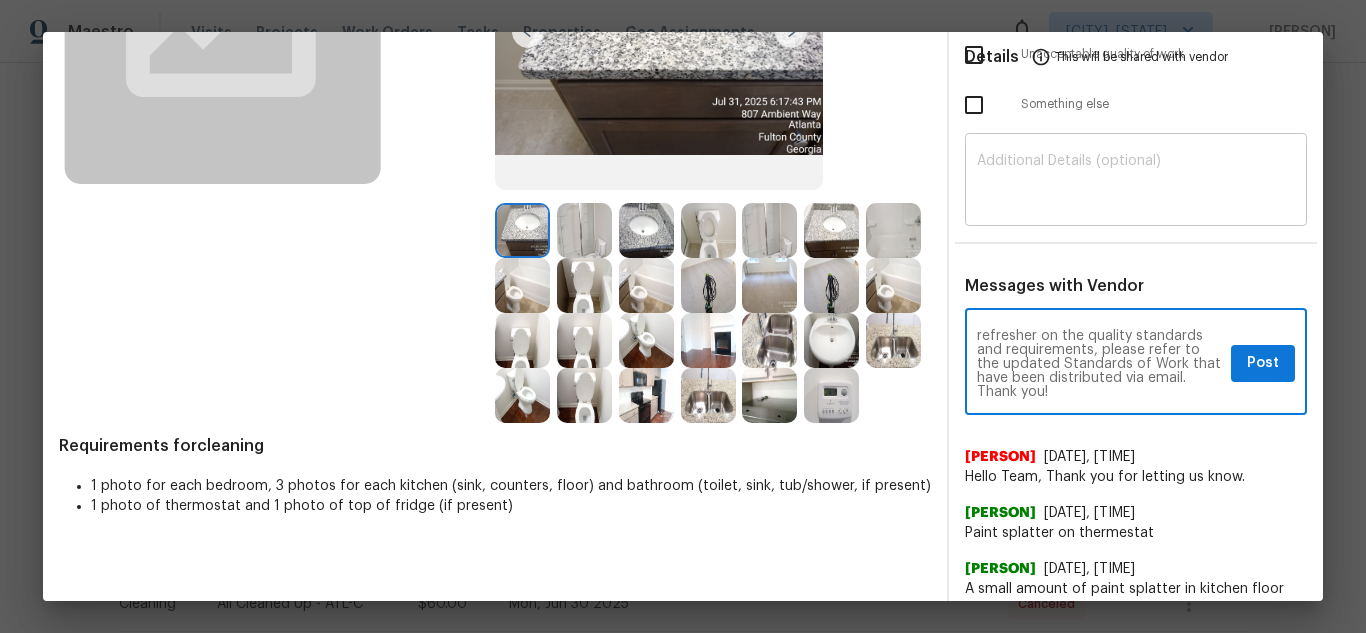 type on "Maintenance Audit Team: Hello! Unfortunately, this cleaning visit completed on [DATE] has been denied because we are missing the required photos for approval. For approval, please upload one bedroom , full view of kitchen floor photos only if the correct or missing photos were taken on the same day the visit was completed. If those photos are available, they must be uploaded within 48 hours of the original visit date. If the required photos were not taken on the day of the visit, the denial will remain in place. If you or your team need a refresher on the quality standards and requirements, please refer to the updated Standards of Work that have been distributed via email. Thank you!" 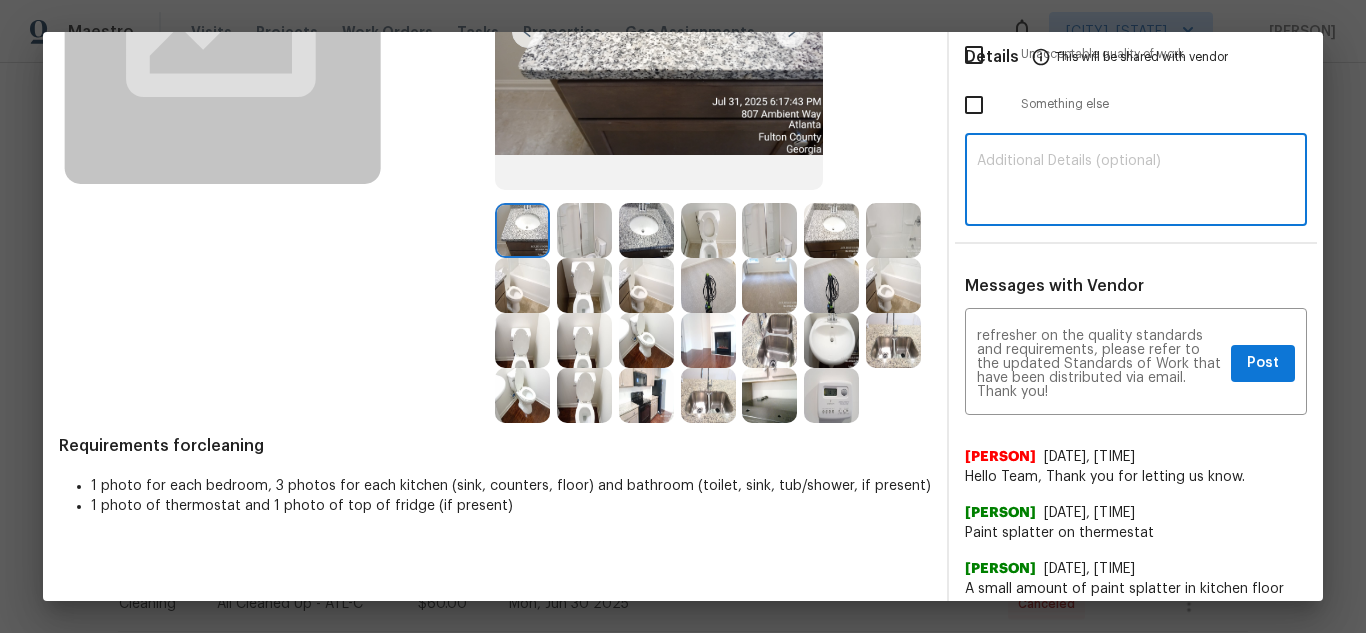 click at bounding box center [1136, 182] 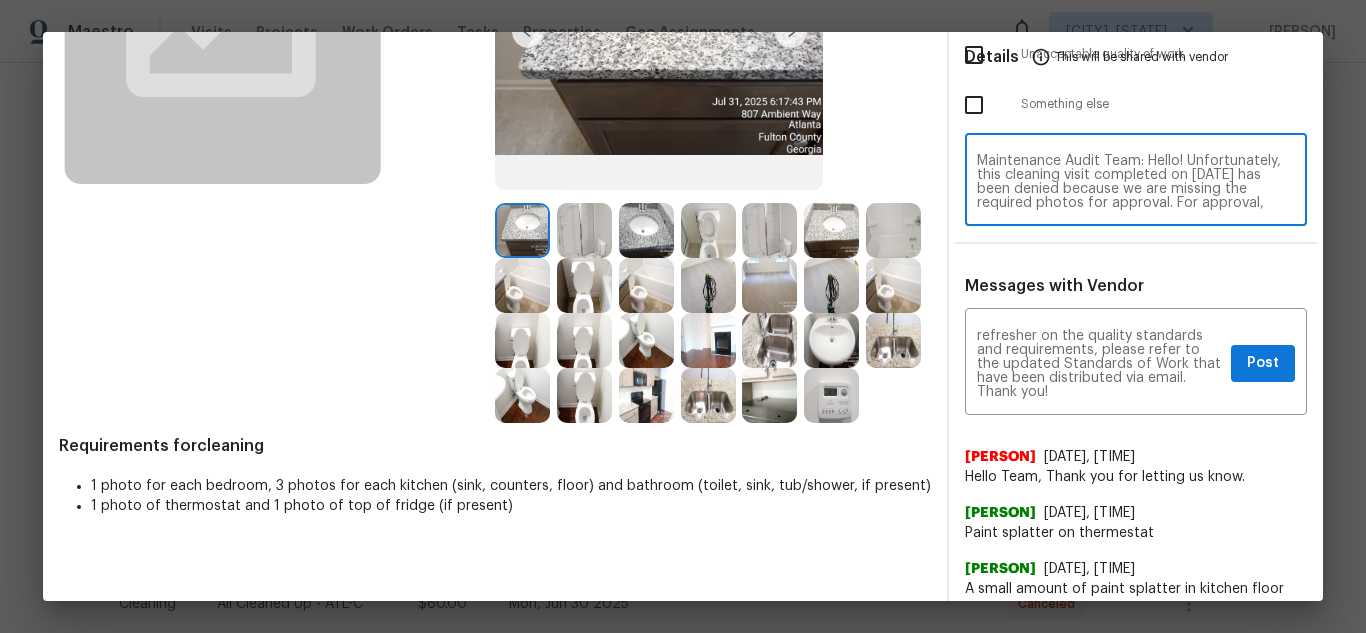 scroll, scrollTop: 182, scrollLeft: 0, axis: vertical 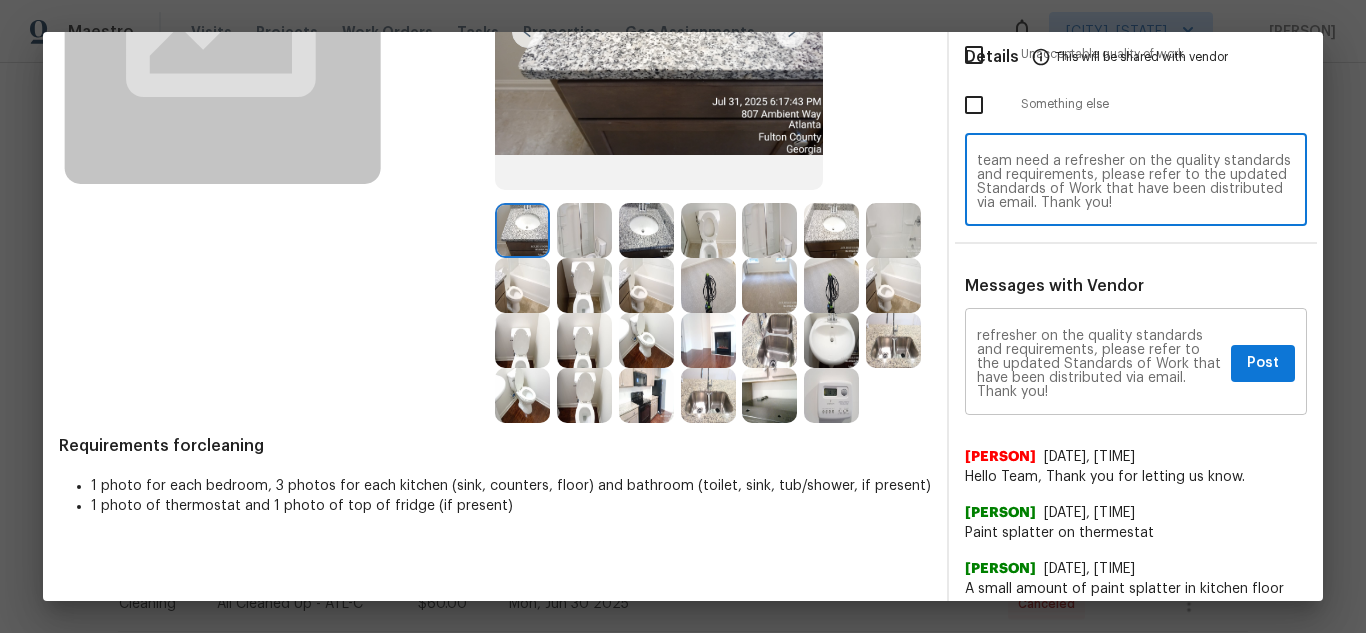 type on "Maintenance Audit Team: Hello! Unfortunately, this cleaning visit completed on [DATE] has been denied because we are missing the required photos for approval. For approval, please upload one bedroom , full view of kitchen floor photos only if the correct or missing photos were taken on the same day the visit was completed. If those photos are available, they must be uploaded within 48 hours of the original visit date. If the required photos were not taken on the day of the visit, the denial will remain in place. If you or your team need a refresher on the quality standards and requirements, please refer to the updated Standards of Work that have been distributed via email. Thank you!" 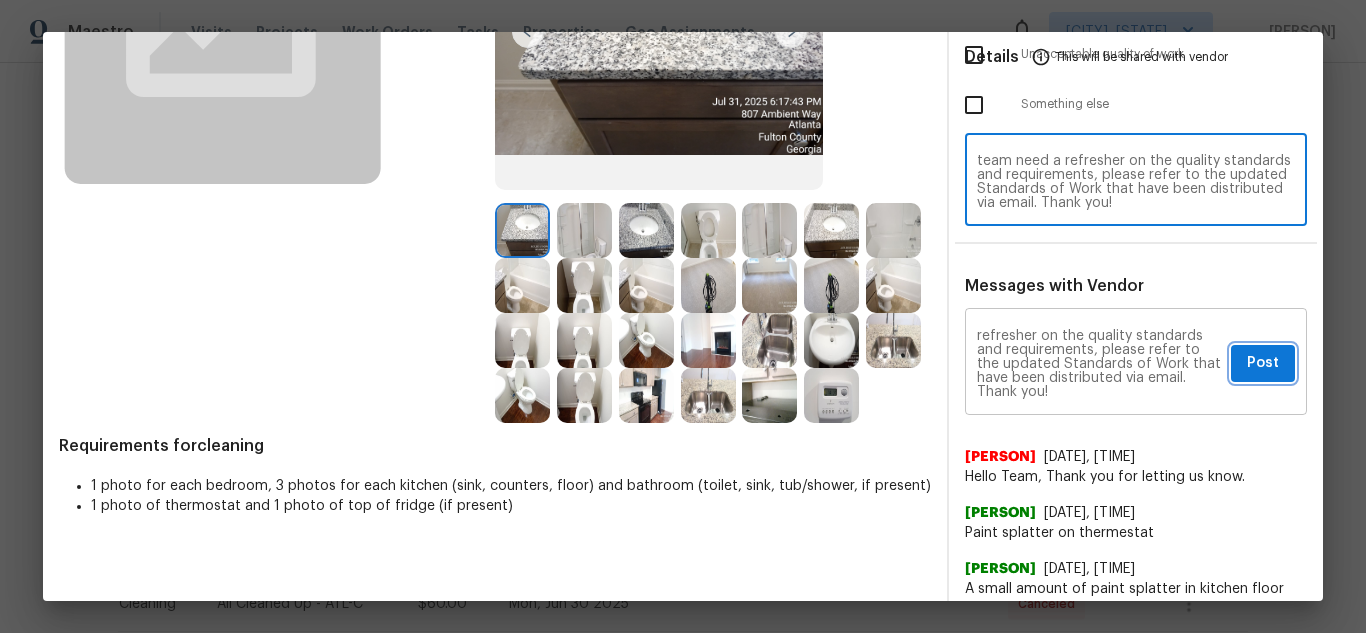 click on "Post" at bounding box center [1263, 363] 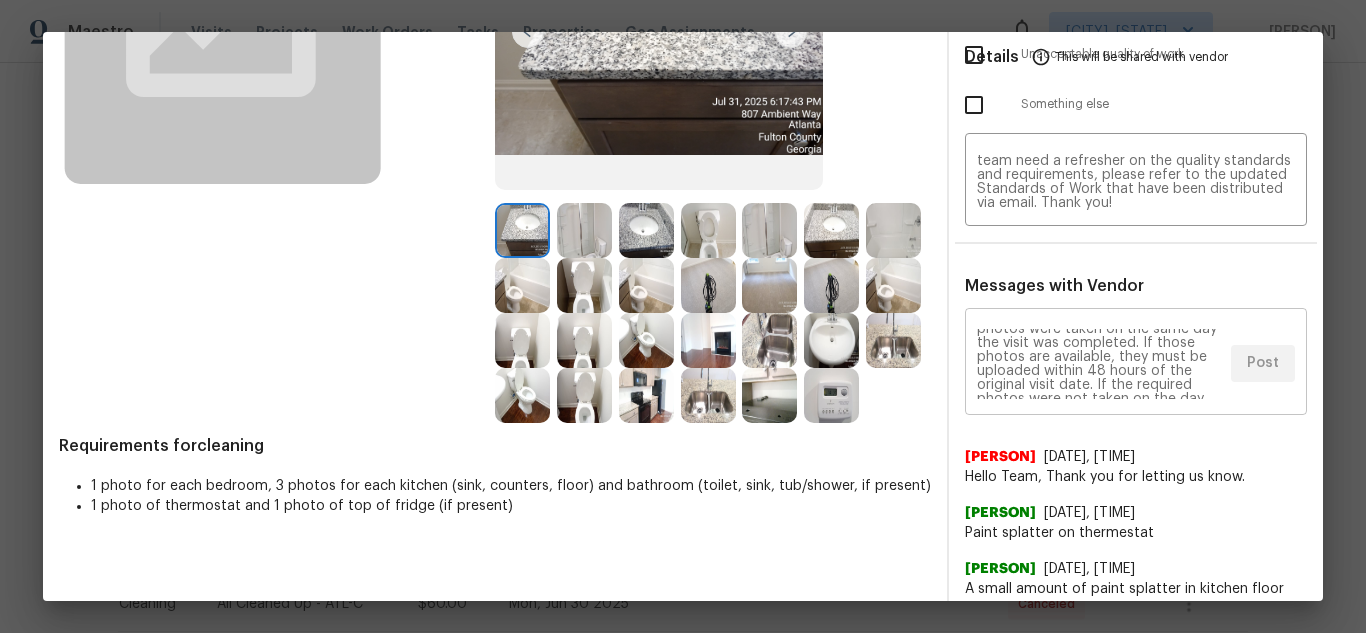 scroll, scrollTop: 0, scrollLeft: 0, axis: both 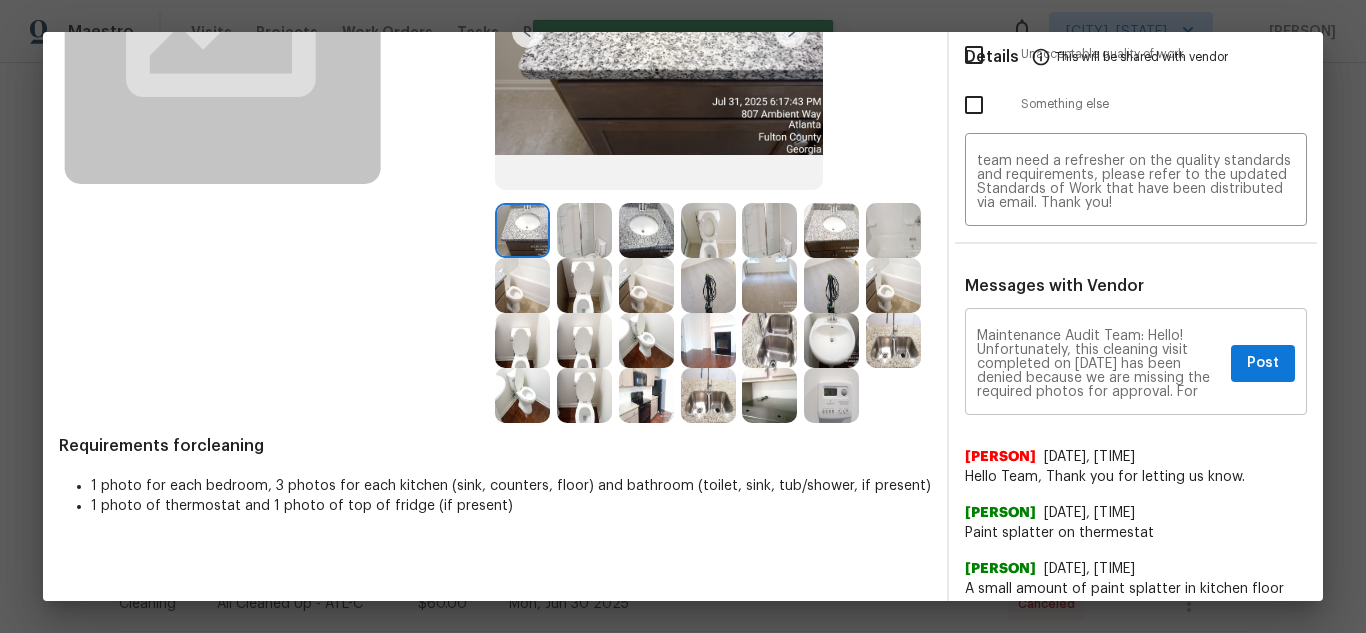 type 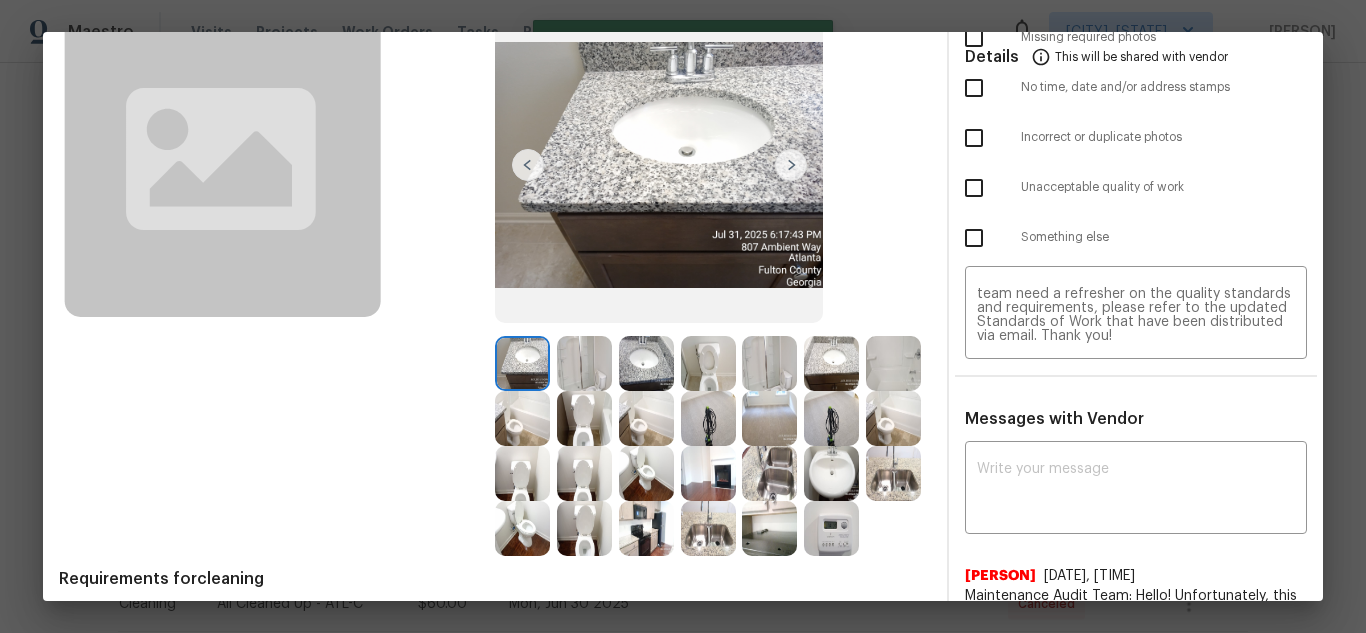 scroll, scrollTop: 0, scrollLeft: 0, axis: both 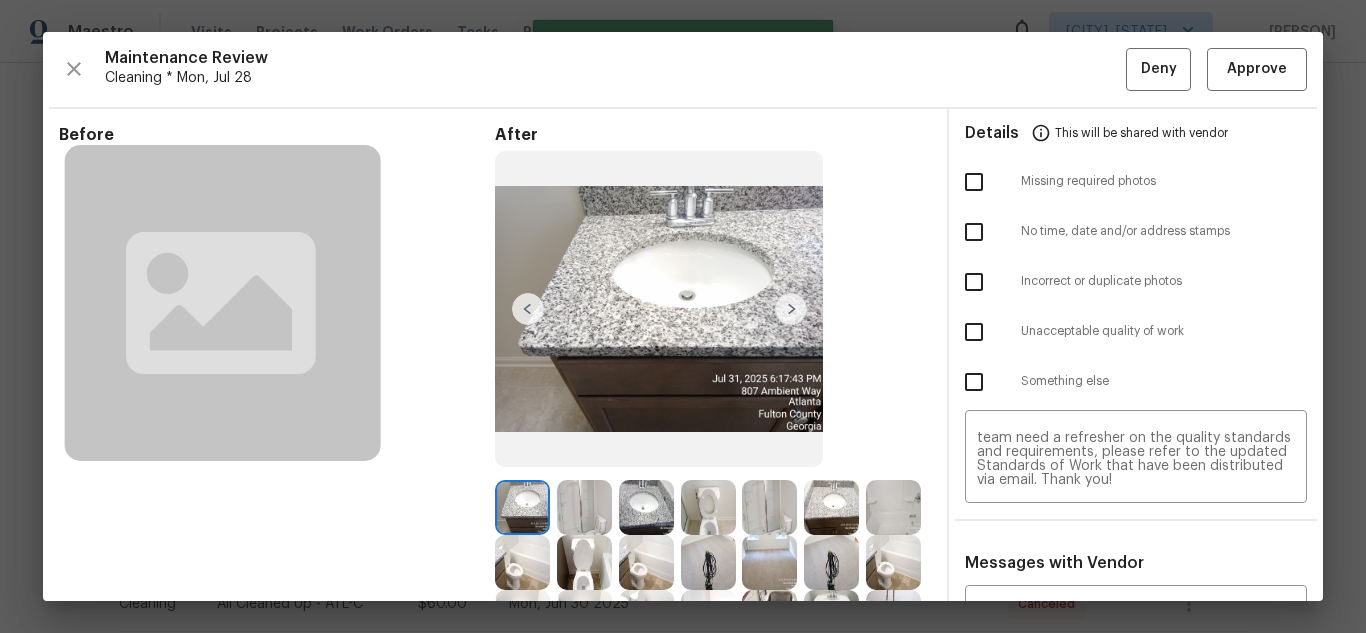 click at bounding box center [974, 182] 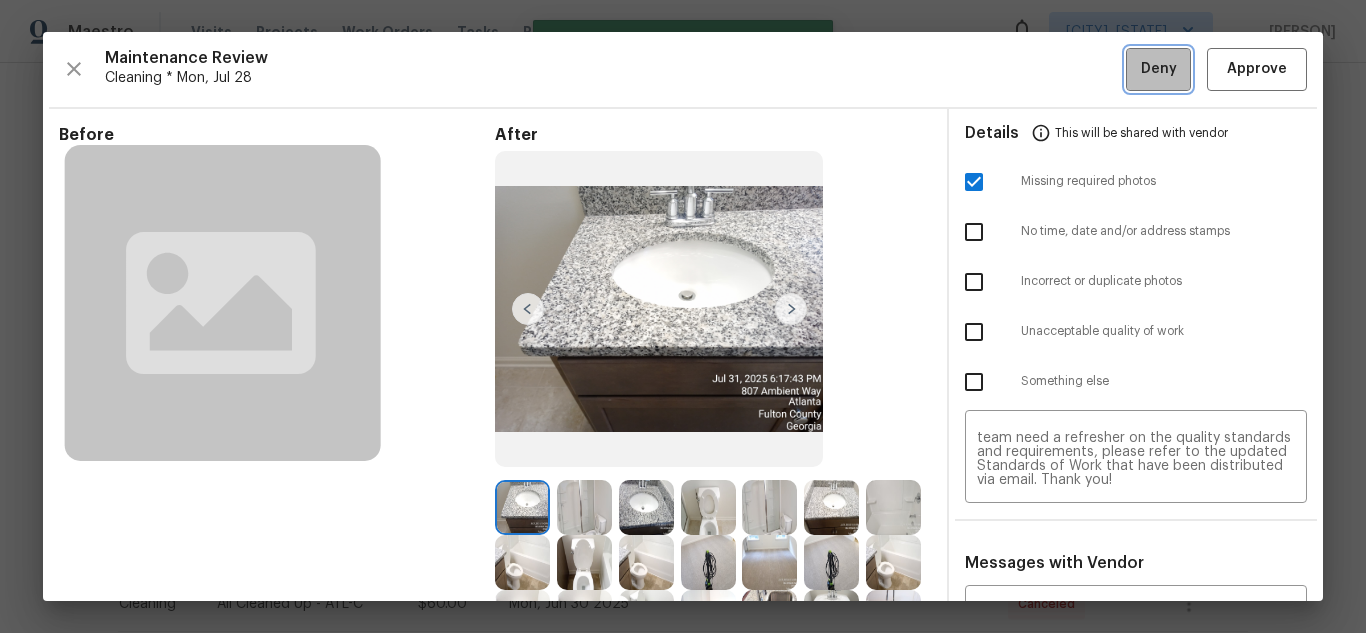 click on "Deny" at bounding box center [1158, 69] 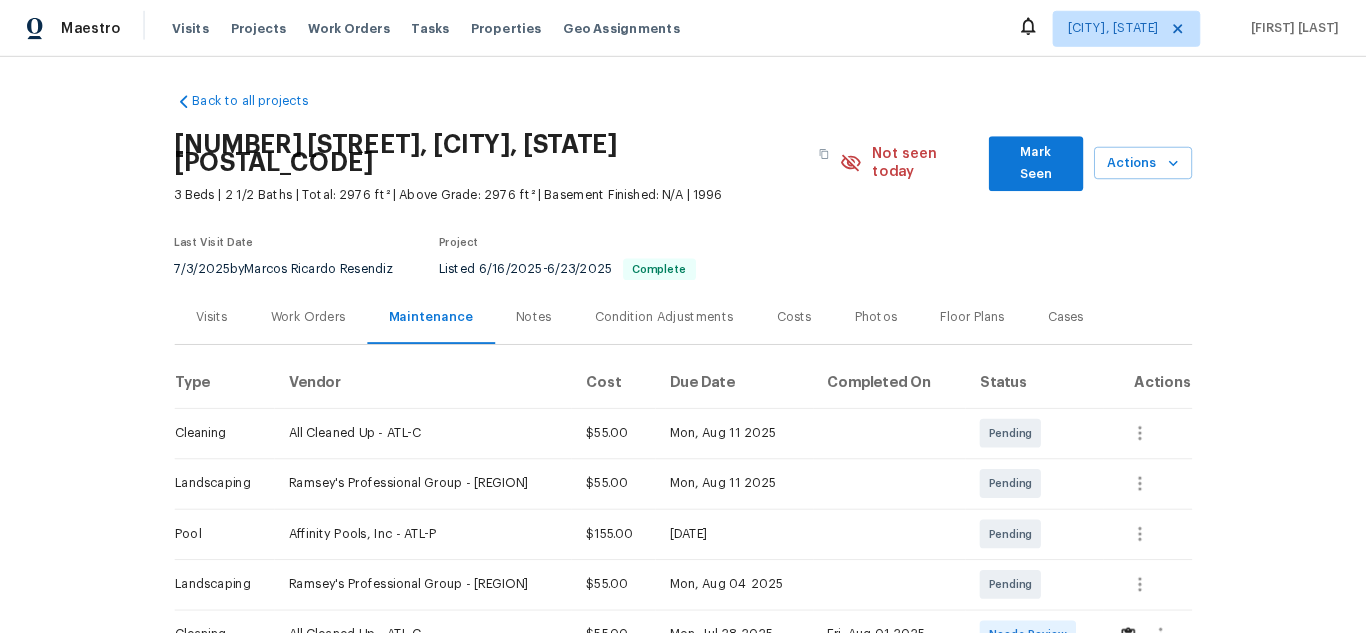 scroll, scrollTop: 0, scrollLeft: 0, axis: both 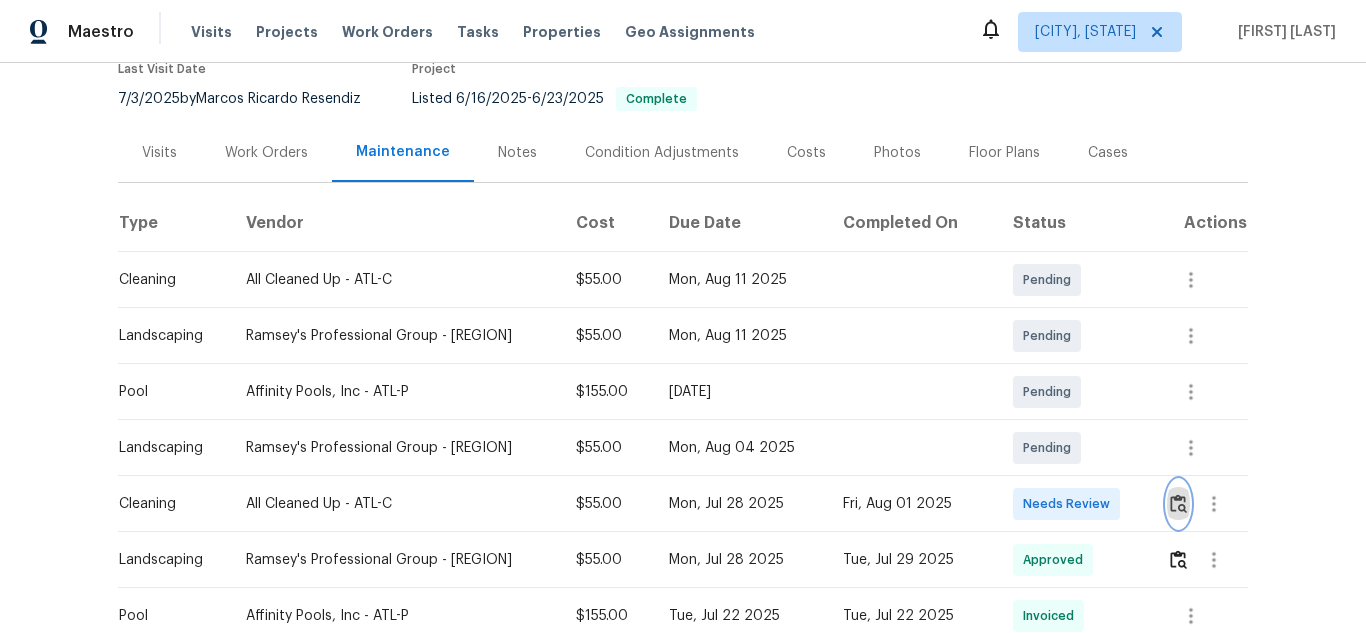 click at bounding box center [1178, 503] 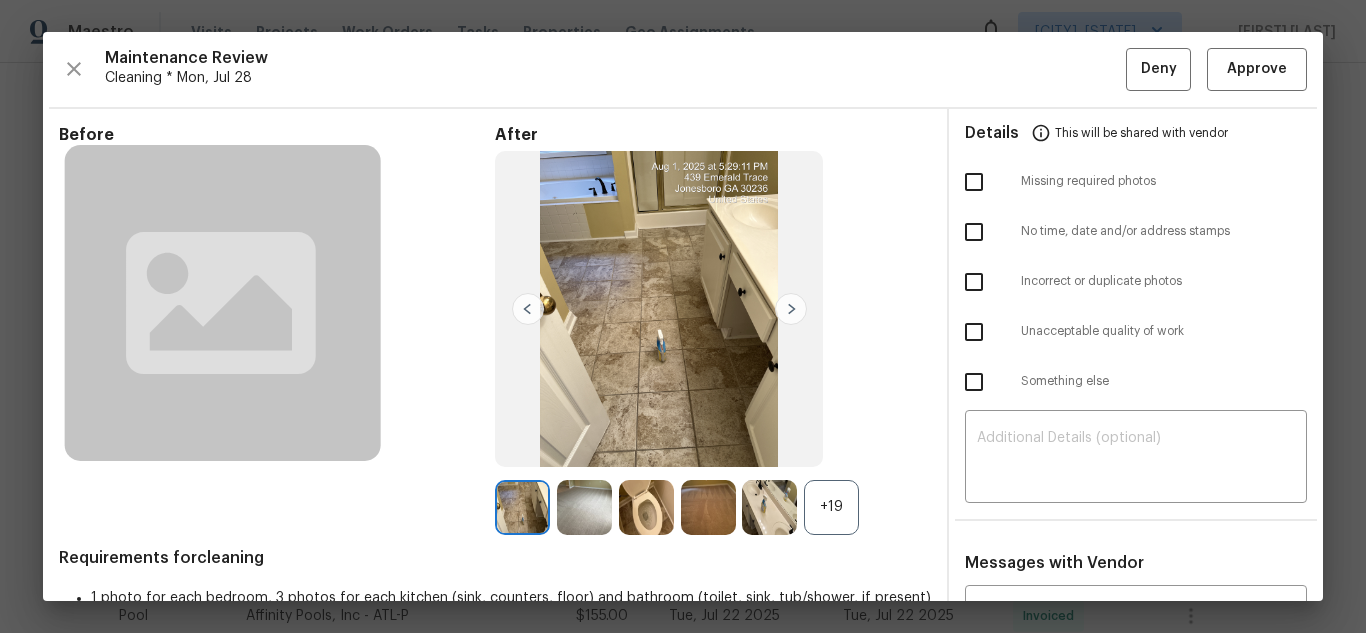 scroll, scrollTop: 100, scrollLeft: 0, axis: vertical 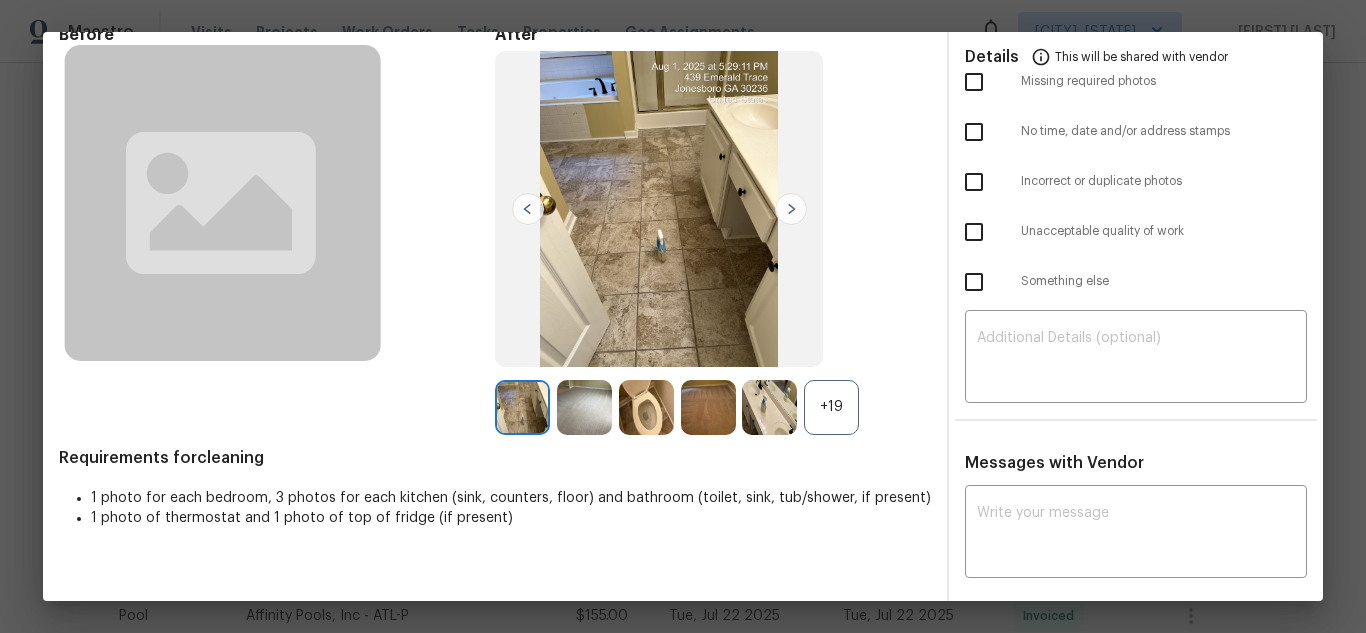 click on "+19" at bounding box center [831, 407] 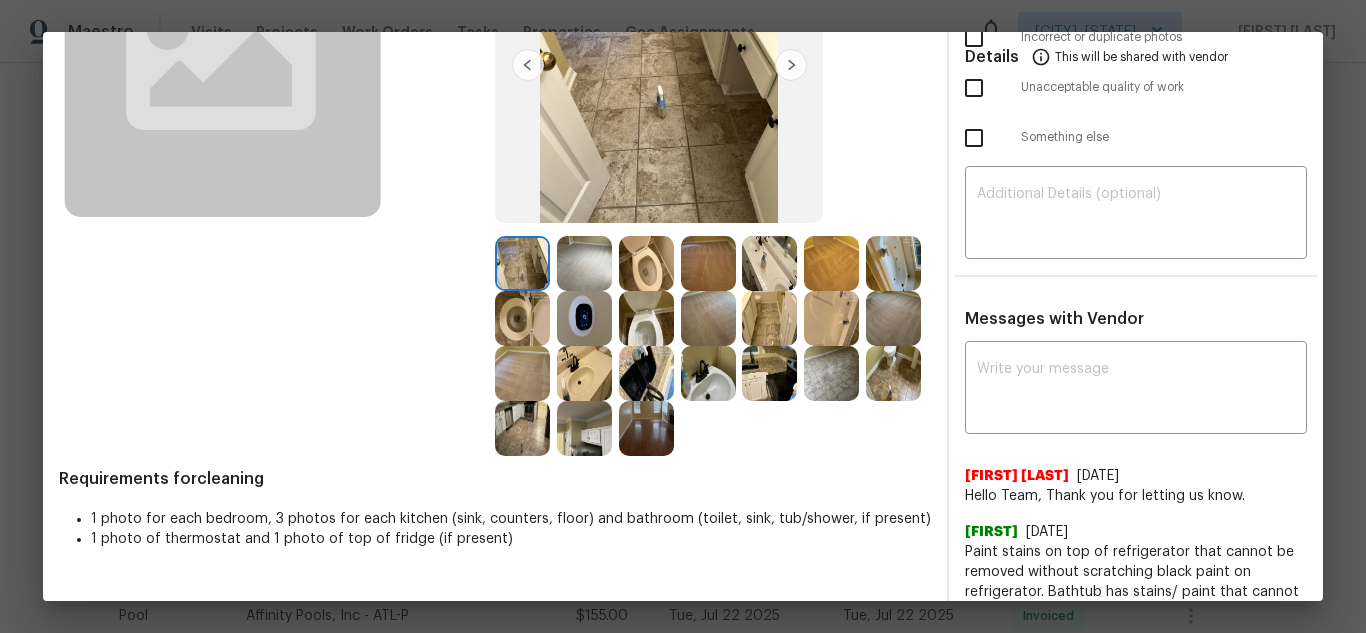 scroll, scrollTop: 281, scrollLeft: 0, axis: vertical 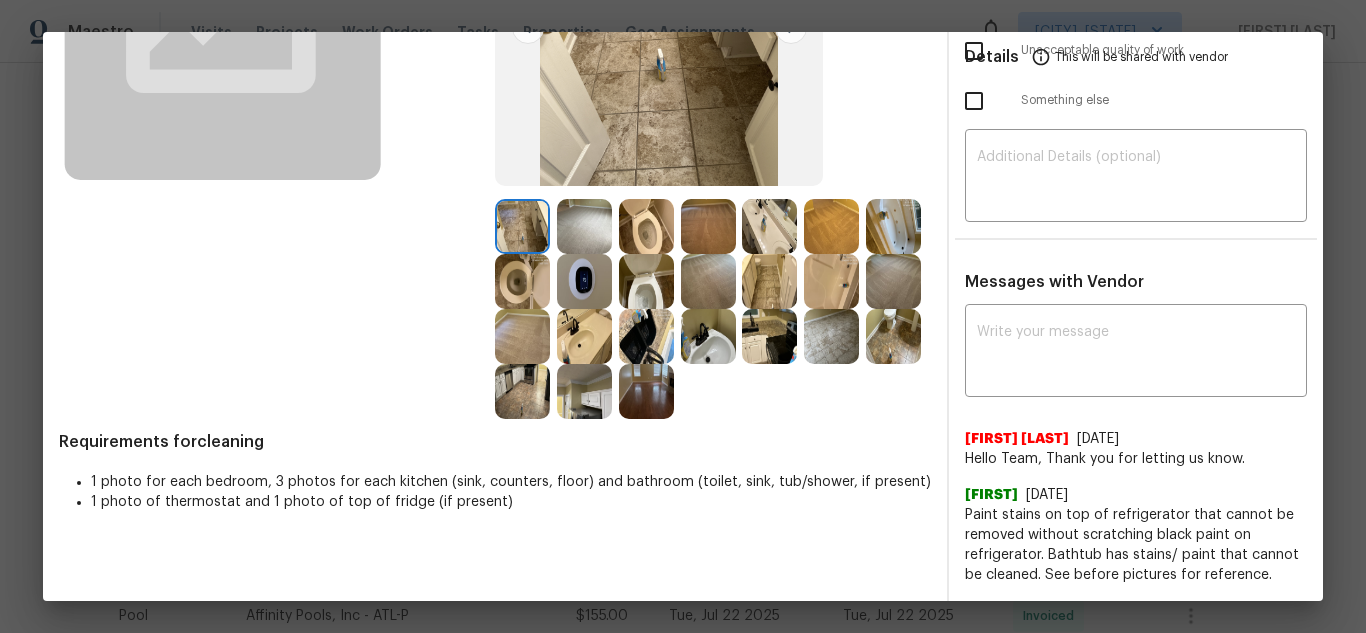 click at bounding box center (646, 226) 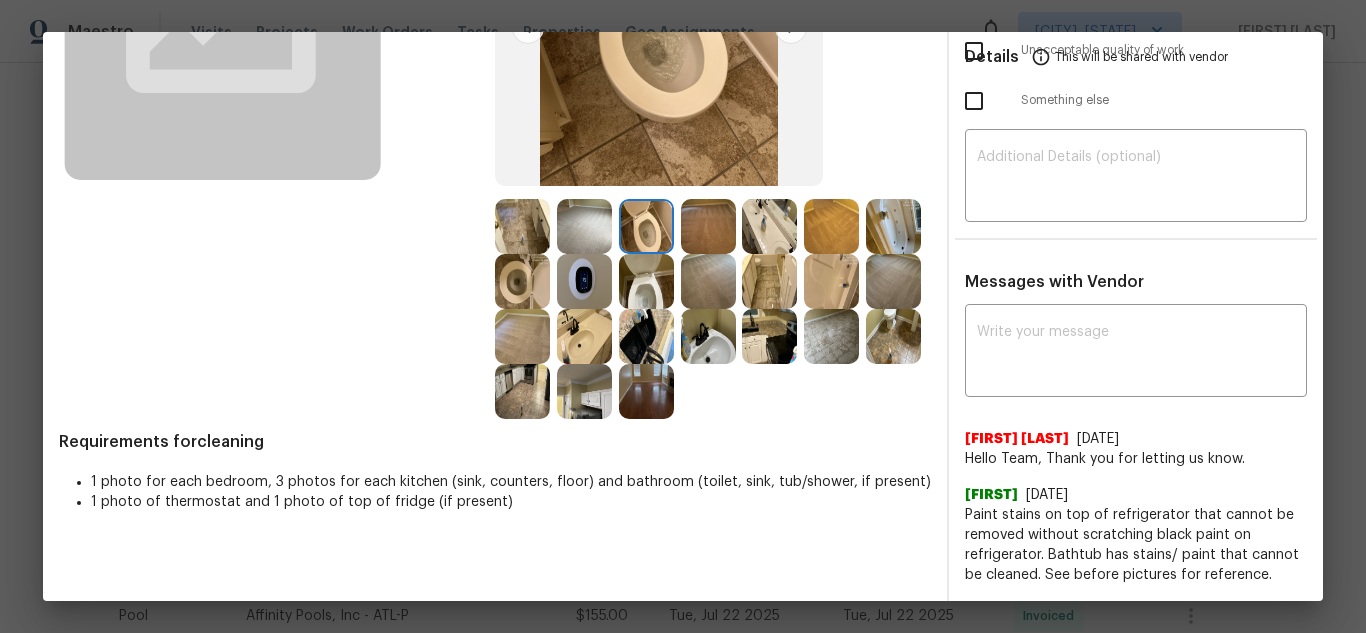 click at bounding box center (522, 281) 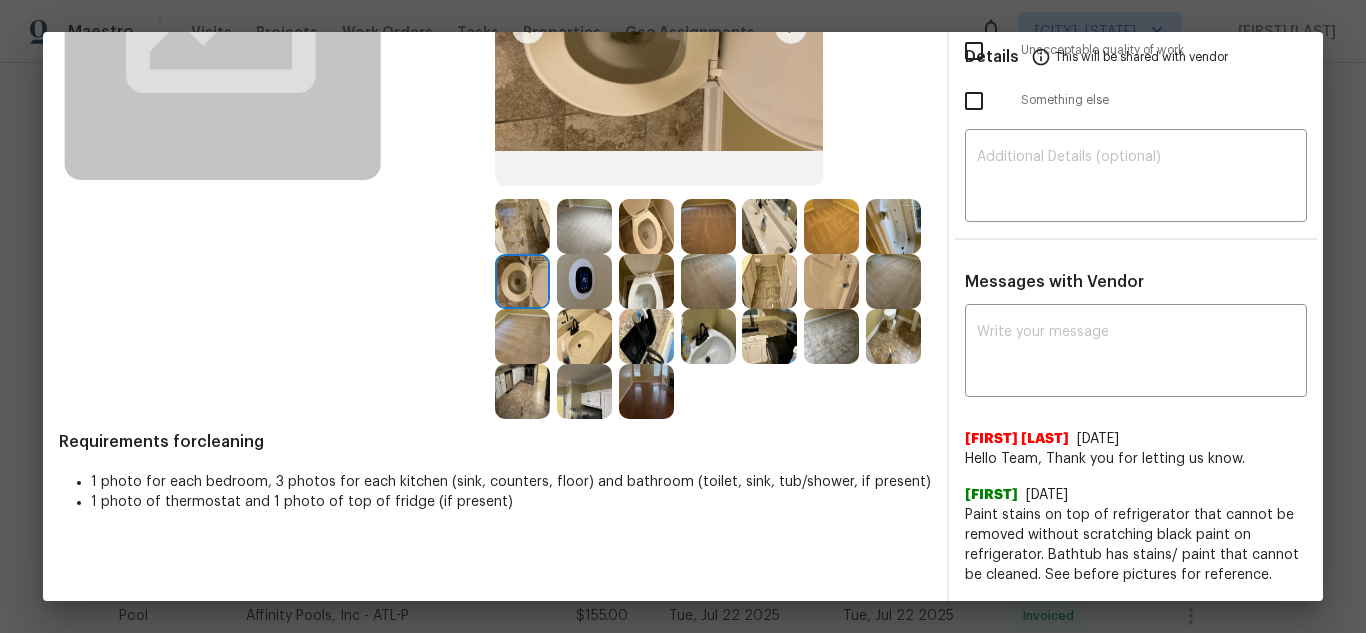 click at bounding box center (584, 336) 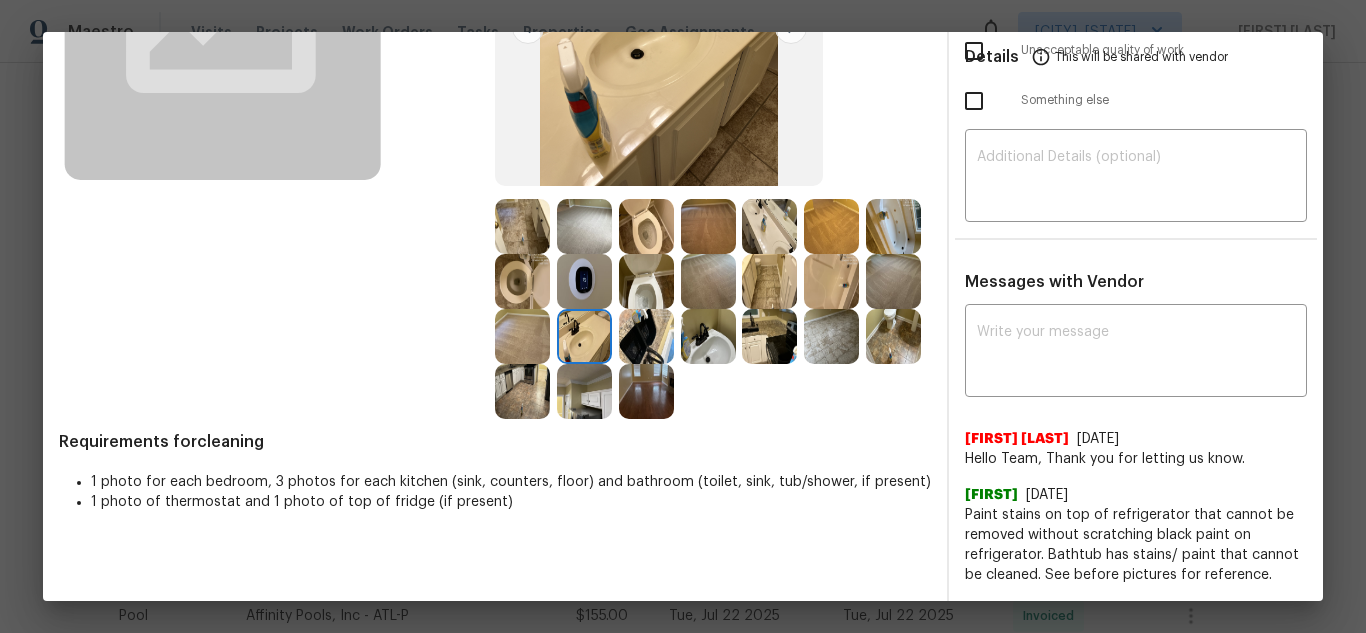 click at bounding box center (769, 226) 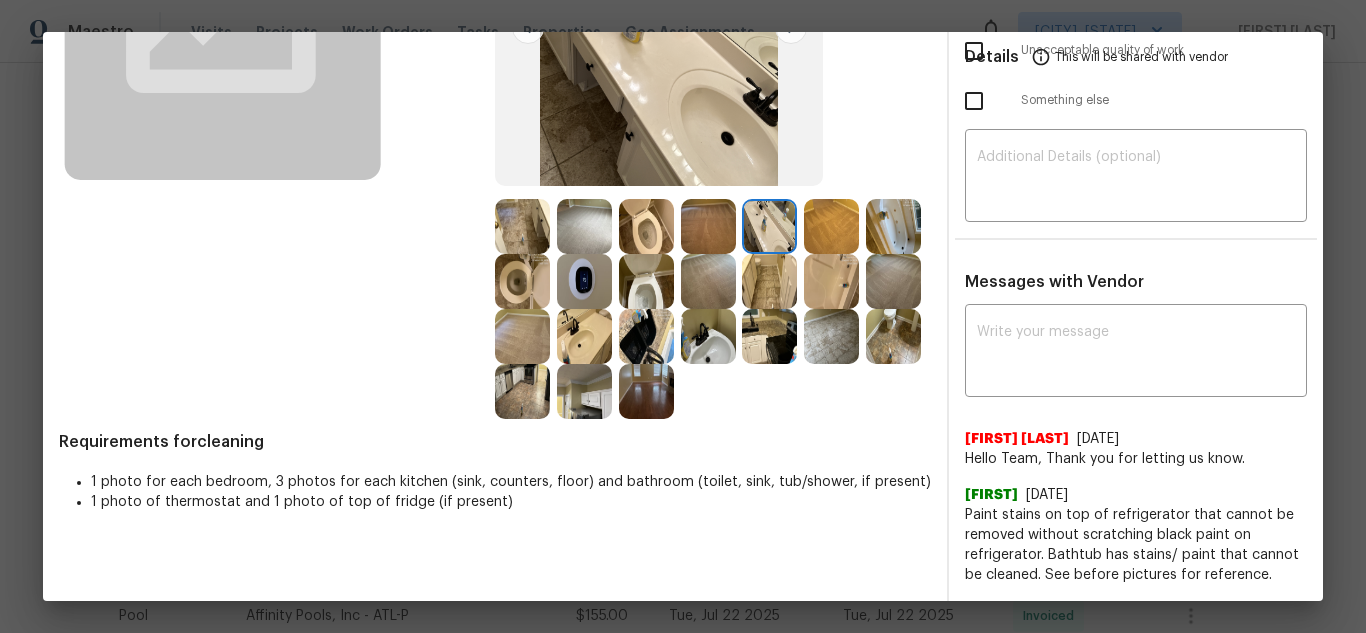 click at bounding box center [646, 226] 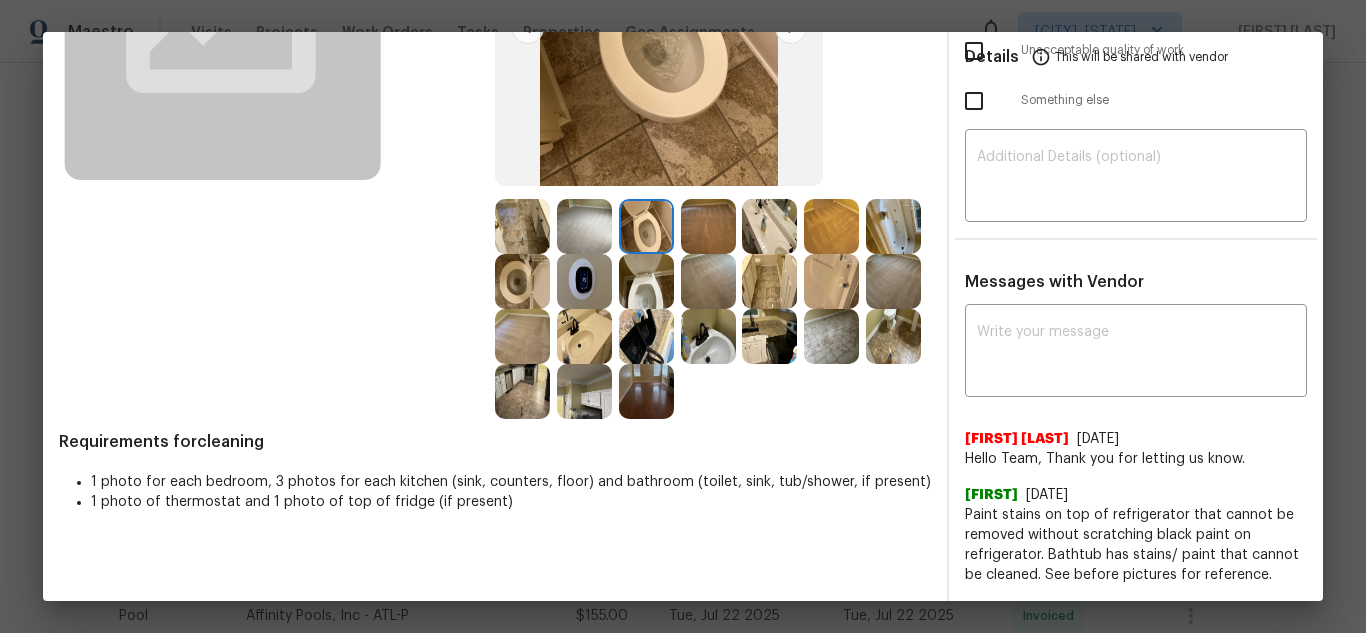 click at bounding box center [522, 281] 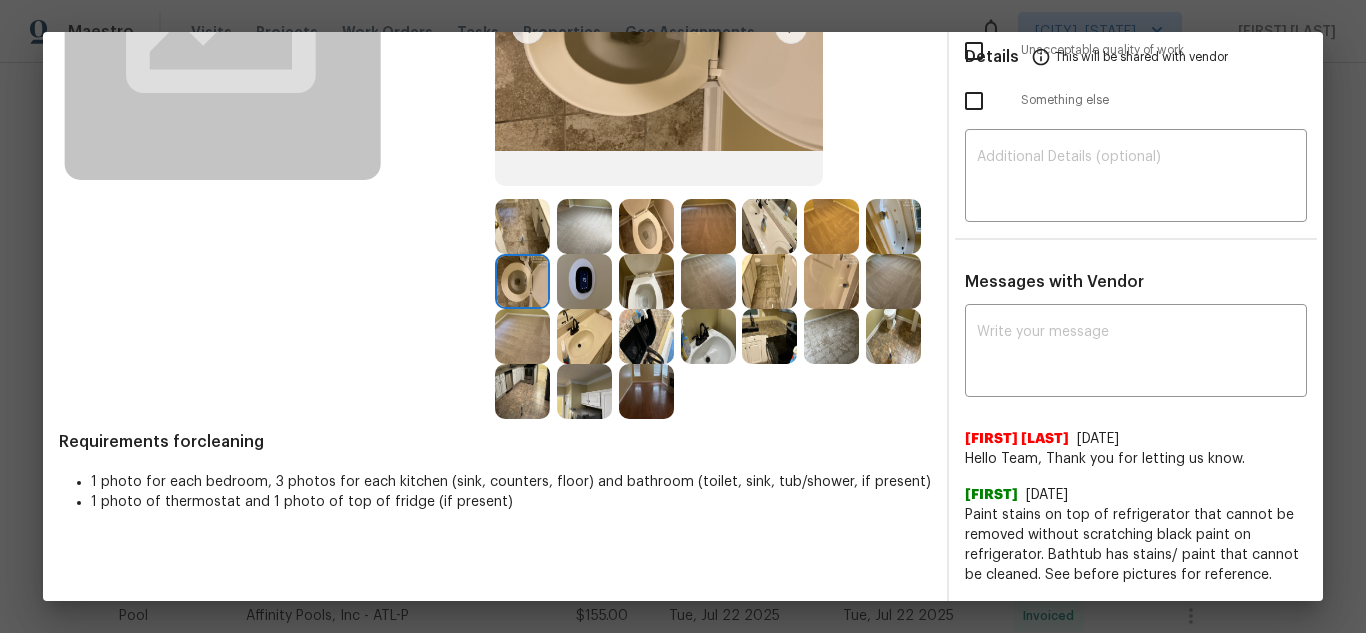 click at bounding box center (646, 281) 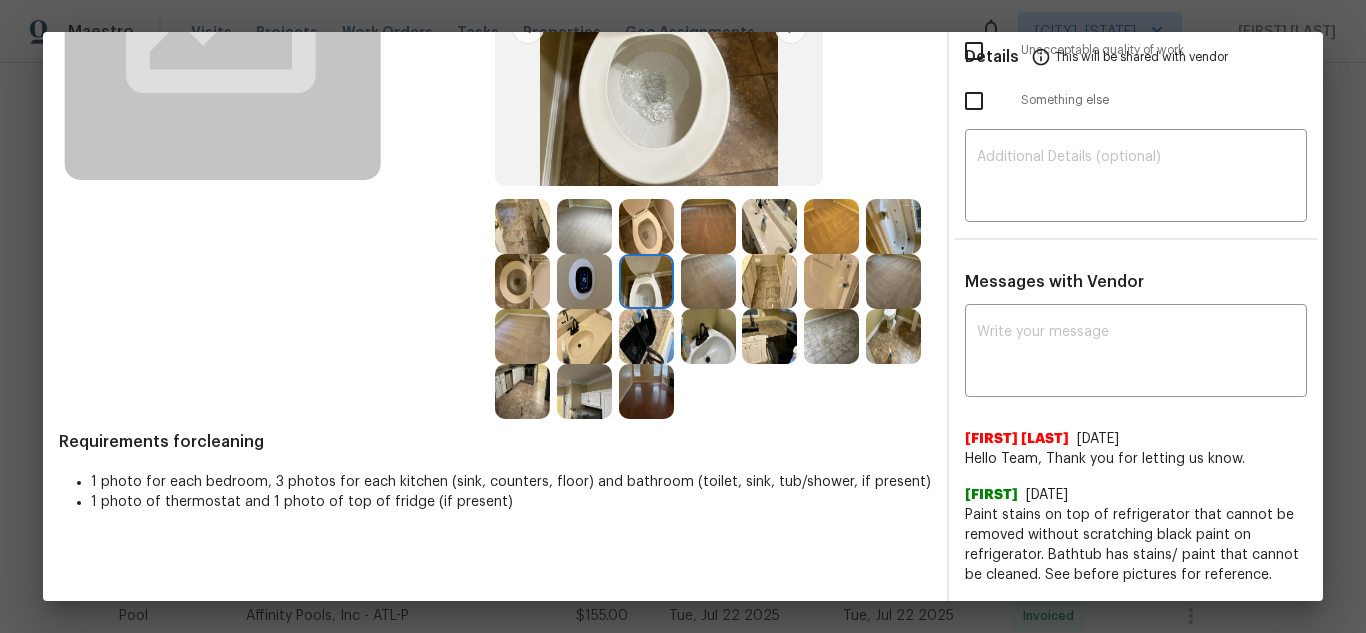 click at bounding box center (584, 281) 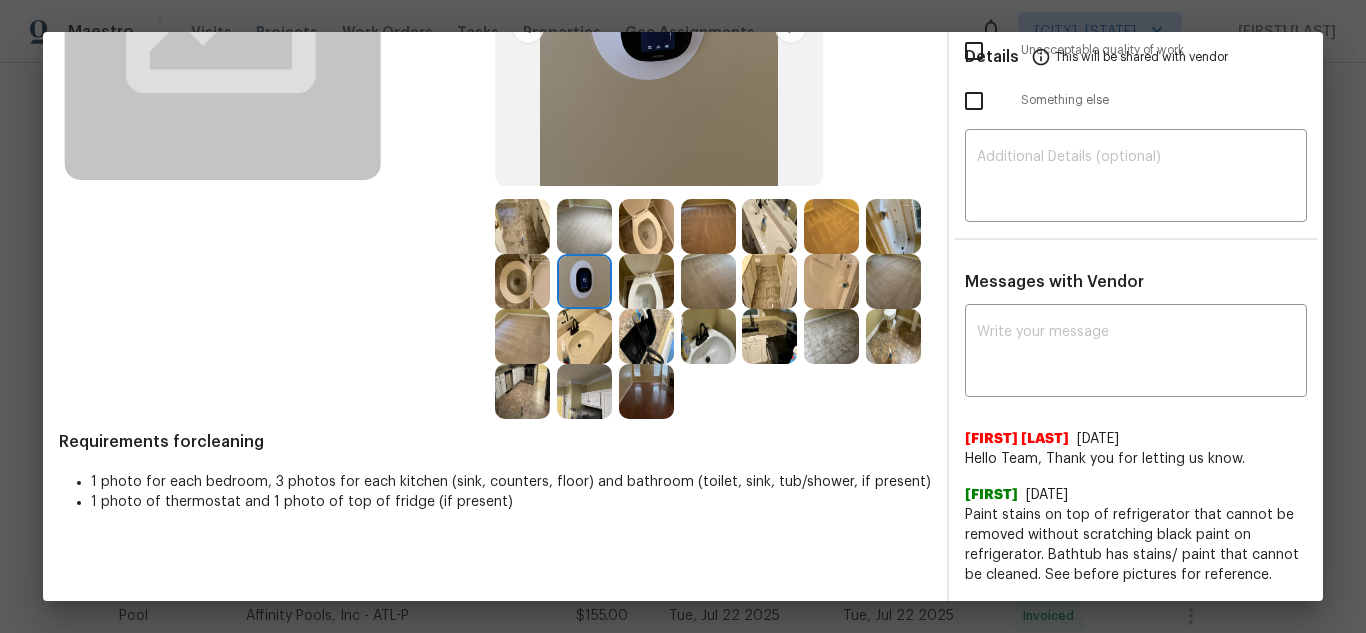 click at bounding box center [584, 336] 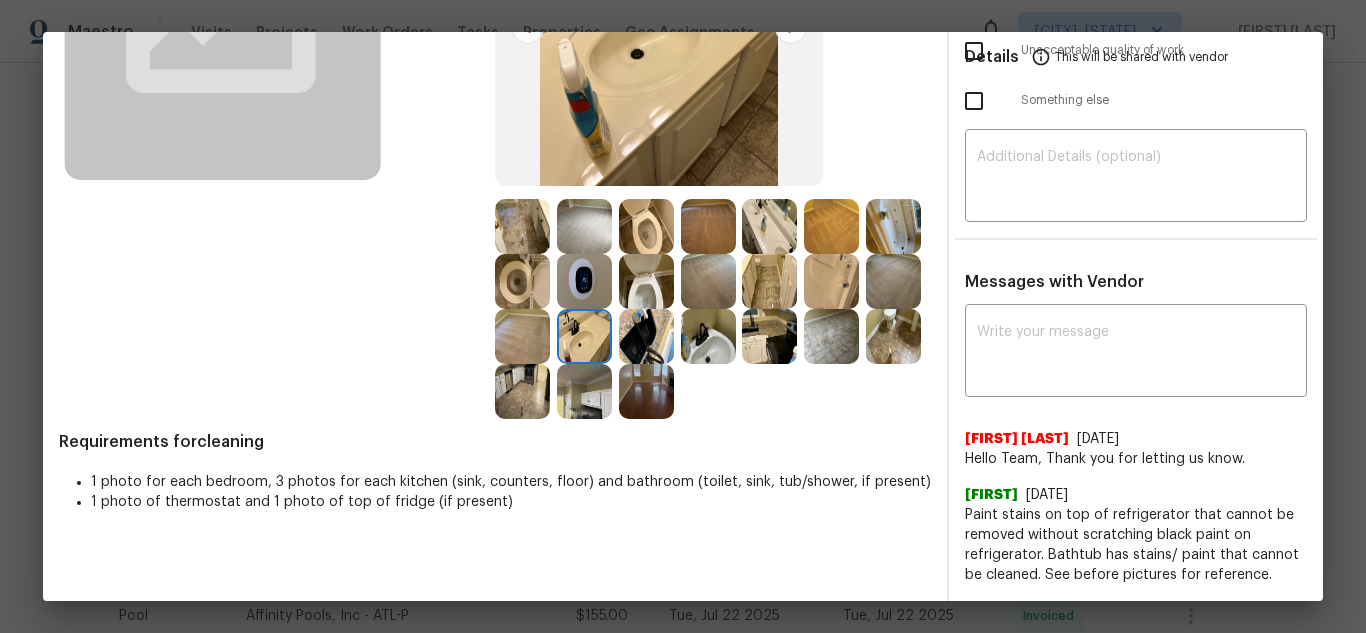 click at bounding box center [769, 226] 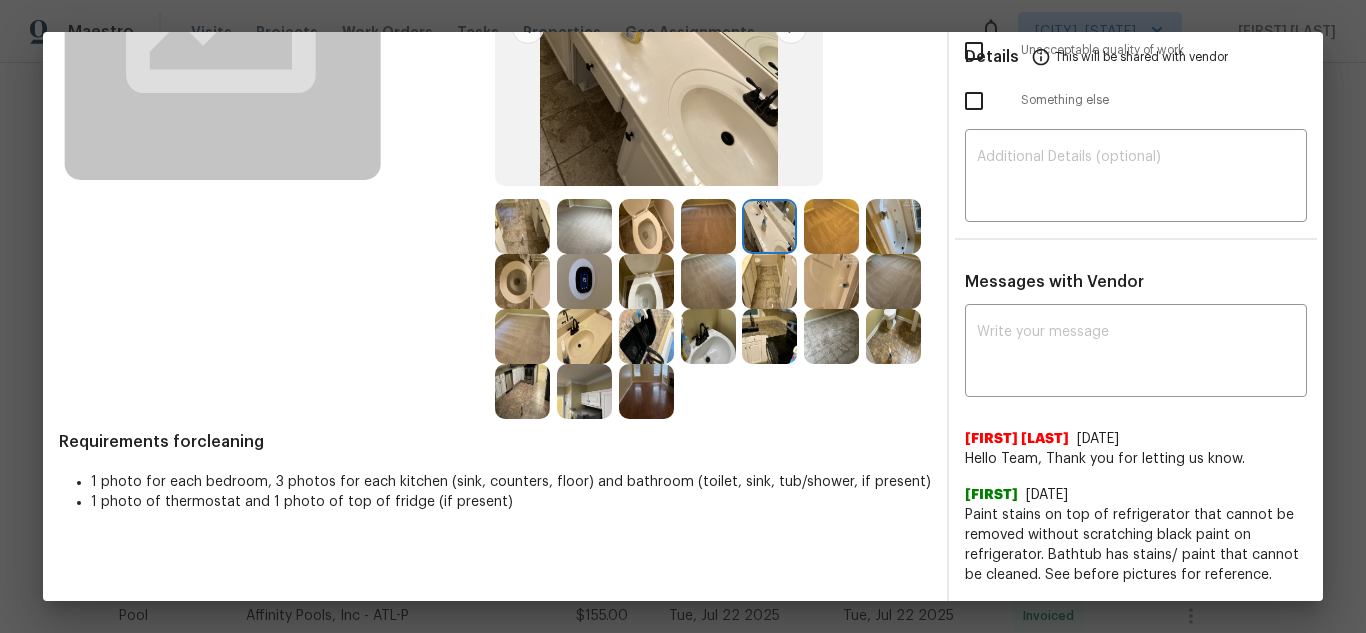 click at bounding box center (708, 336) 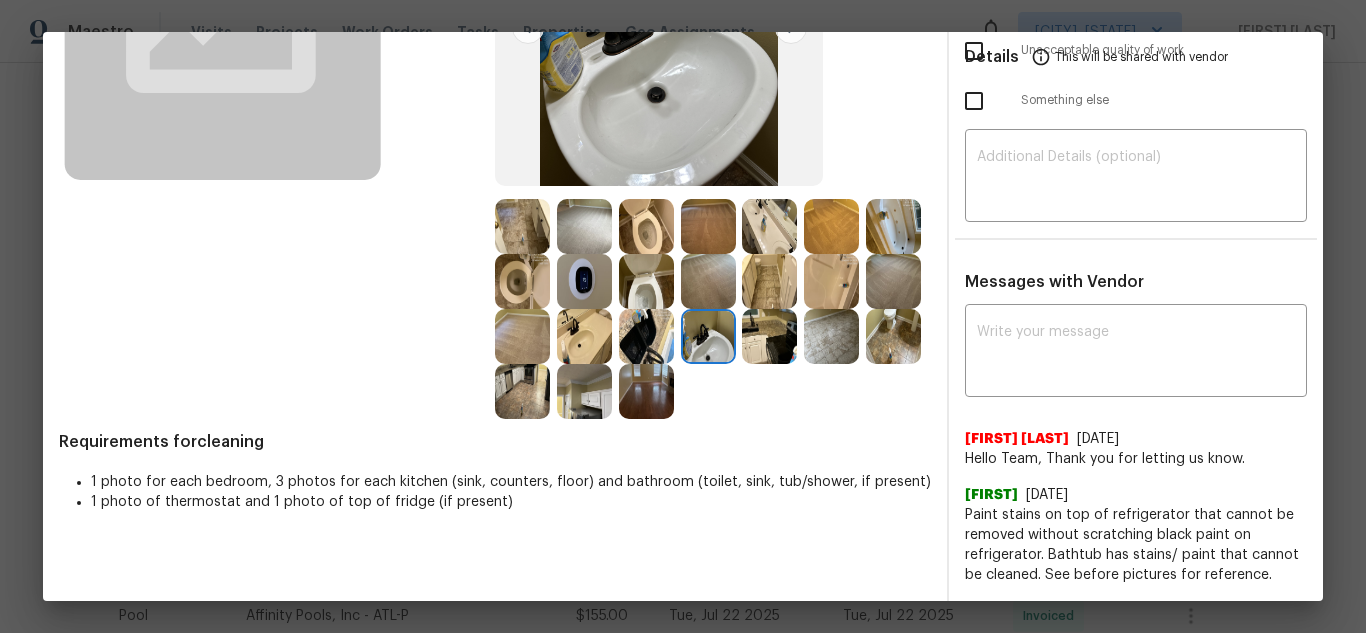 click at bounding box center (831, 226) 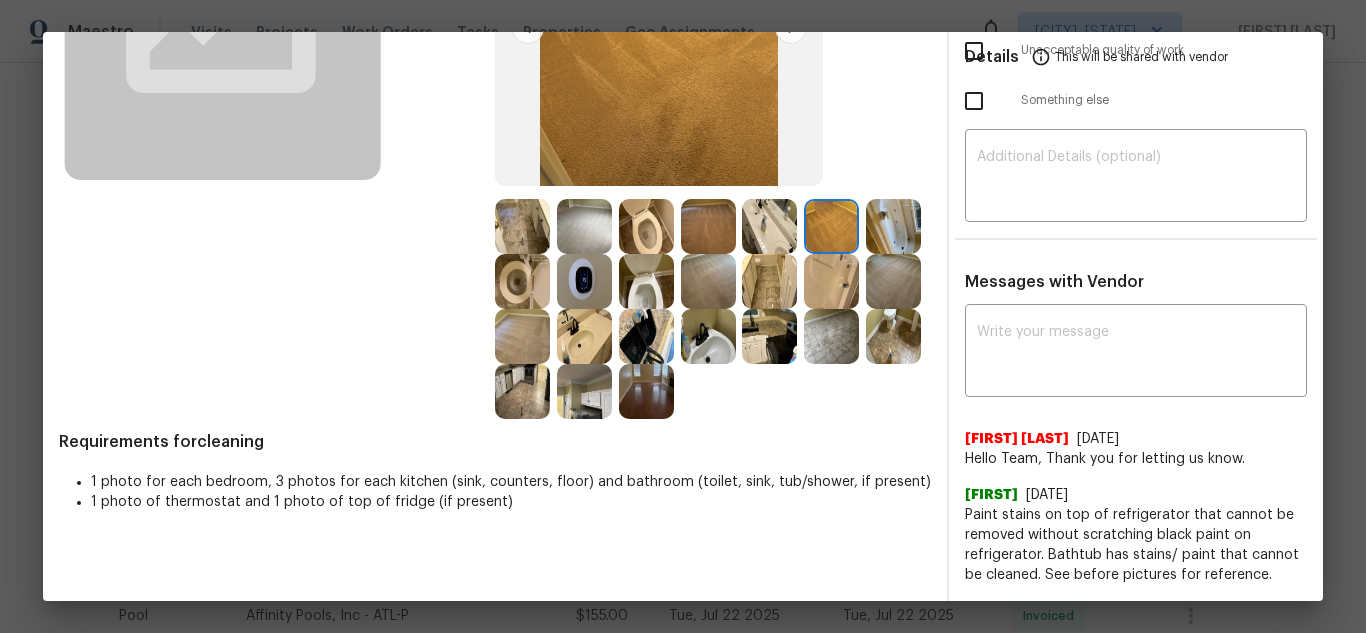 click at bounding box center (708, 226) 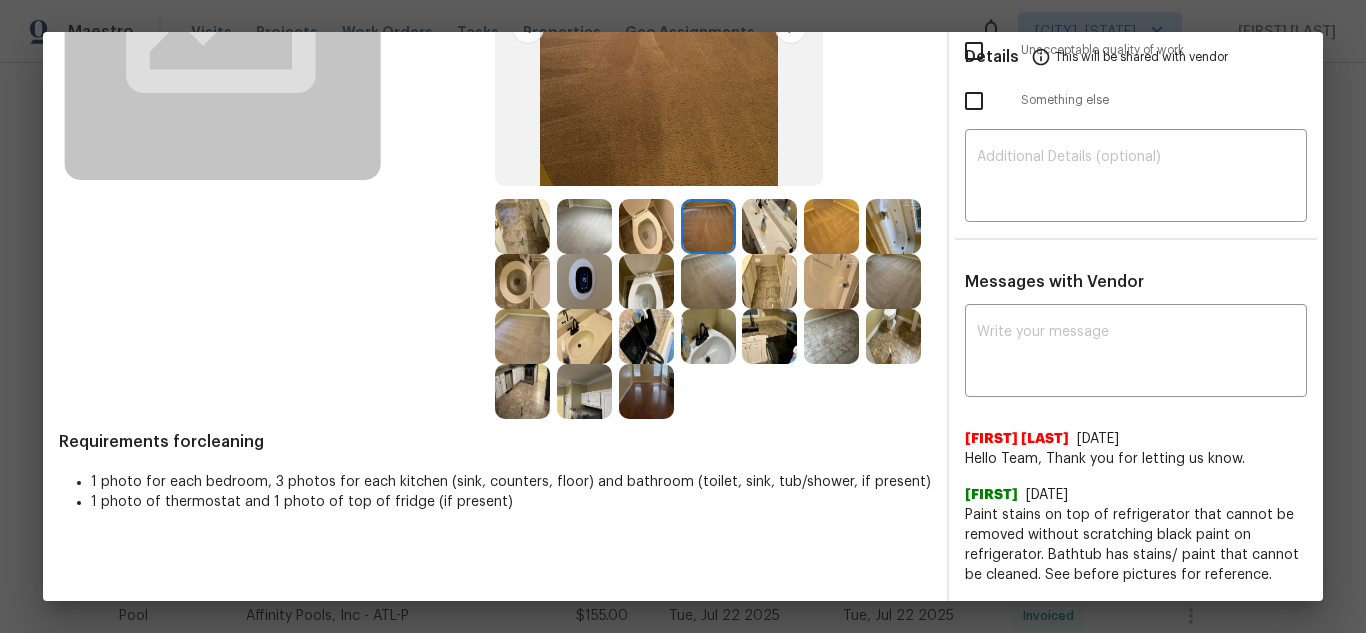 drag, startPoint x: 591, startPoint y: 232, endPoint x: 581, endPoint y: 245, distance: 16.40122 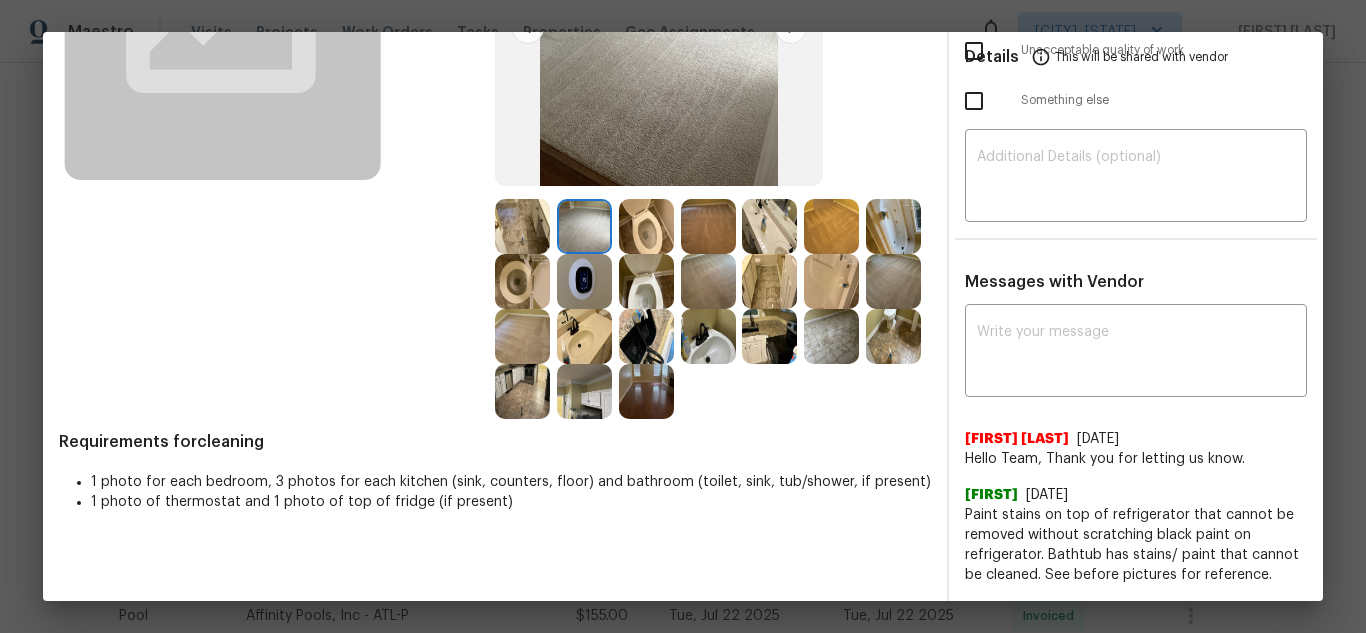 click at bounding box center [893, 281] 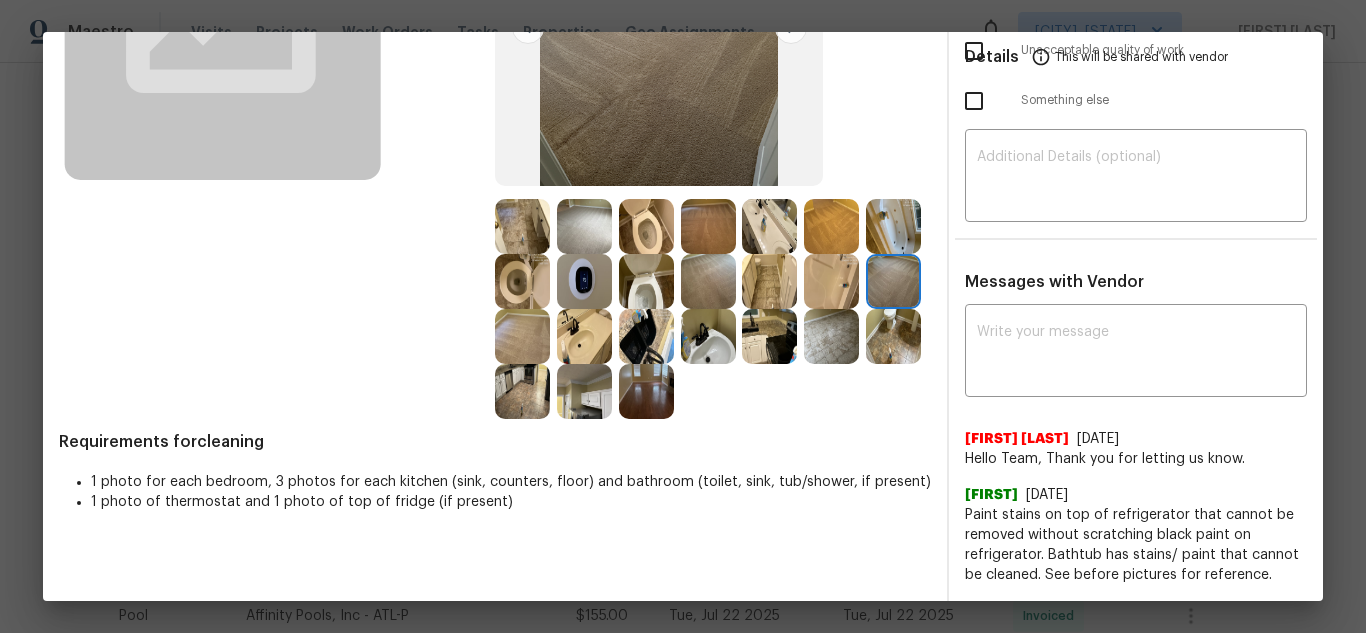 click at bounding box center [522, 336] 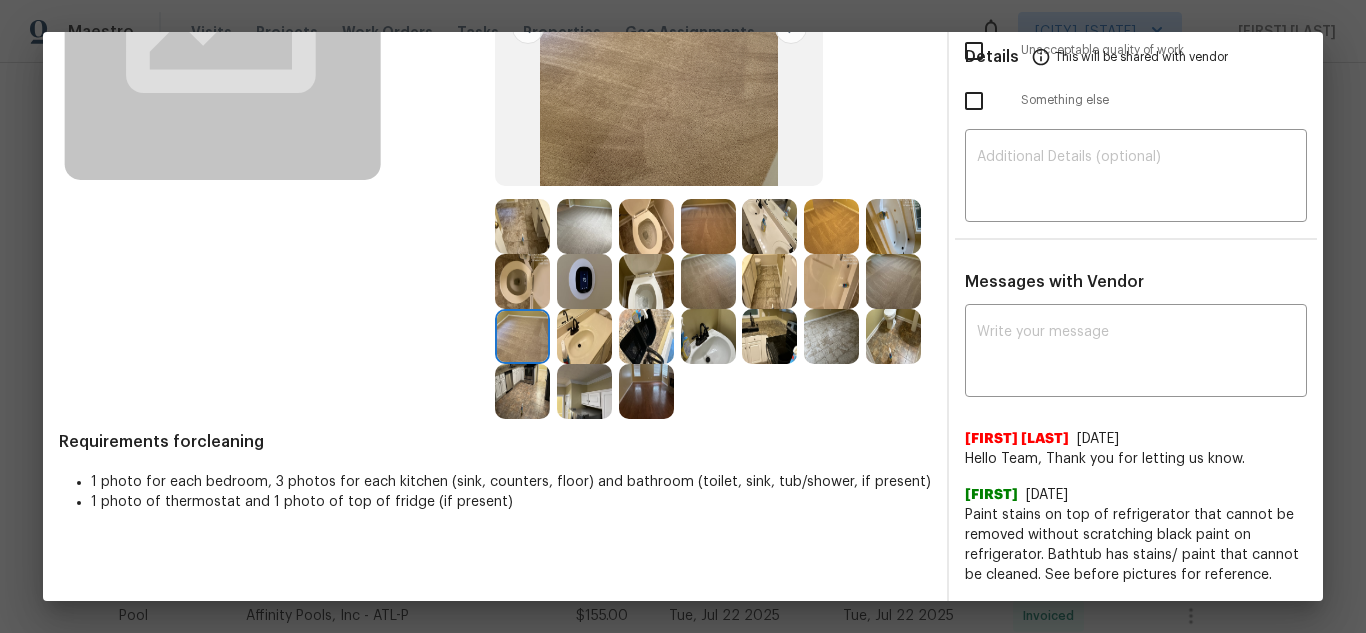 click at bounding box center (708, 281) 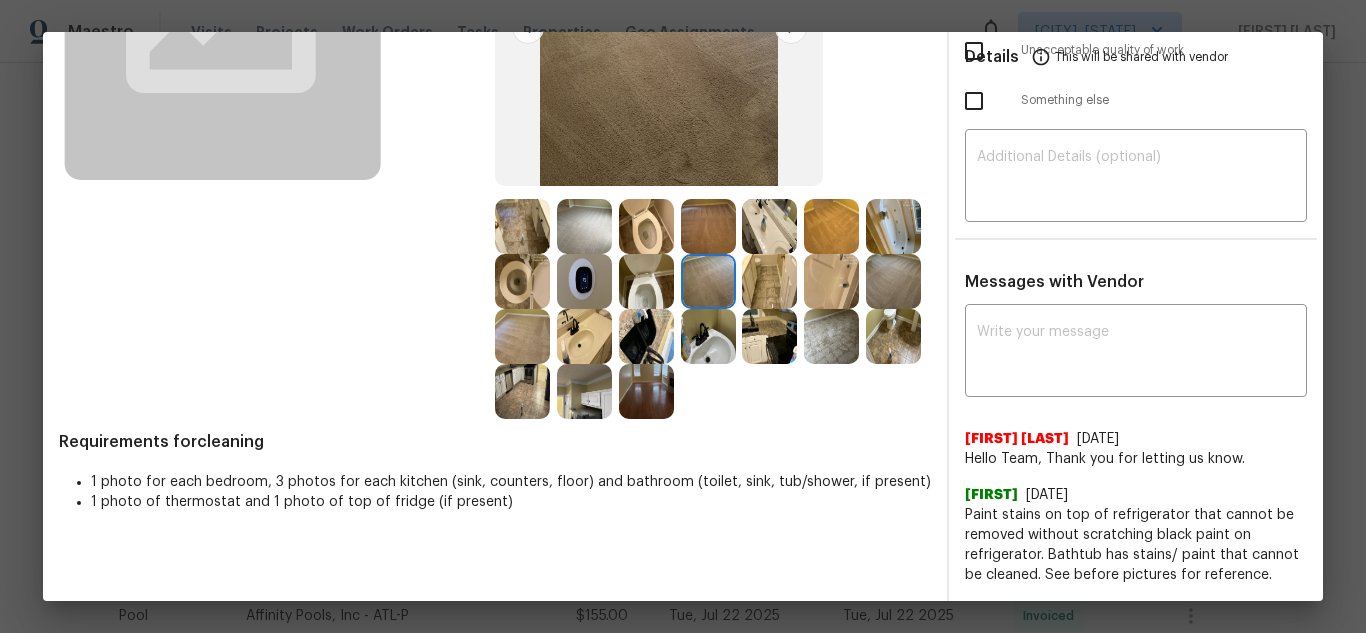 click at bounding box center [646, 391] 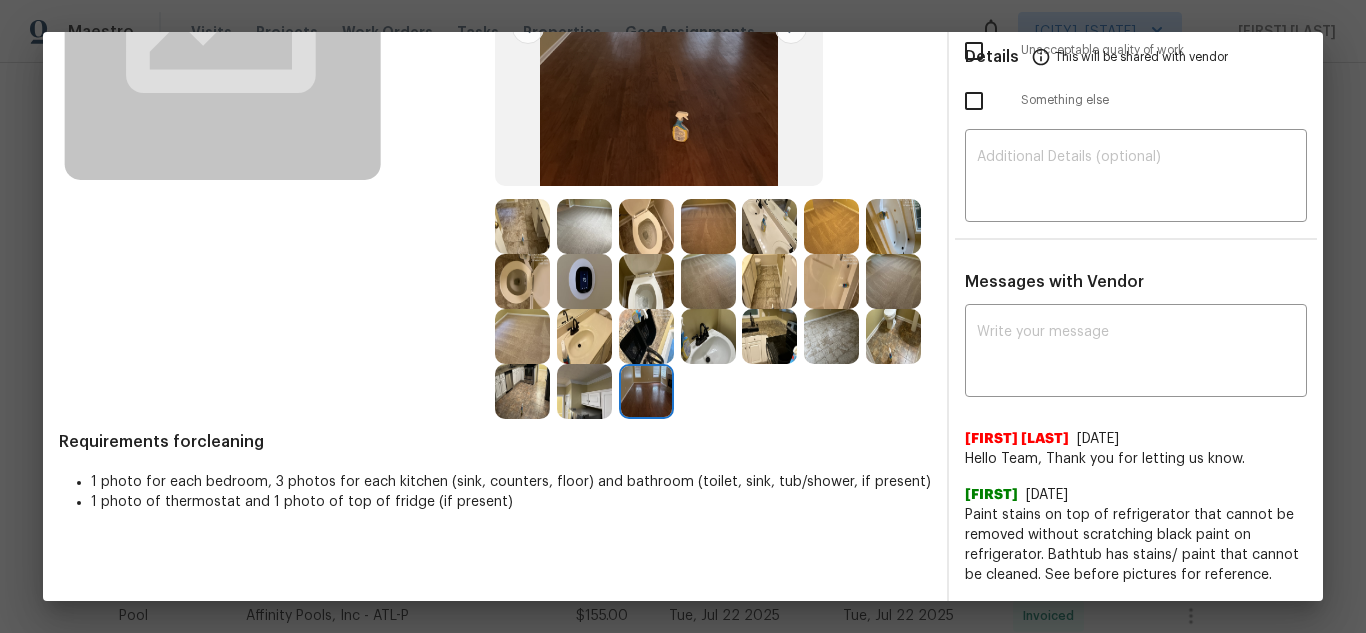 click at bounding box center (646, 336) 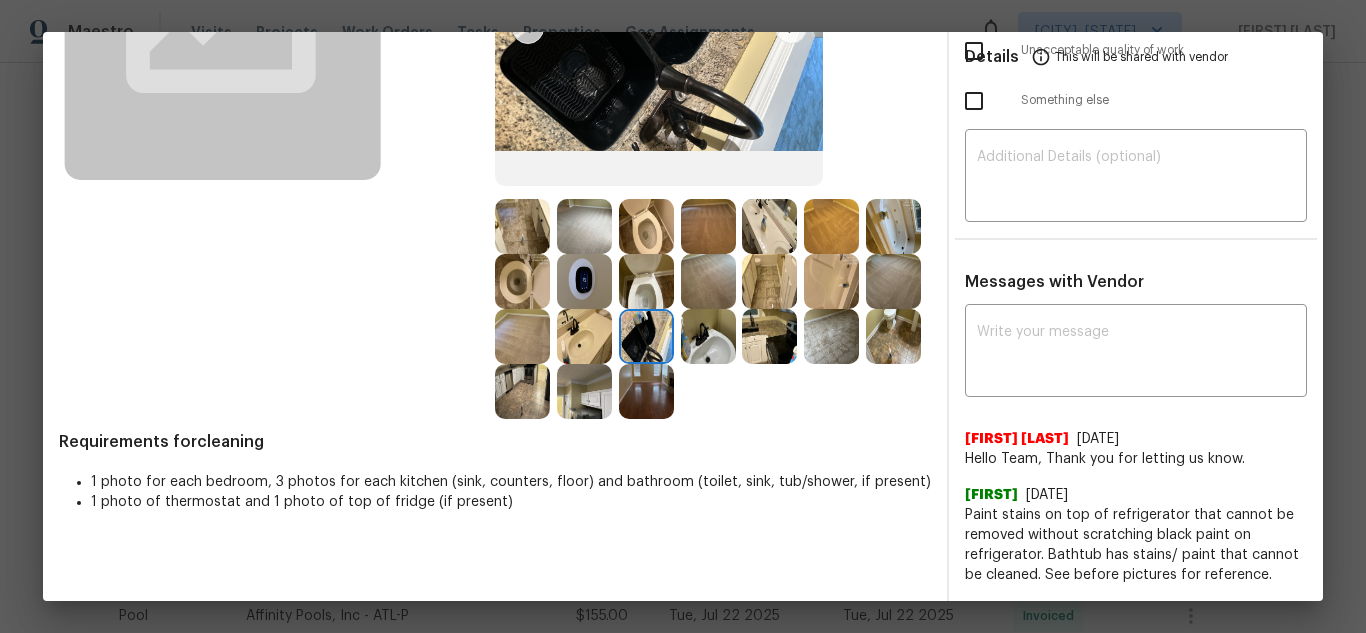 click at bounding box center (522, 226) 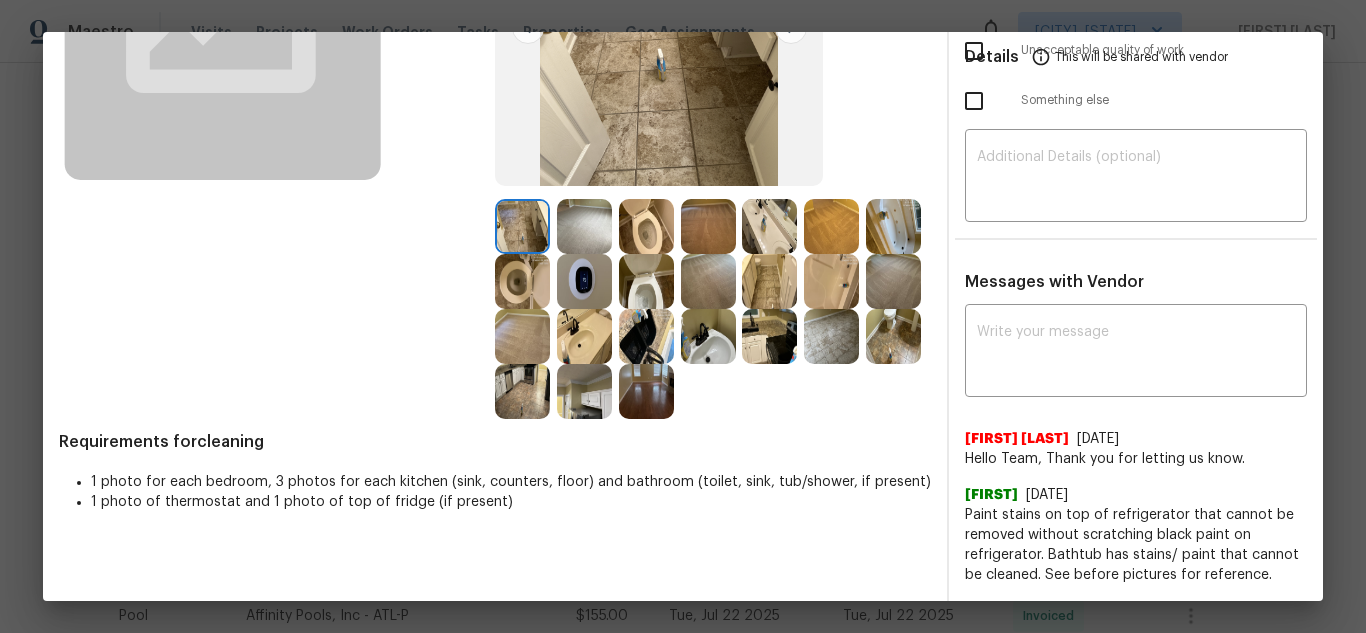 click at bounding box center (522, 391) 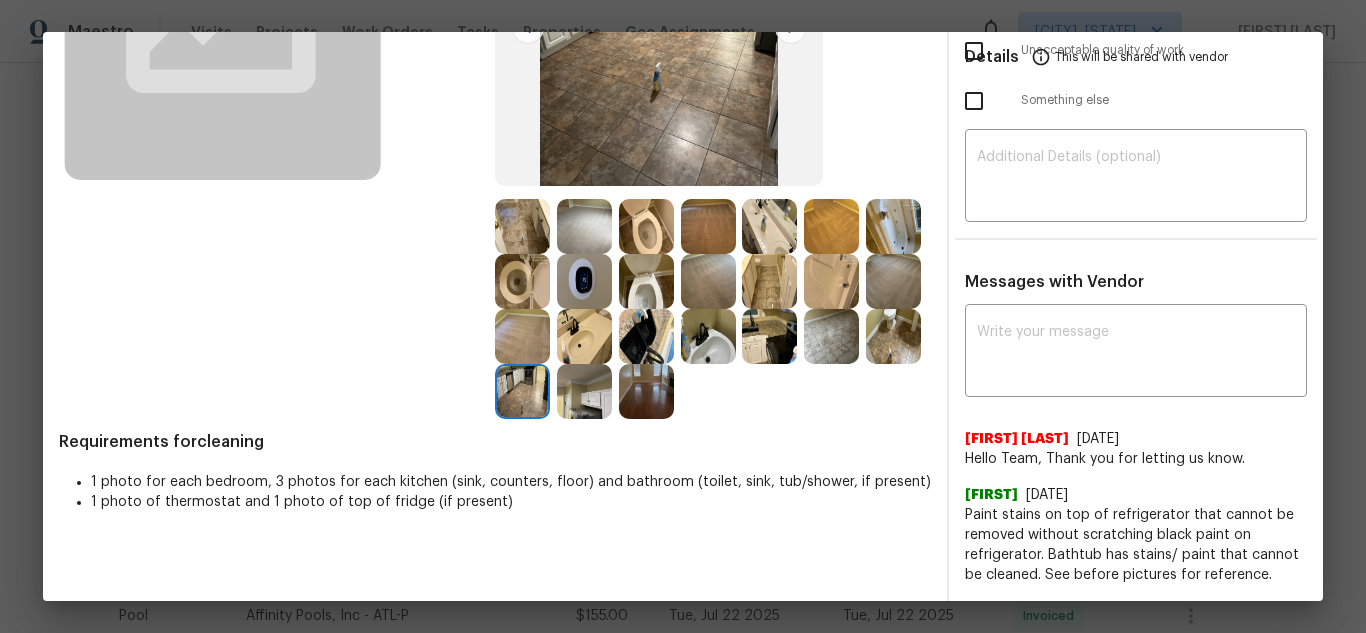 click at bounding box center [769, 336] 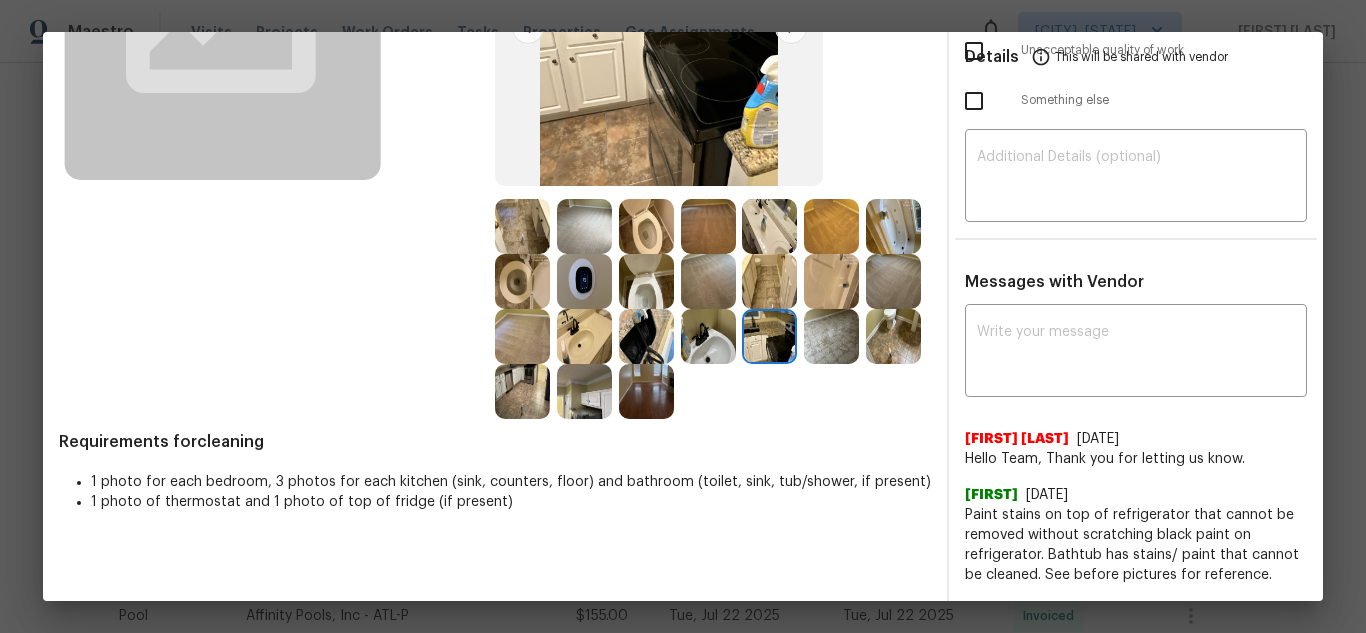click at bounding box center [646, 226] 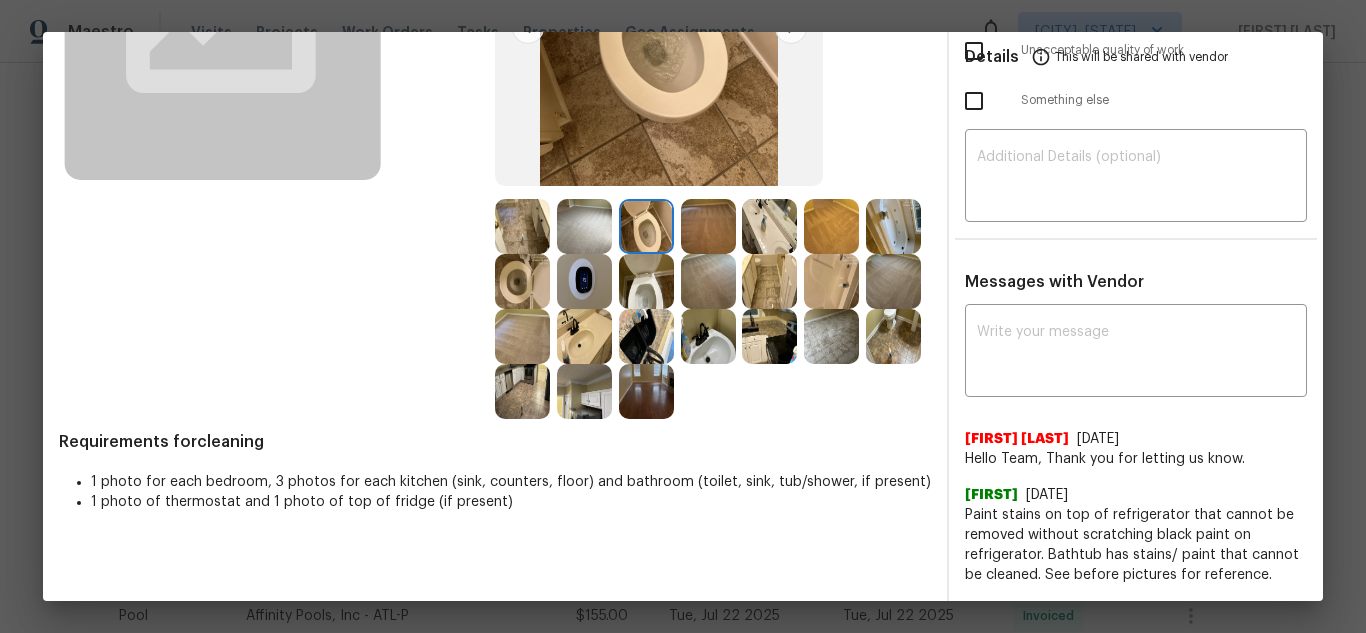 click at bounding box center [522, 281] 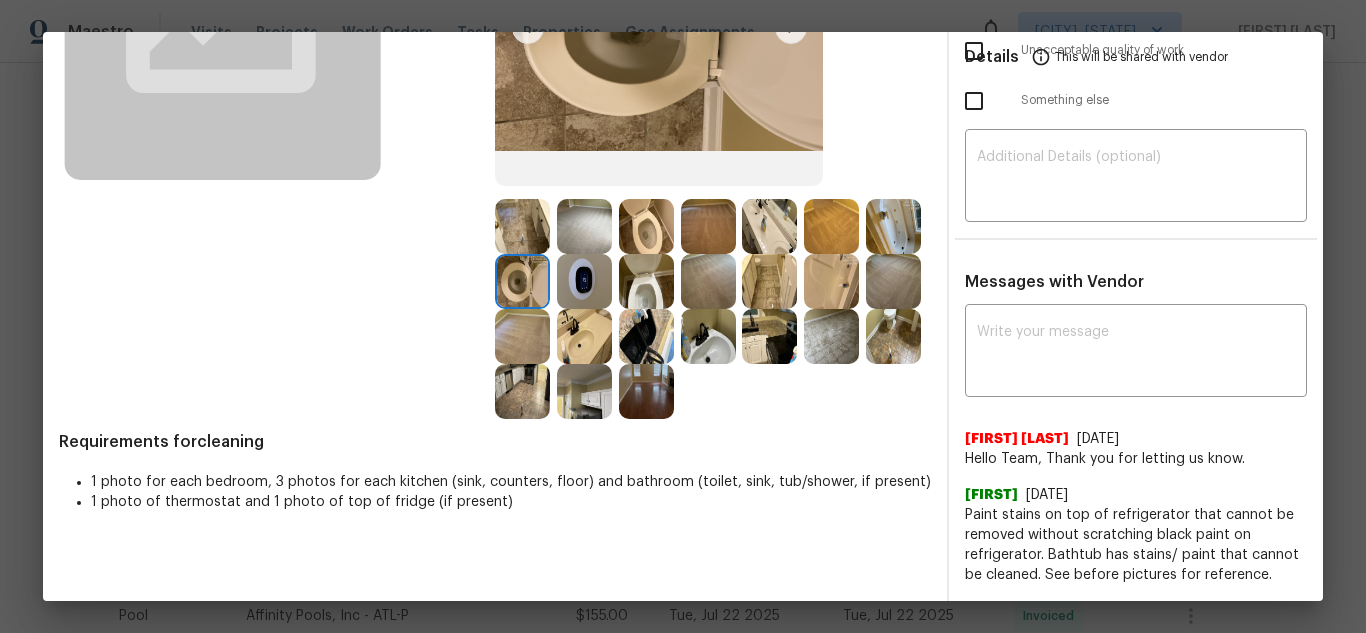 click at bounding box center [646, 281] 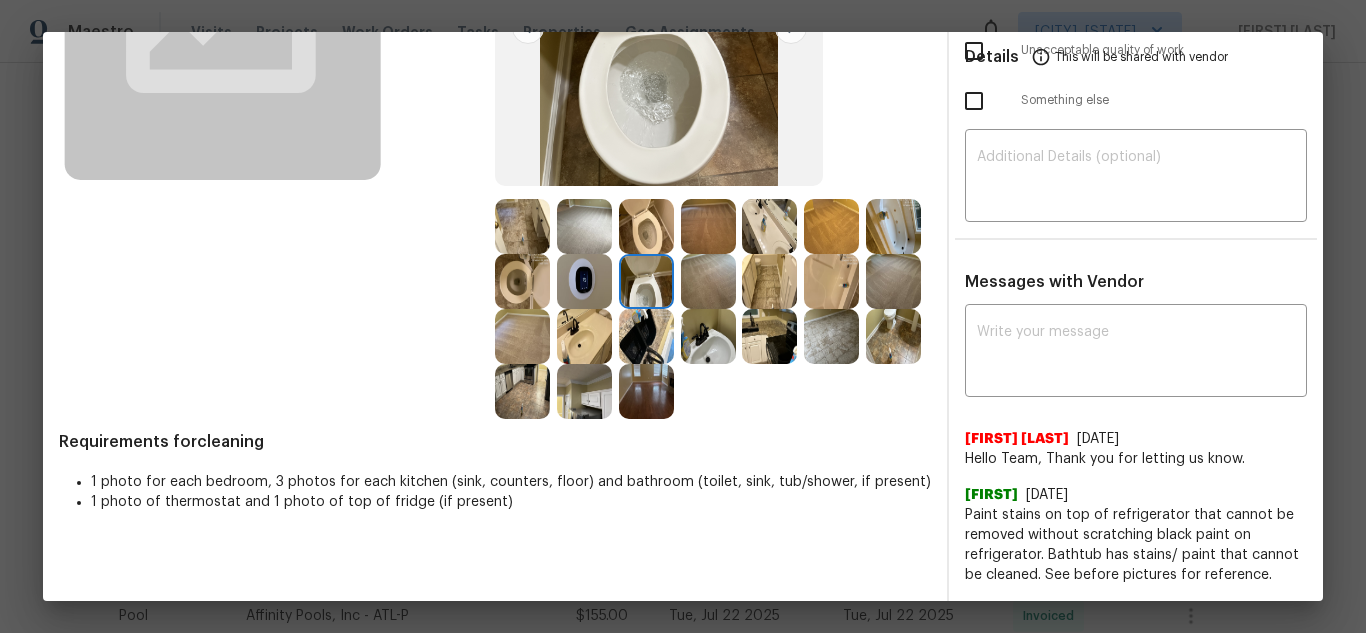 click at bounding box center (769, 226) 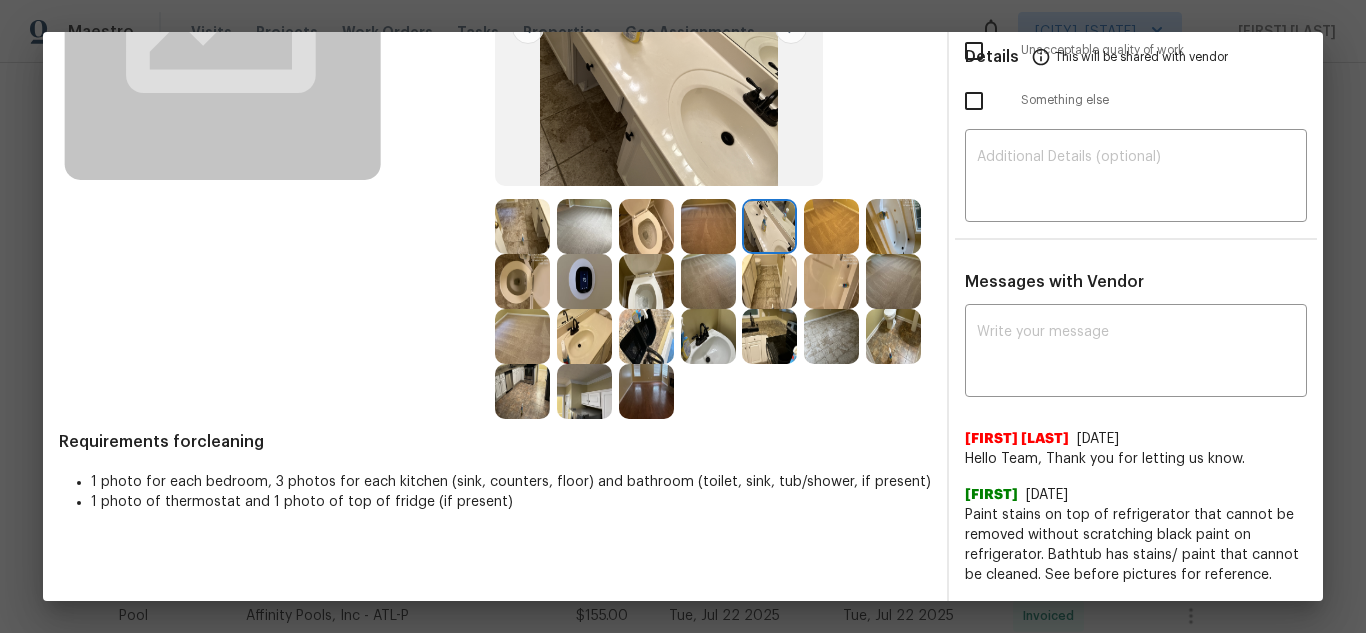 click at bounding box center [584, 336] 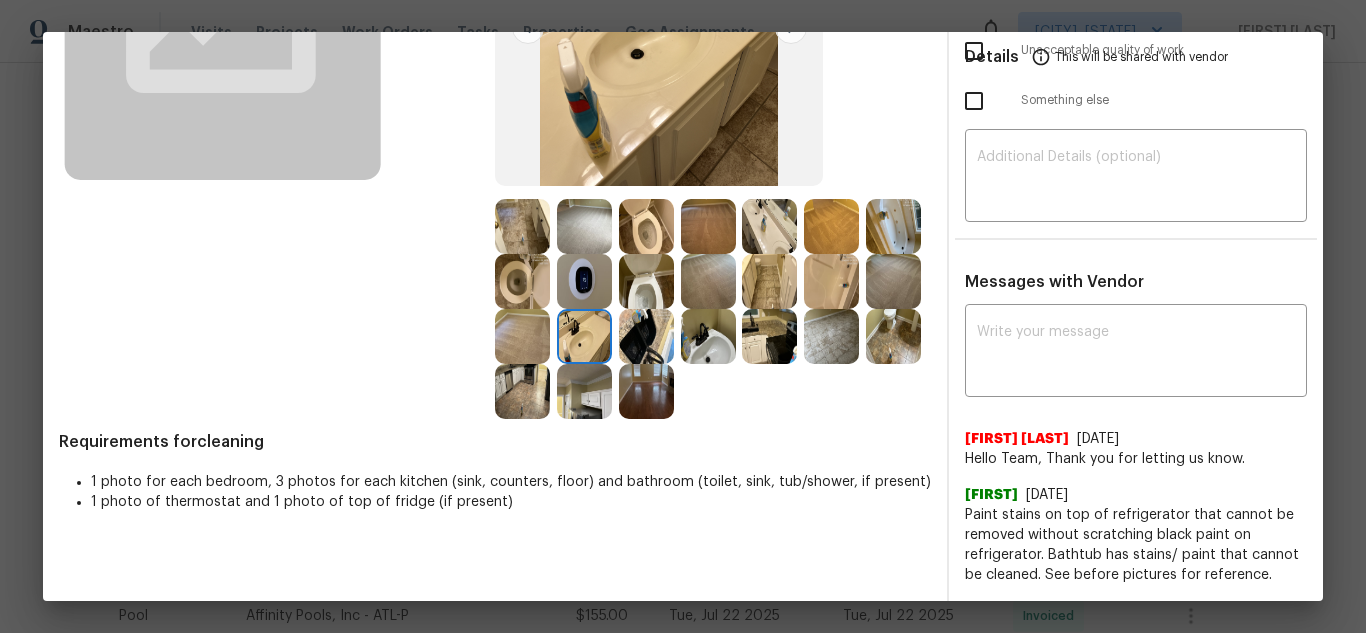 click at bounding box center (708, 336) 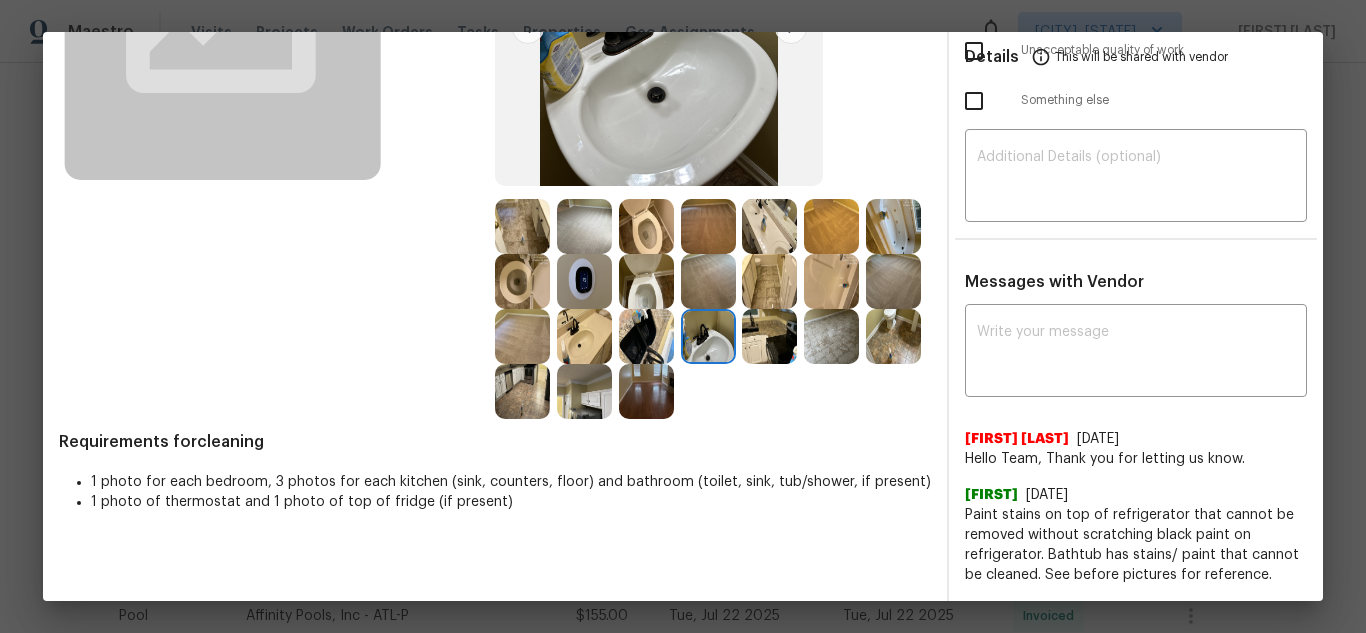 click at bounding box center (893, 226) 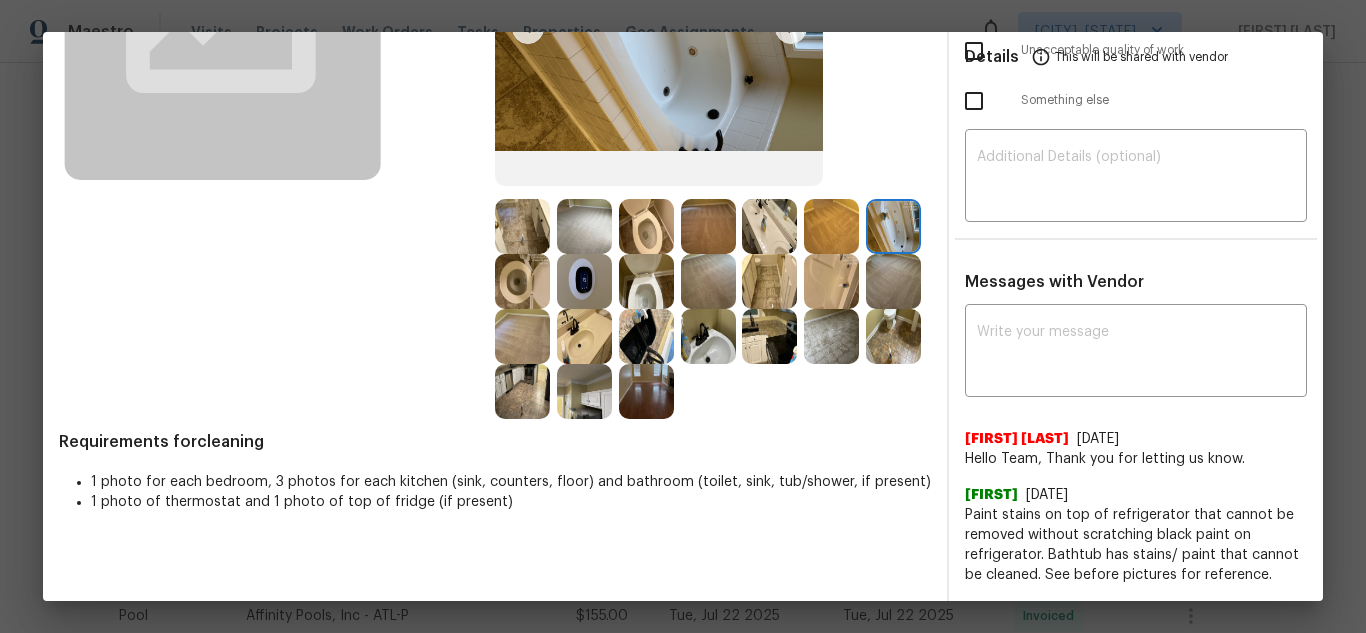 click at bounding box center (831, 281) 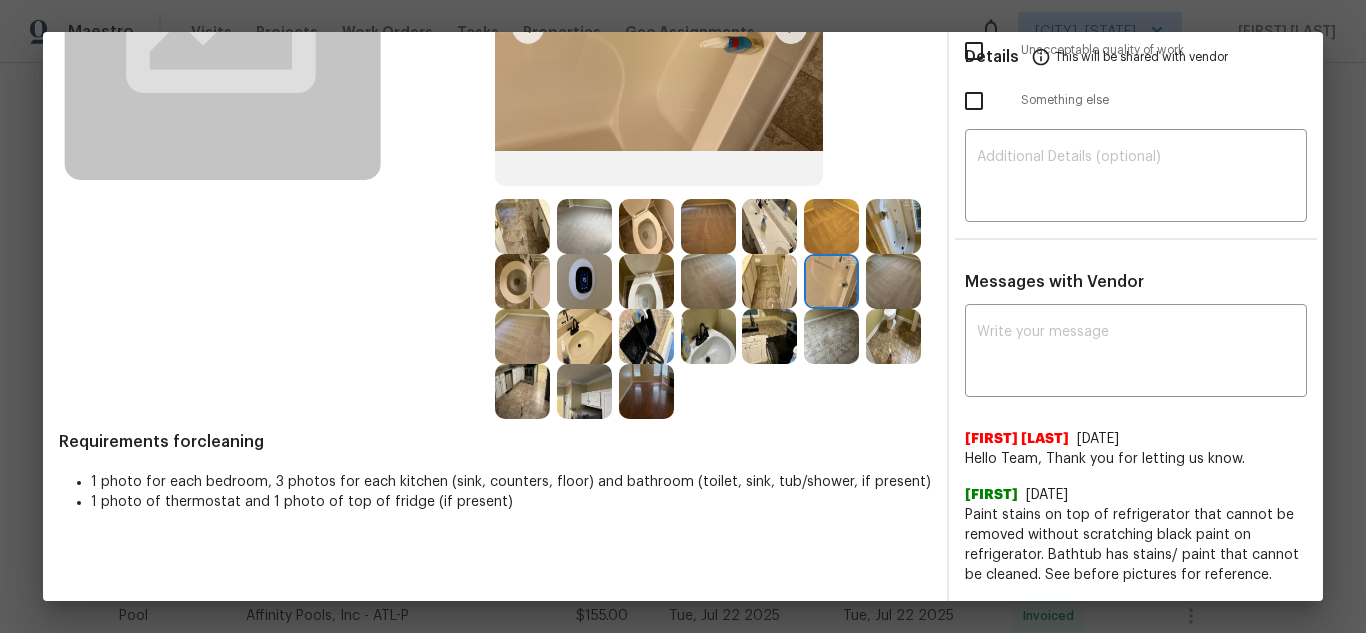 click at bounding box center (584, 226) 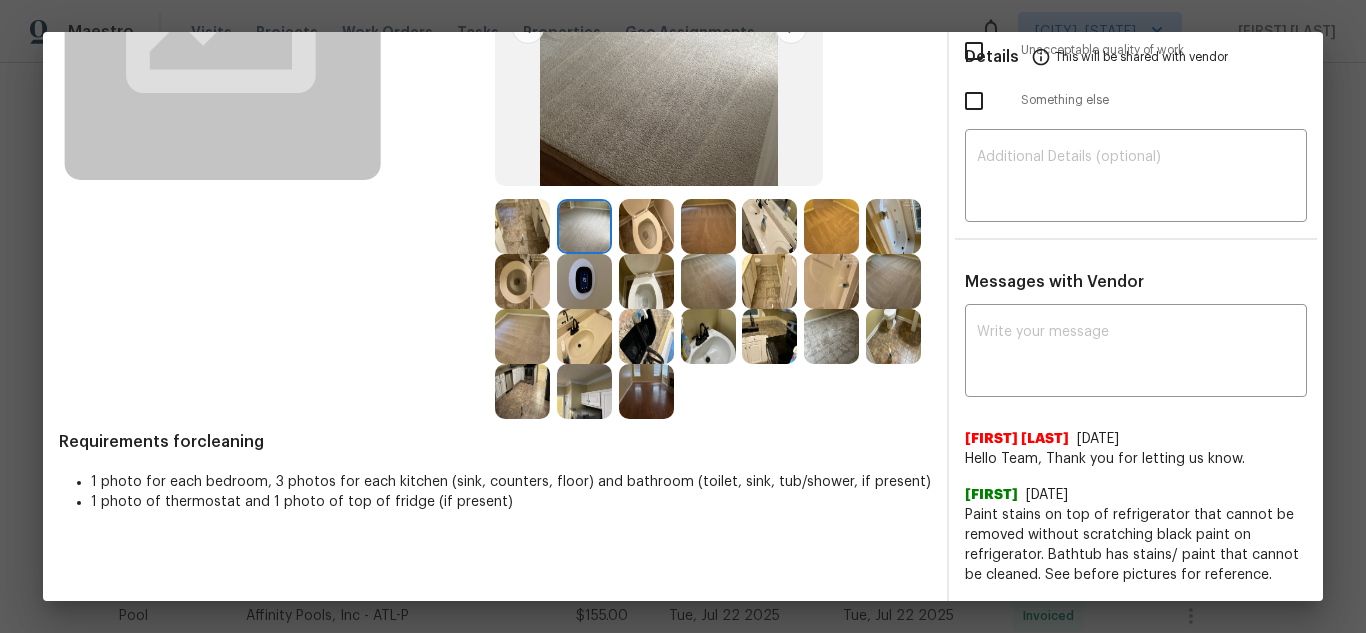 click at bounding box center [893, 281] 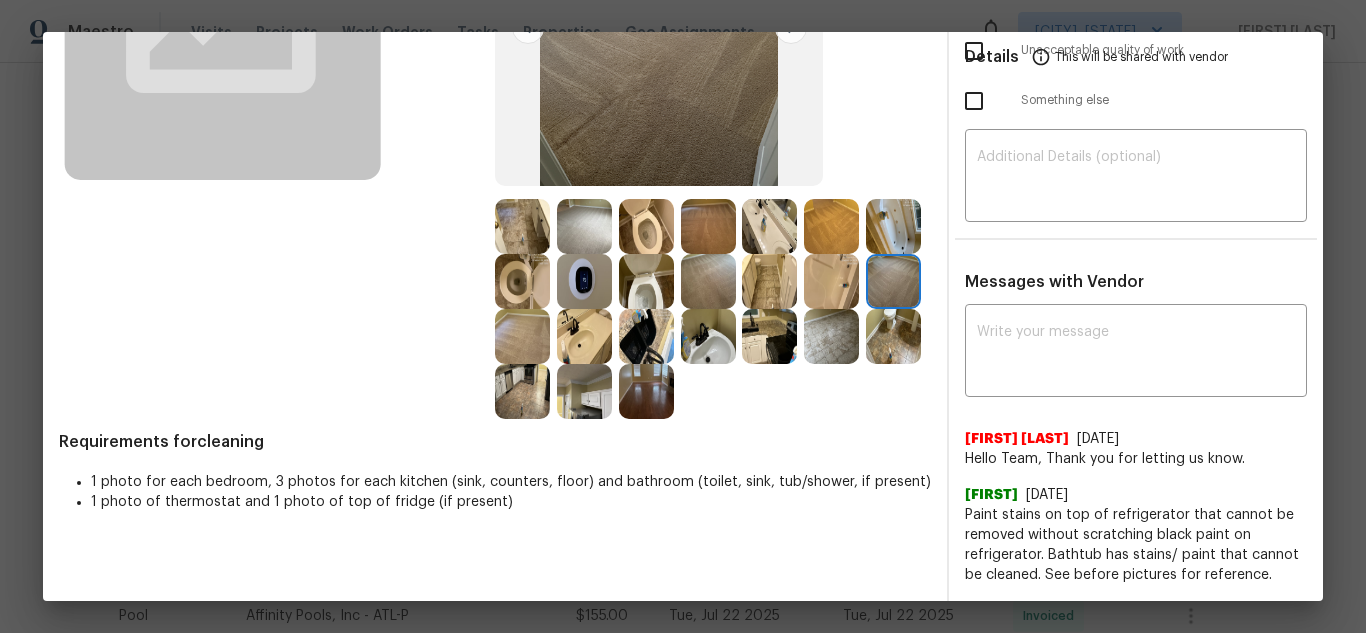 click at bounding box center (522, 336) 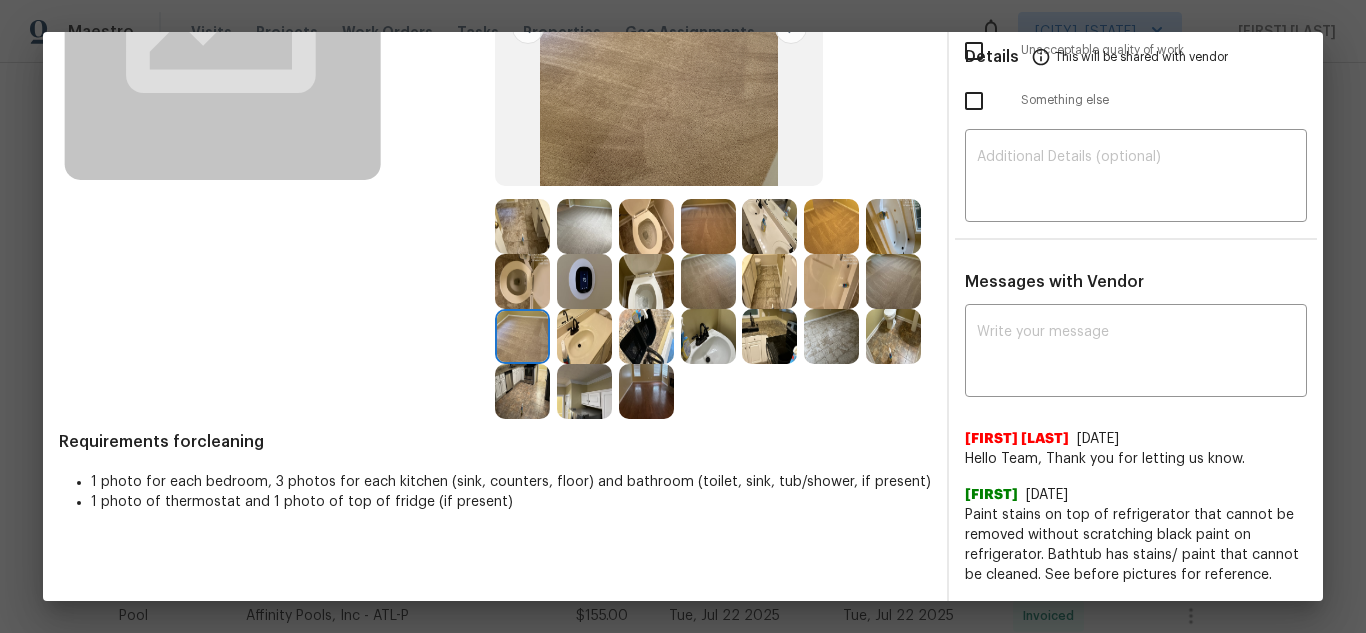 click at bounding box center (708, 281) 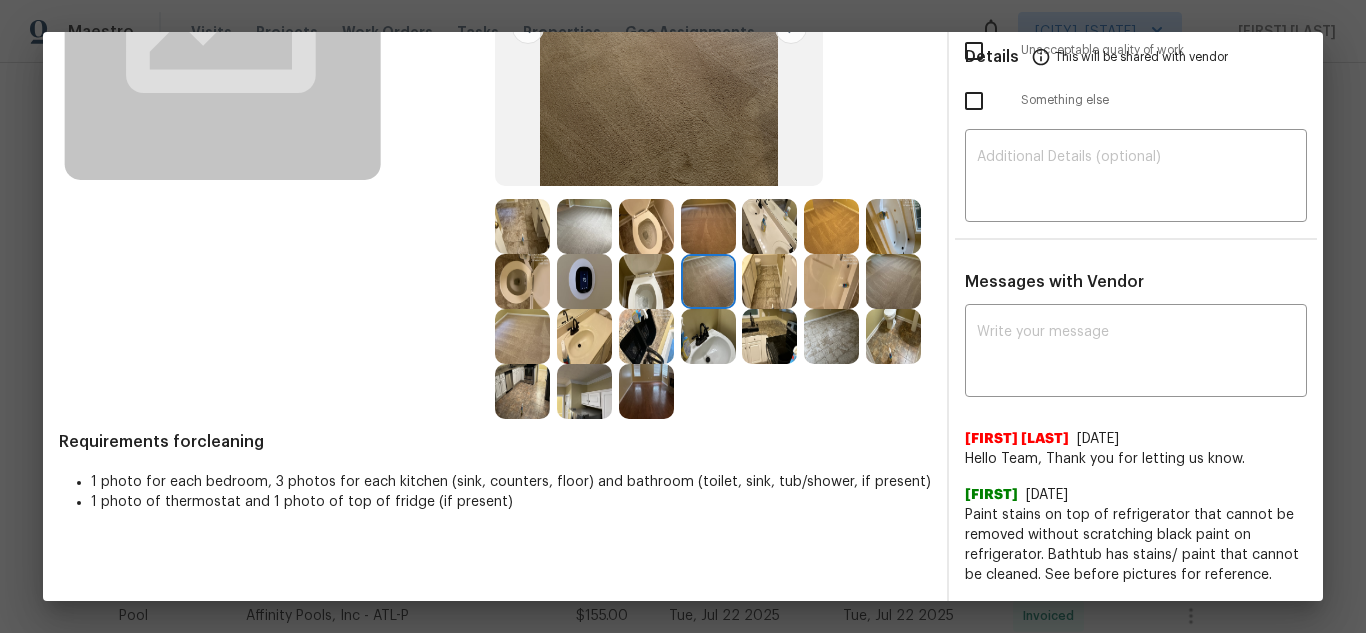 click at bounding box center (708, 226) 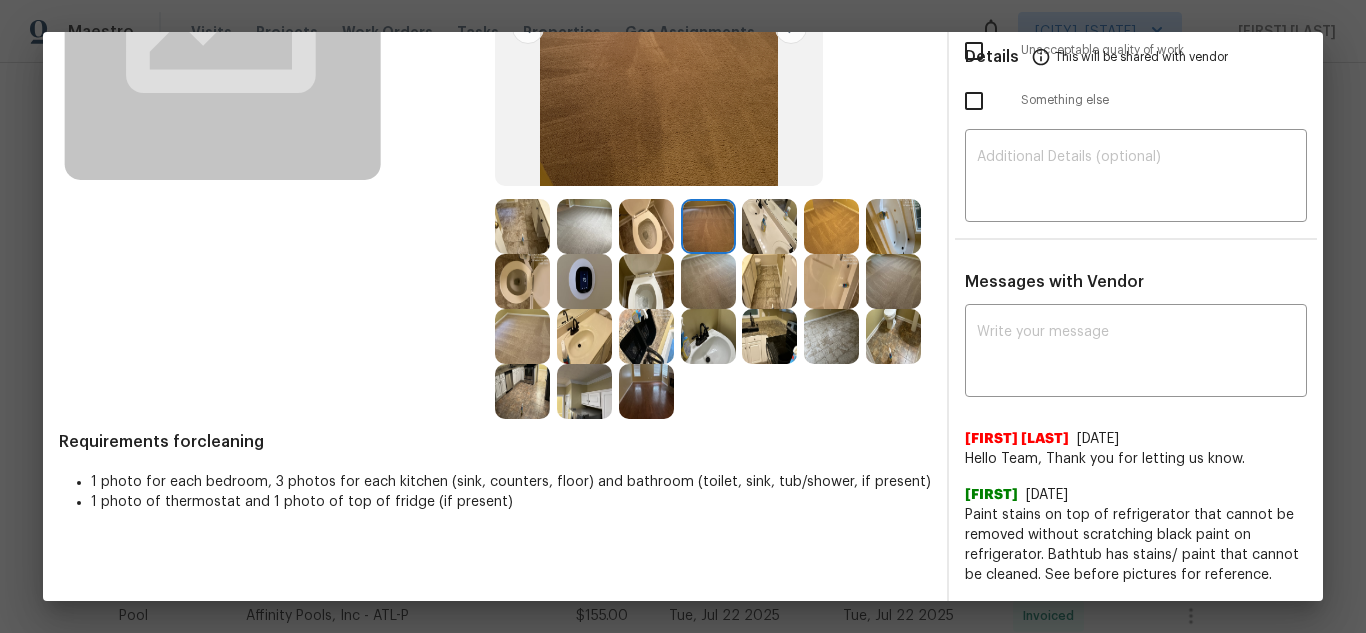 click at bounding box center [646, 391] 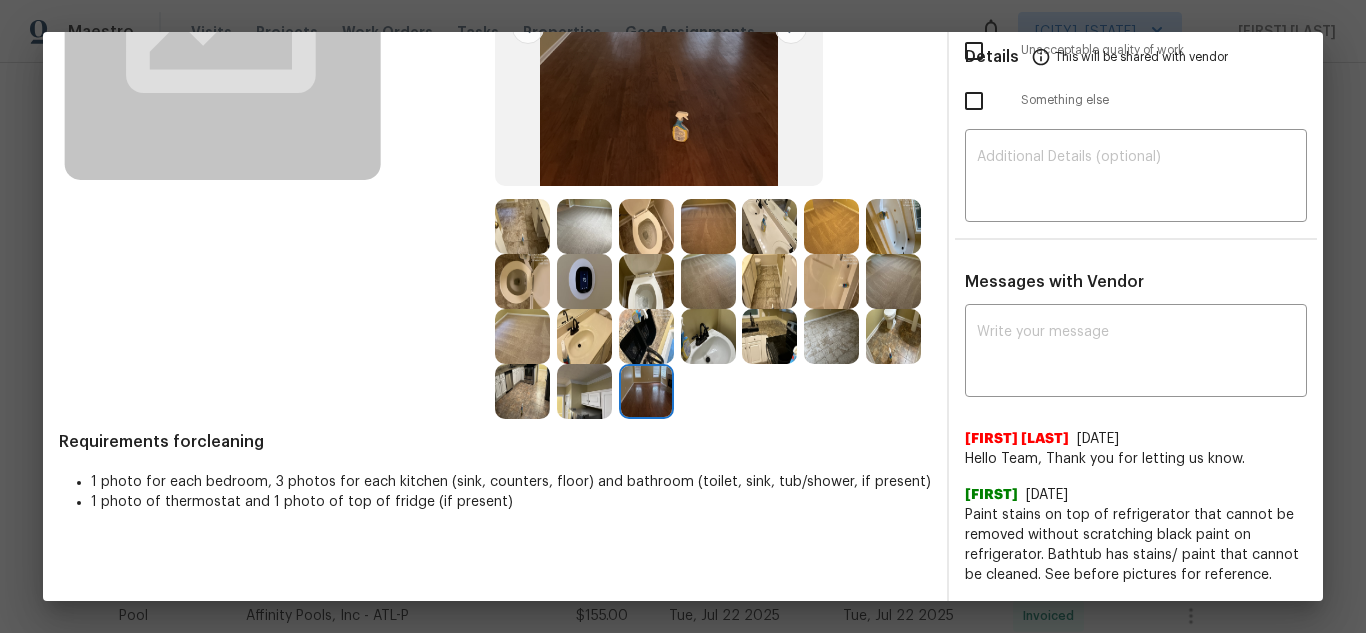 click at bounding box center (522, 391) 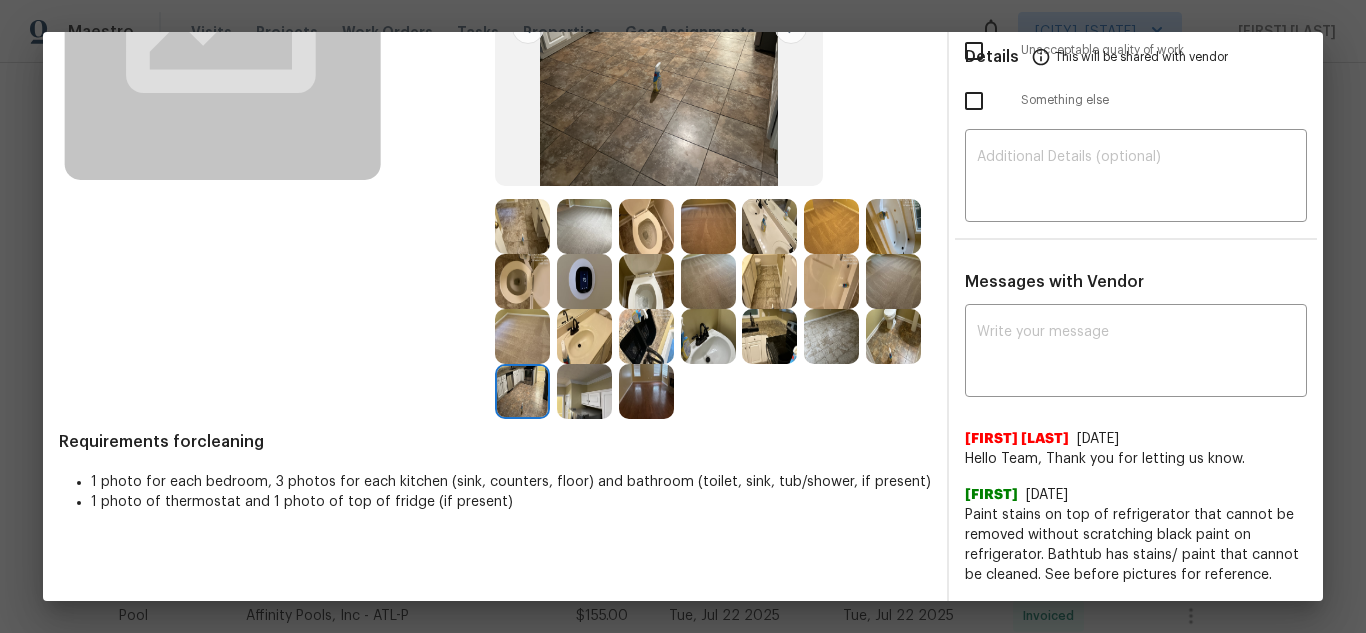 click at bounding box center (646, 336) 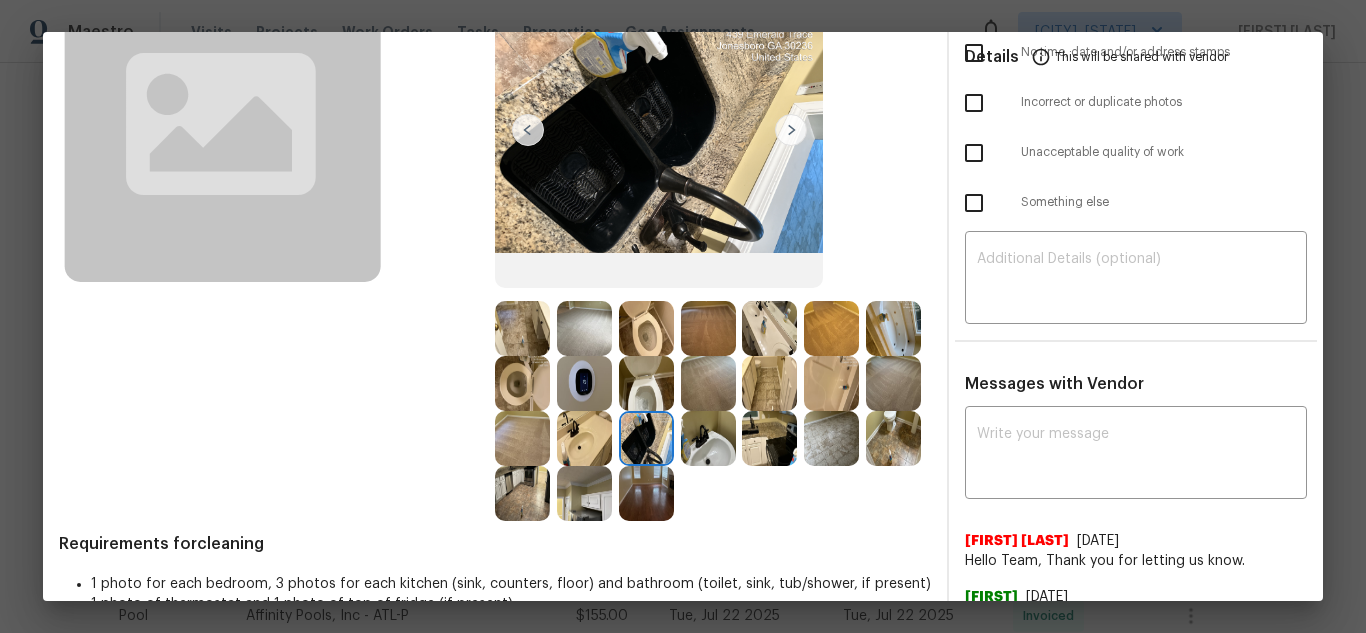 scroll, scrollTop: 200, scrollLeft: 0, axis: vertical 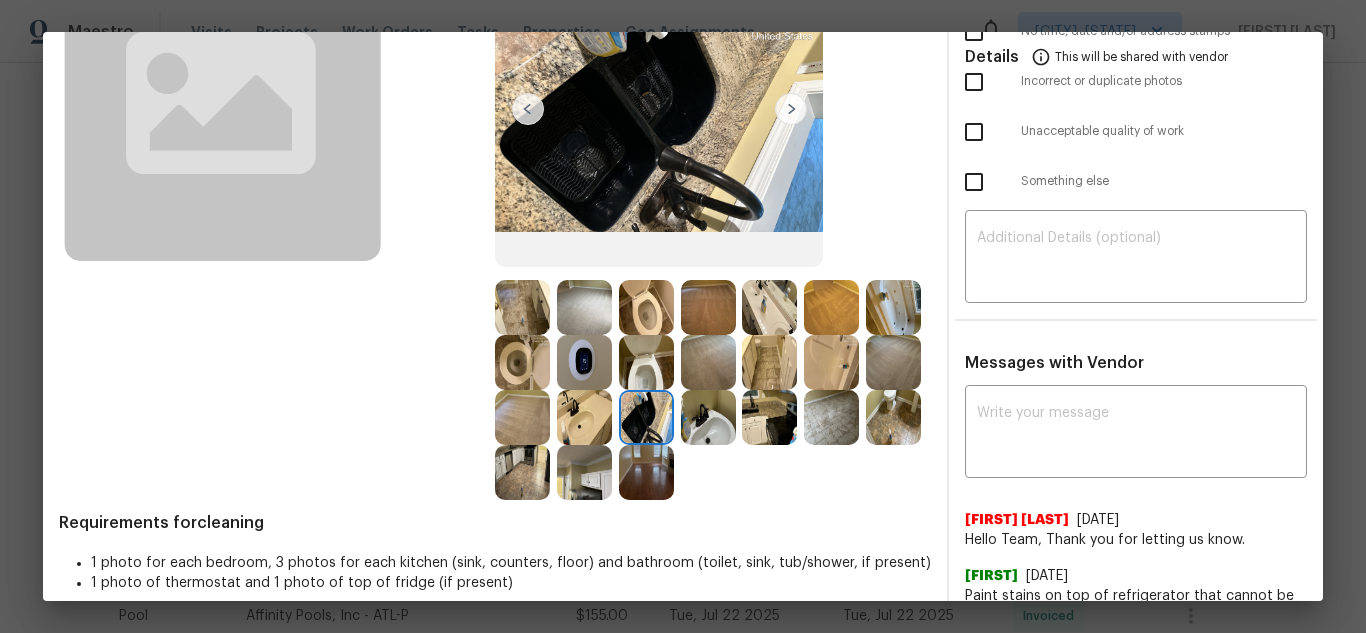 click at bounding box center (646, 307) 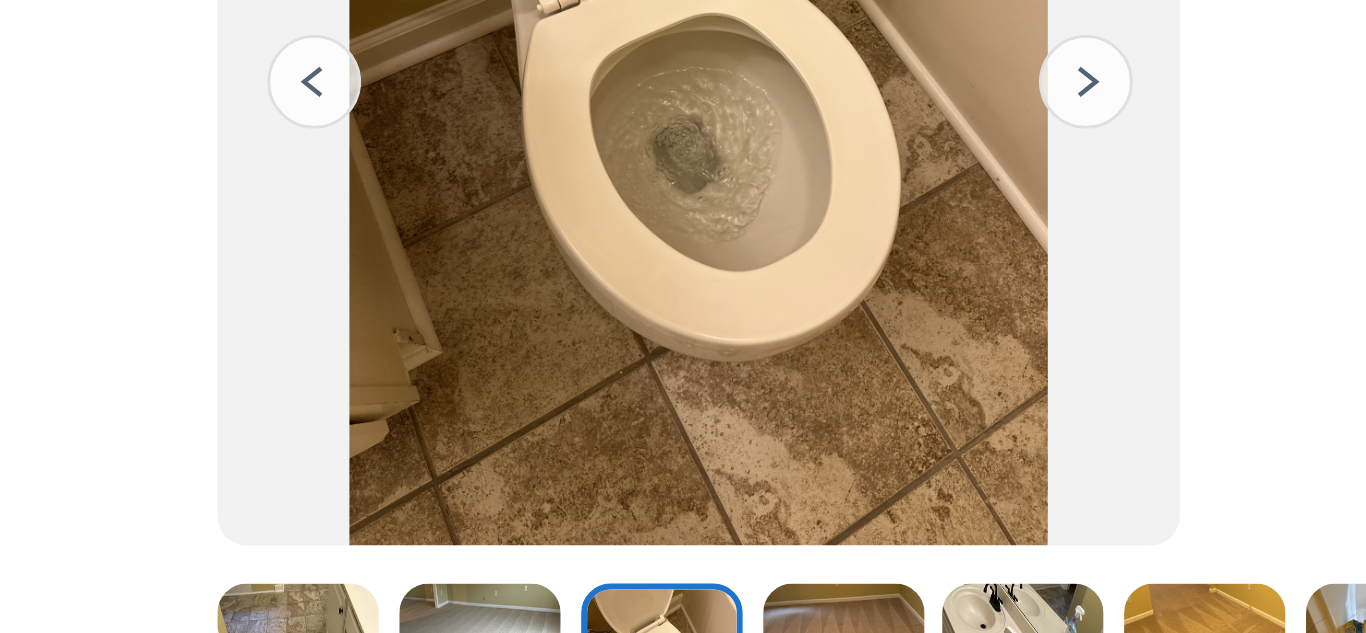 click at bounding box center [791, 109] 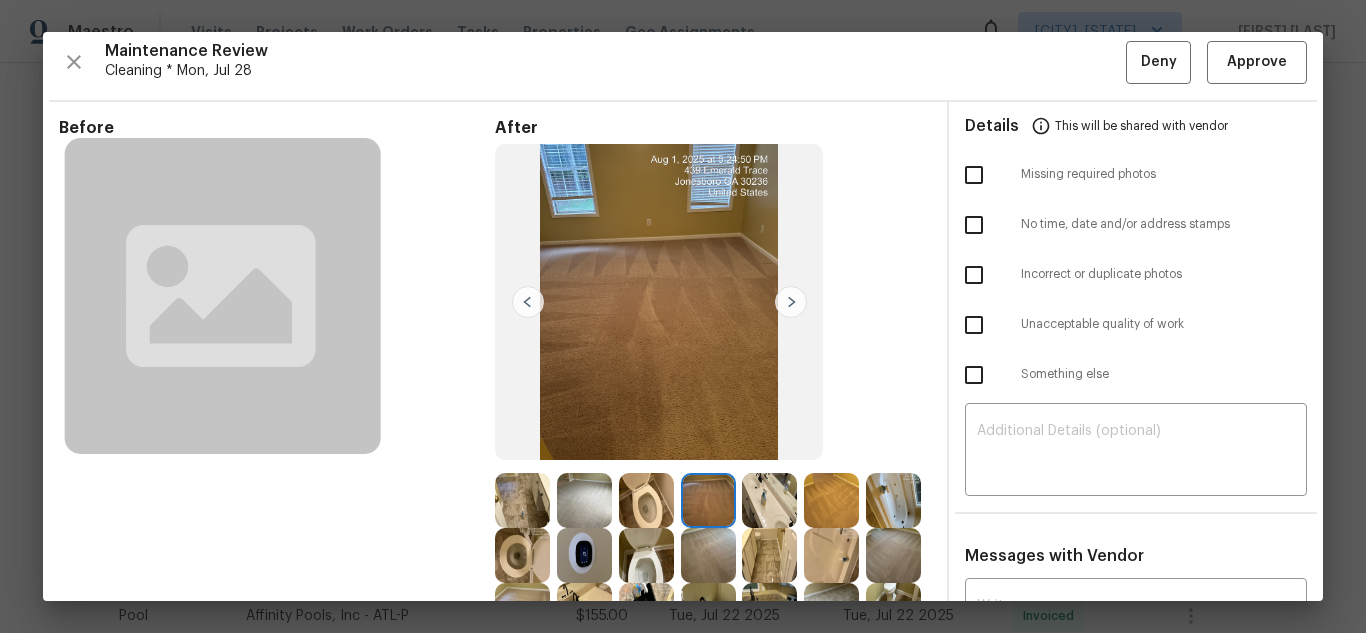scroll, scrollTop: 0, scrollLeft: 0, axis: both 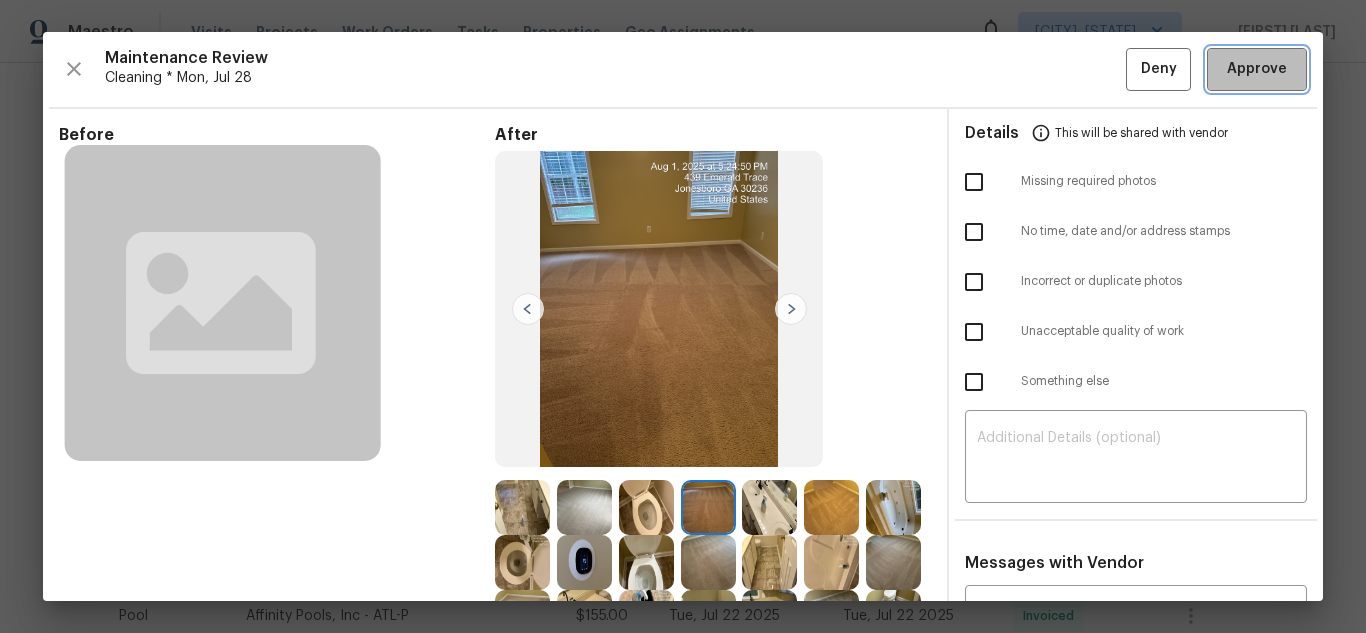 click on "Approve" at bounding box center (1257, 69) 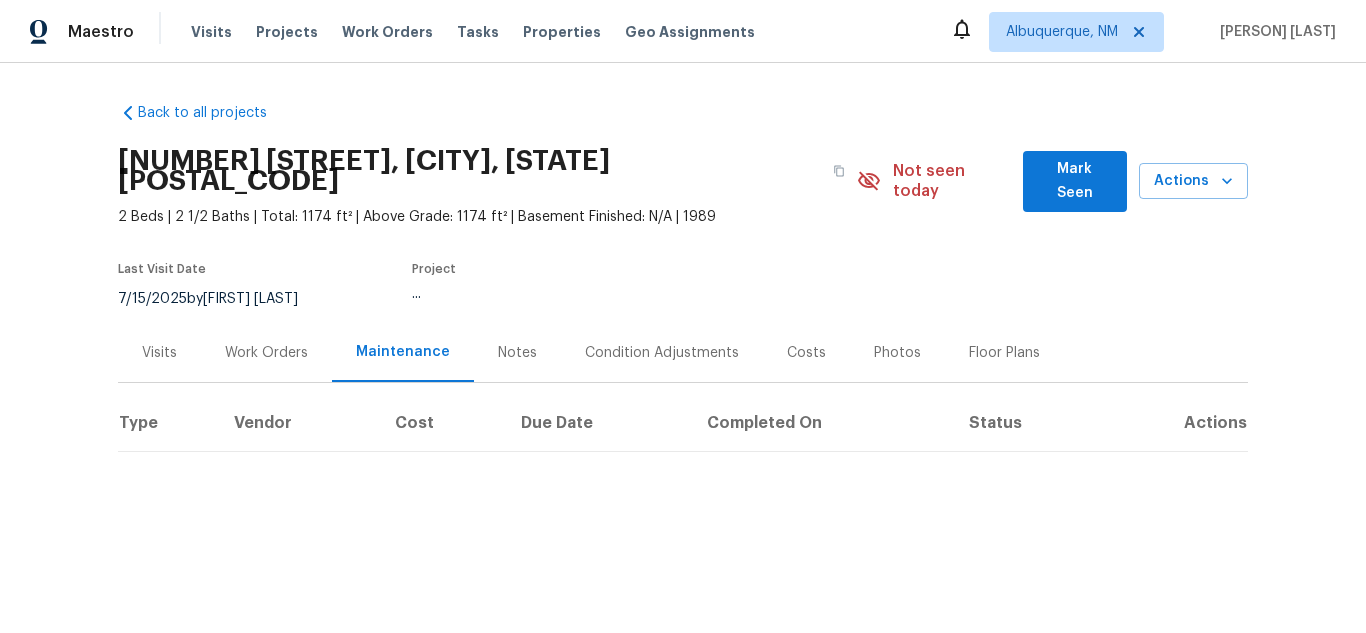 scroll, scrollTop: 0, scrollLeft: 0, axis: both 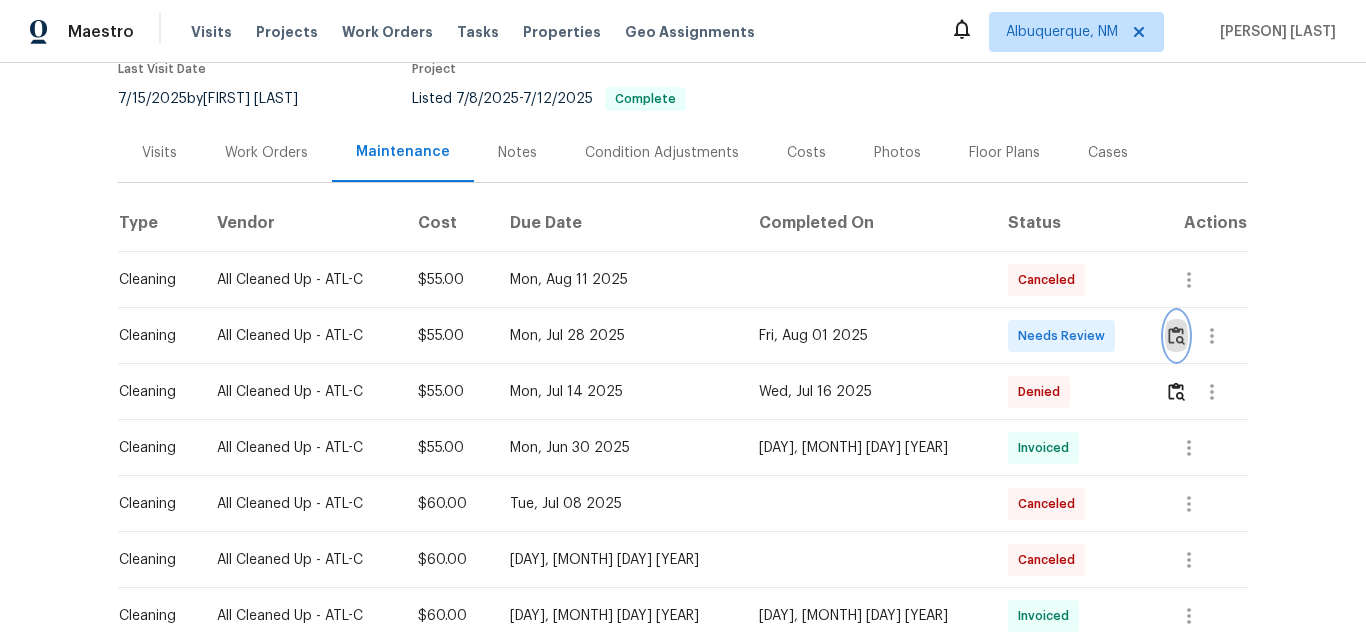 click at bounding box center (1176, 335) 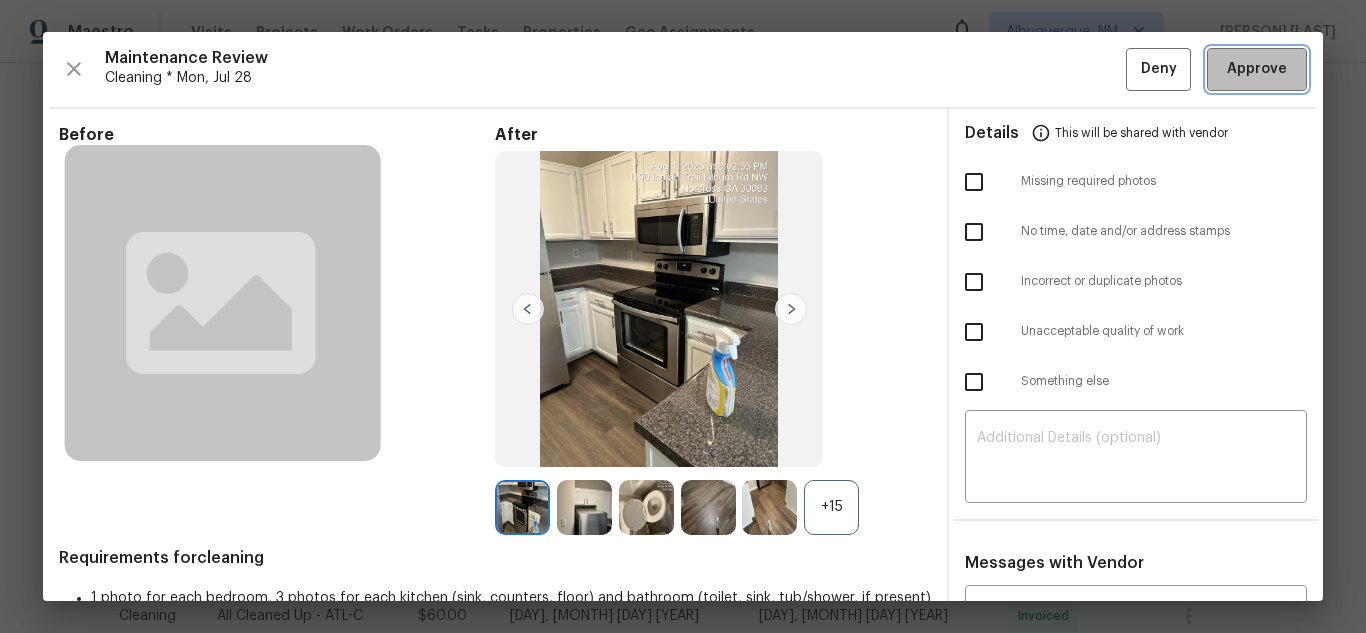 click on "Approve" at bounding box center [1257, 69] 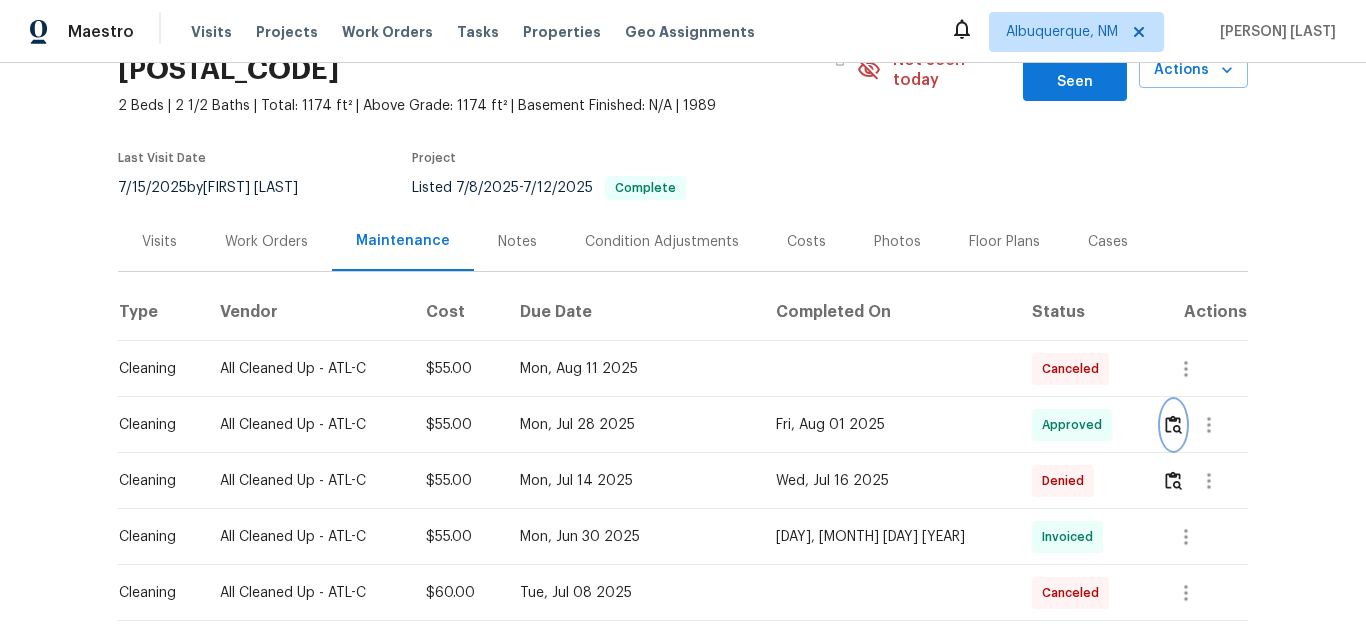 scroll, scrollTop: 0, scrollLeft: 0, axis: both 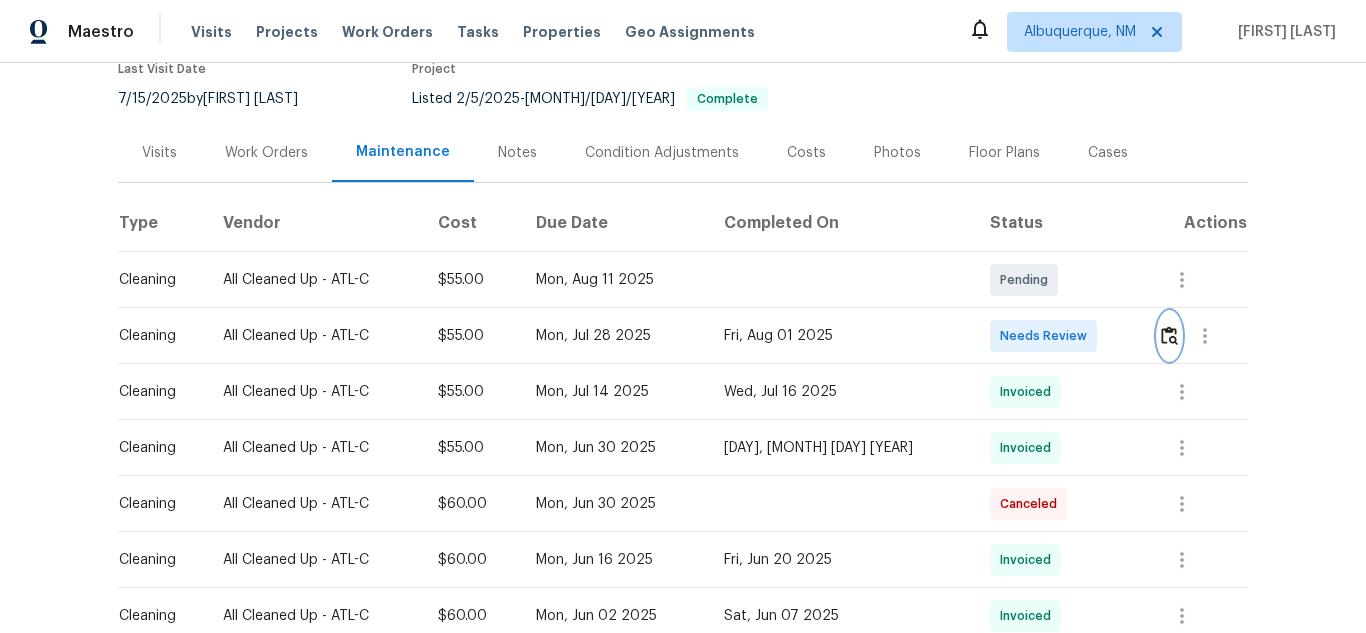 click at bounding box center (1169, 335) 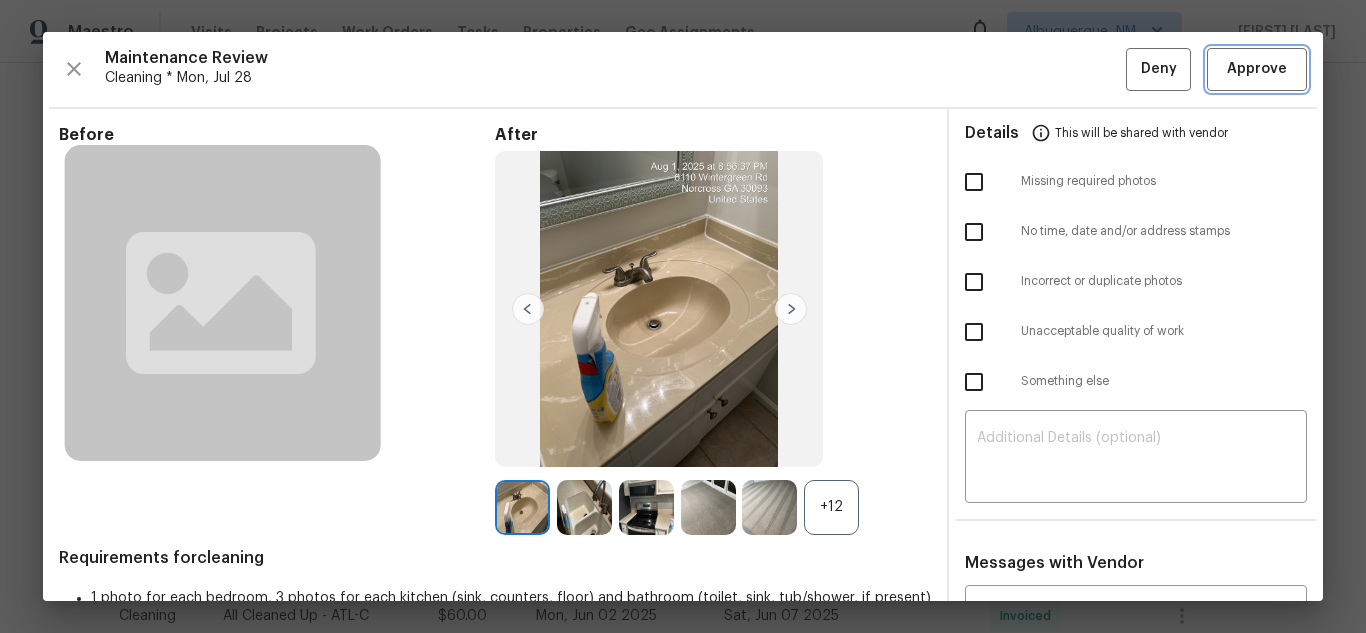 click on "Approve" at bounding box center [1257, 69] 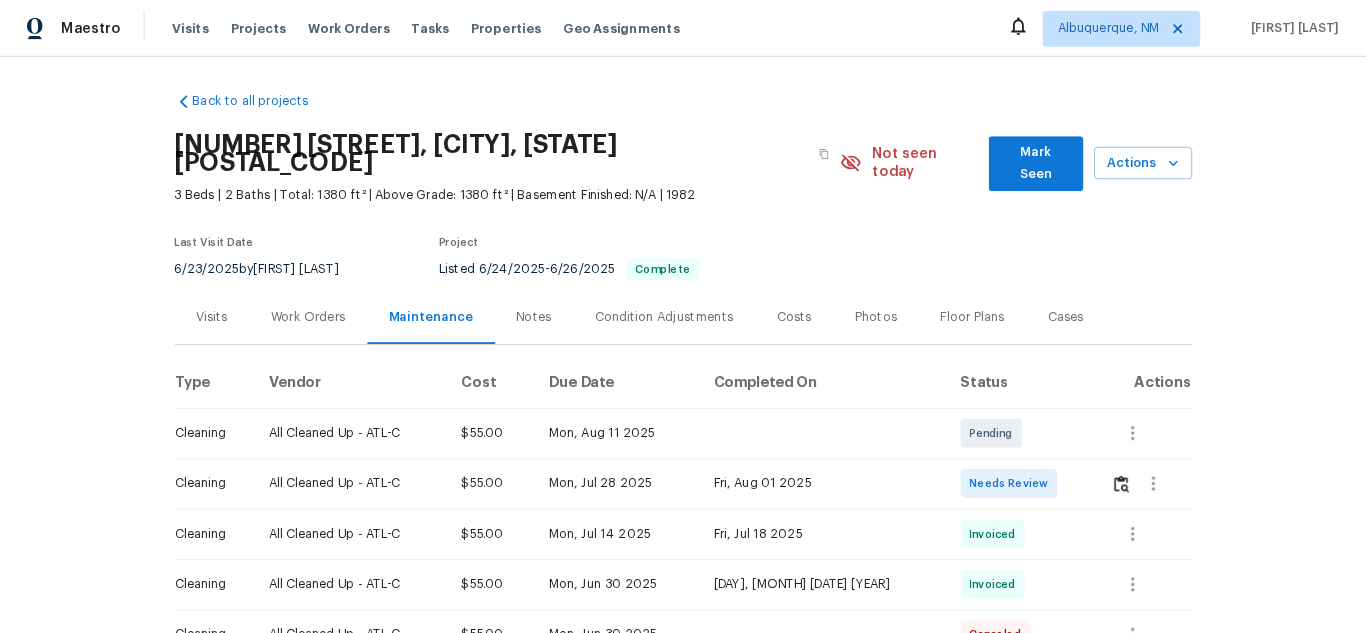scroll, scrollTop: 0, scrollLeft: 0, axis: both 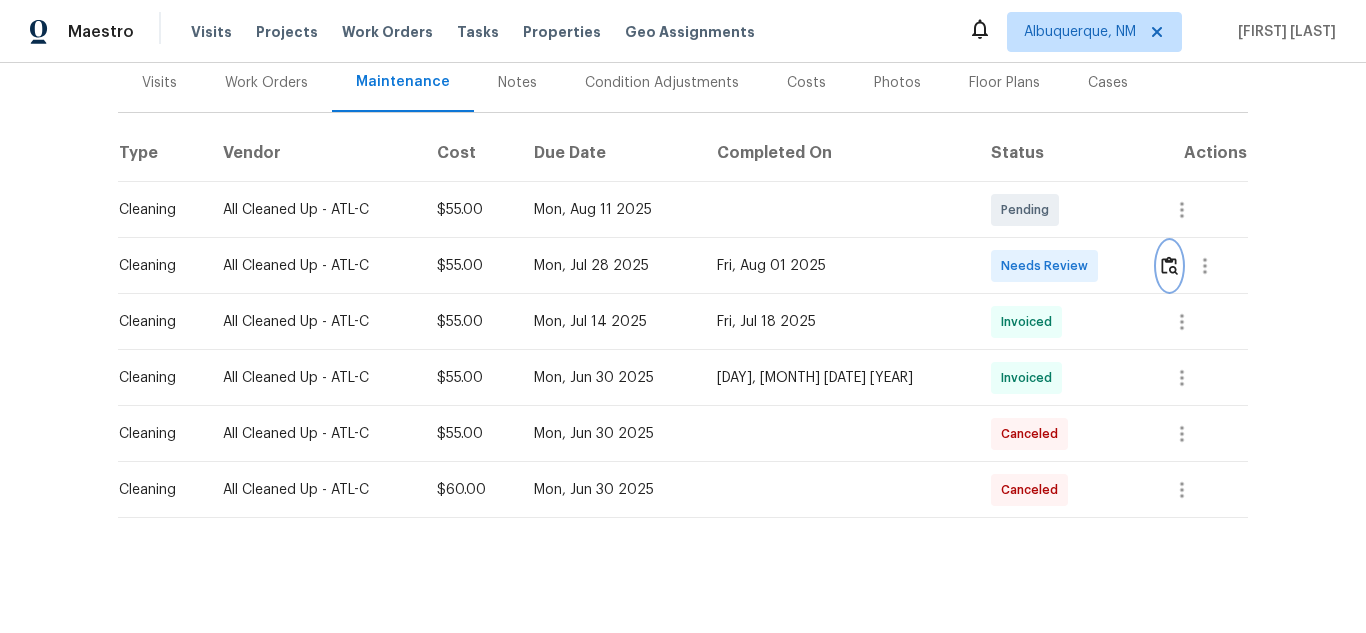 click at bounding box center (1169, 266) 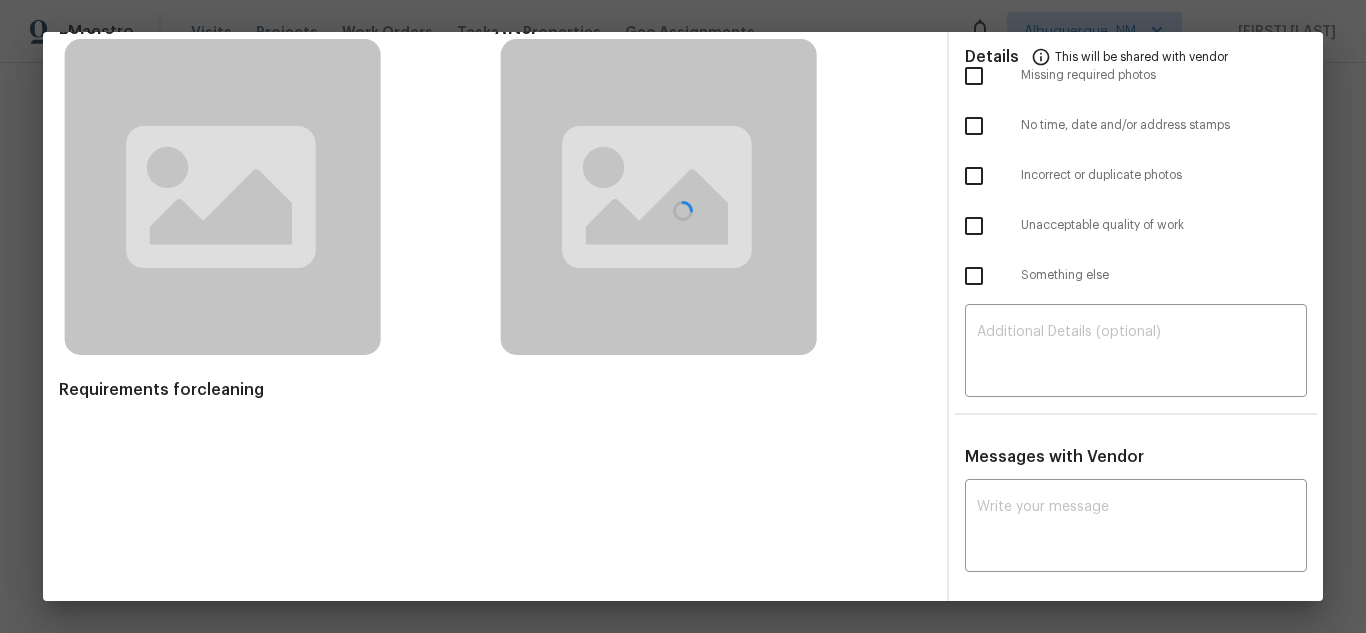scroll, scrollTop: 109, scrollLeft: 0, axis: vertical 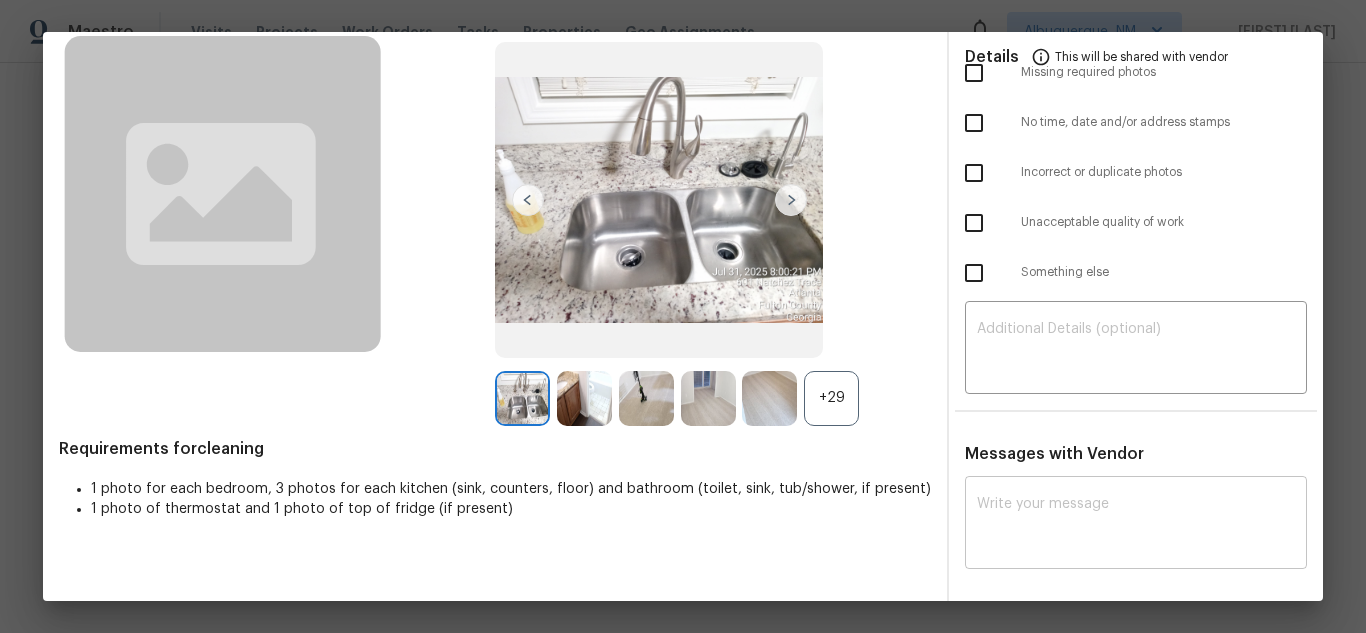click at bounding box center [1136, 525] 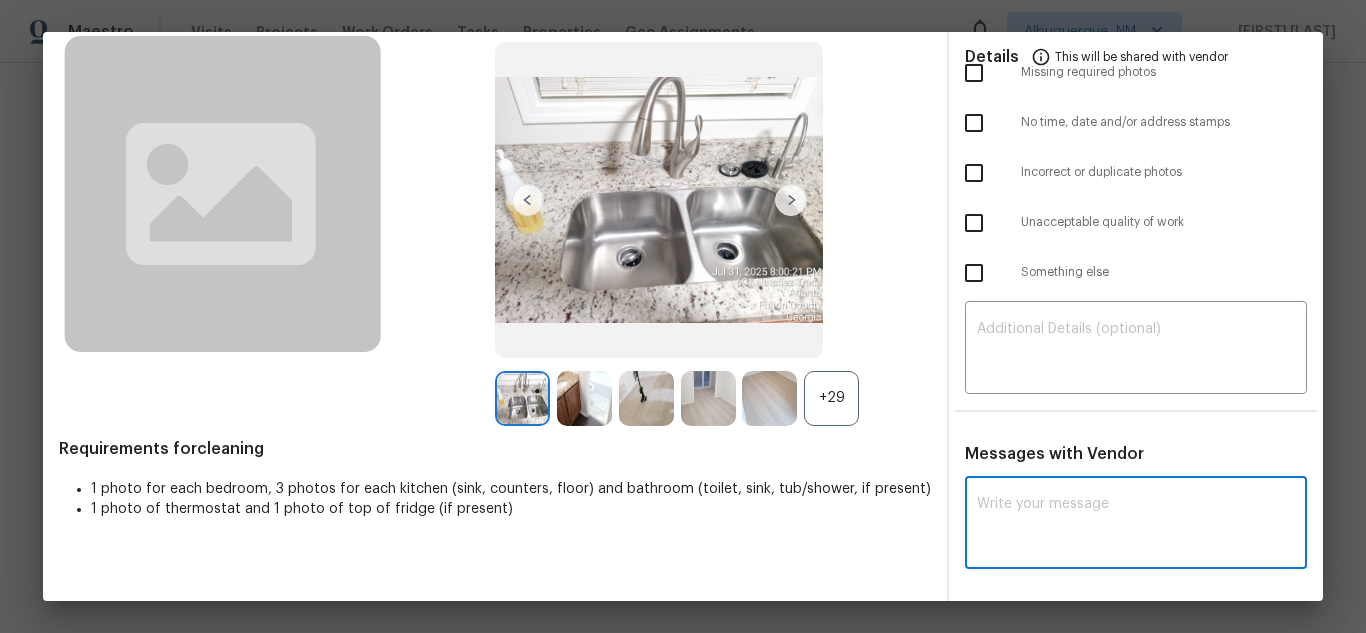 paste on "Maintenance Audit Team: Hello! After further review this visit has been approved for this time. From next visit please upload all photos with time, date and address stamp in after section. Thanks You!" 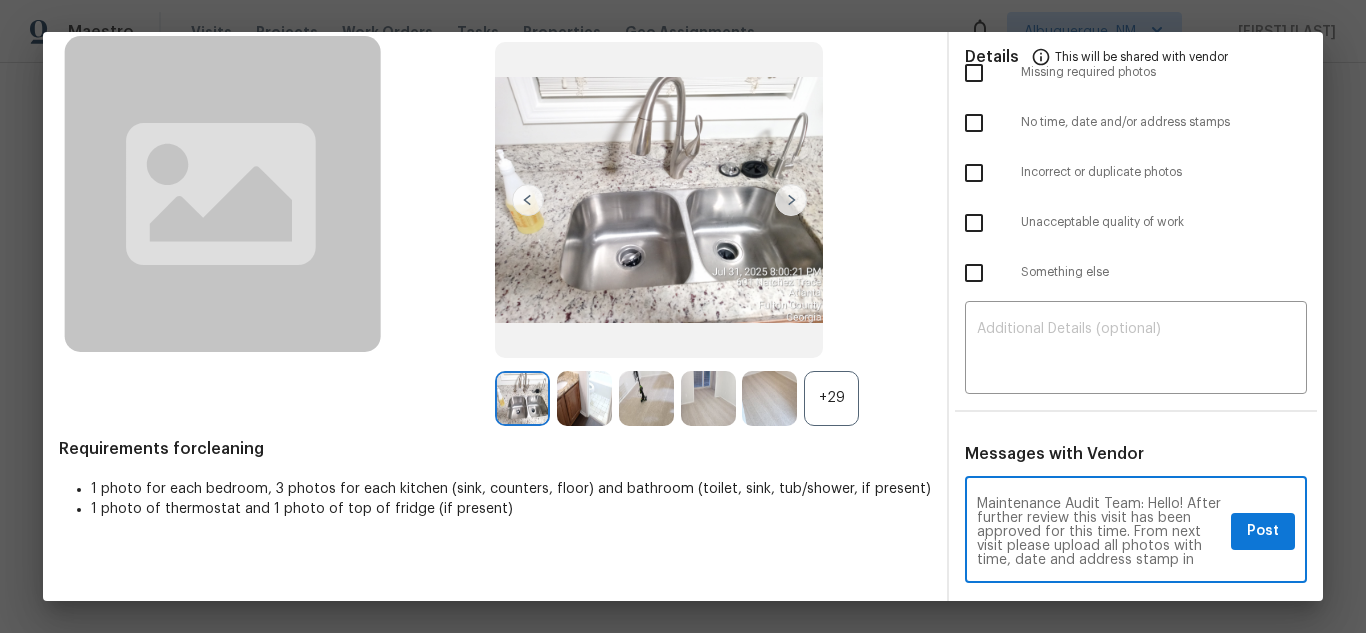scroll, scrollTop: 14, scrollLeft: 0, axis: vertical 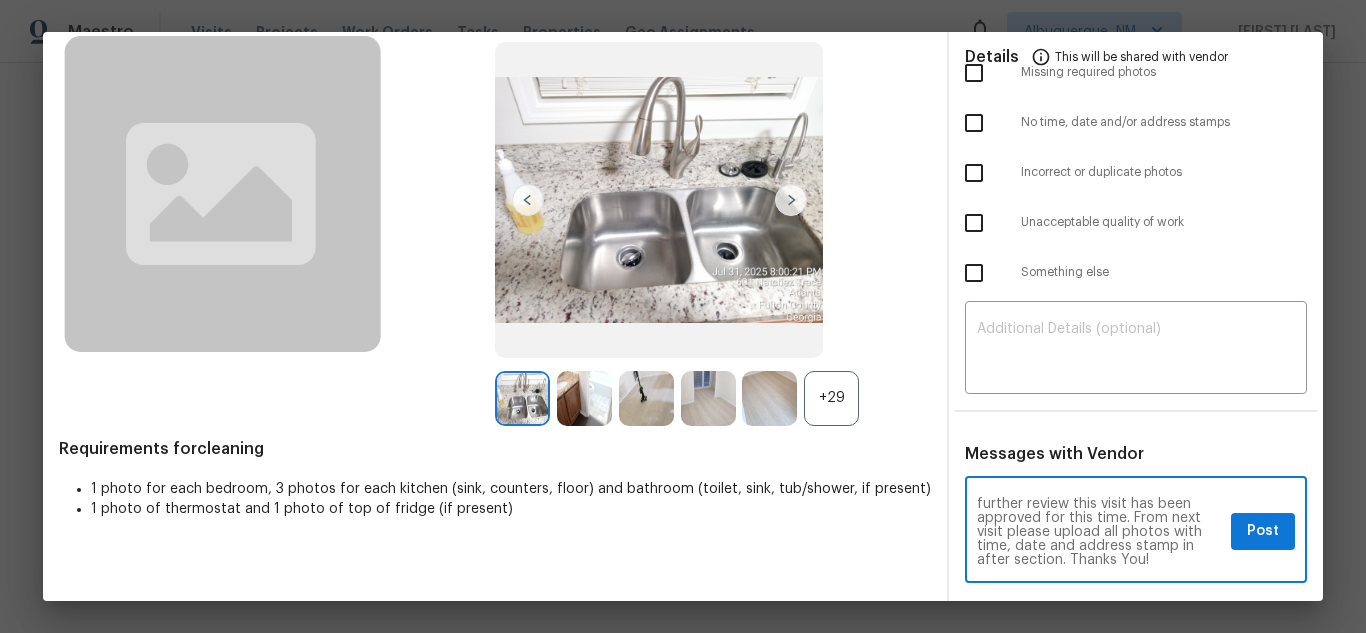 drag, startPoint x: 999, startPoint y: 548, endPoint x: 1100, endPoint y: 546, distance: 101.0198 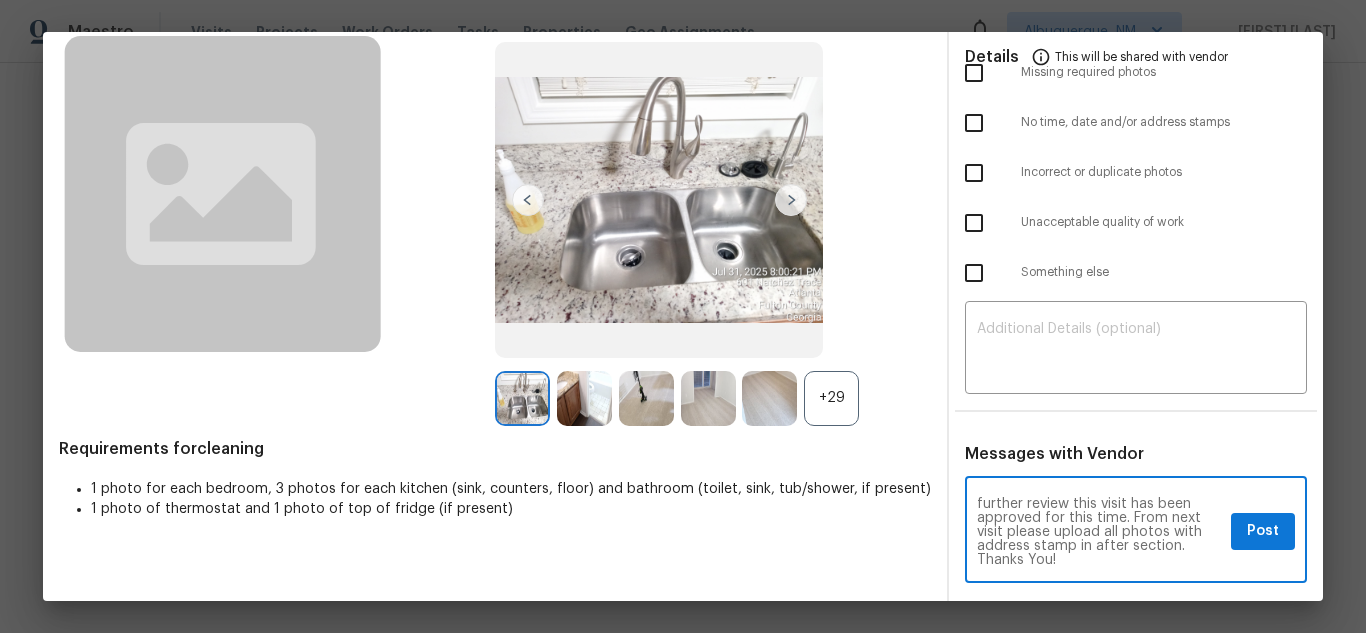 click on "Maintenance Audit Team: Hello! After further review this visit has been approved for this time. From next visit please upload all photos with address stamp in after section. Thanks You! x Post ​" at bounding box center (1136, 532) 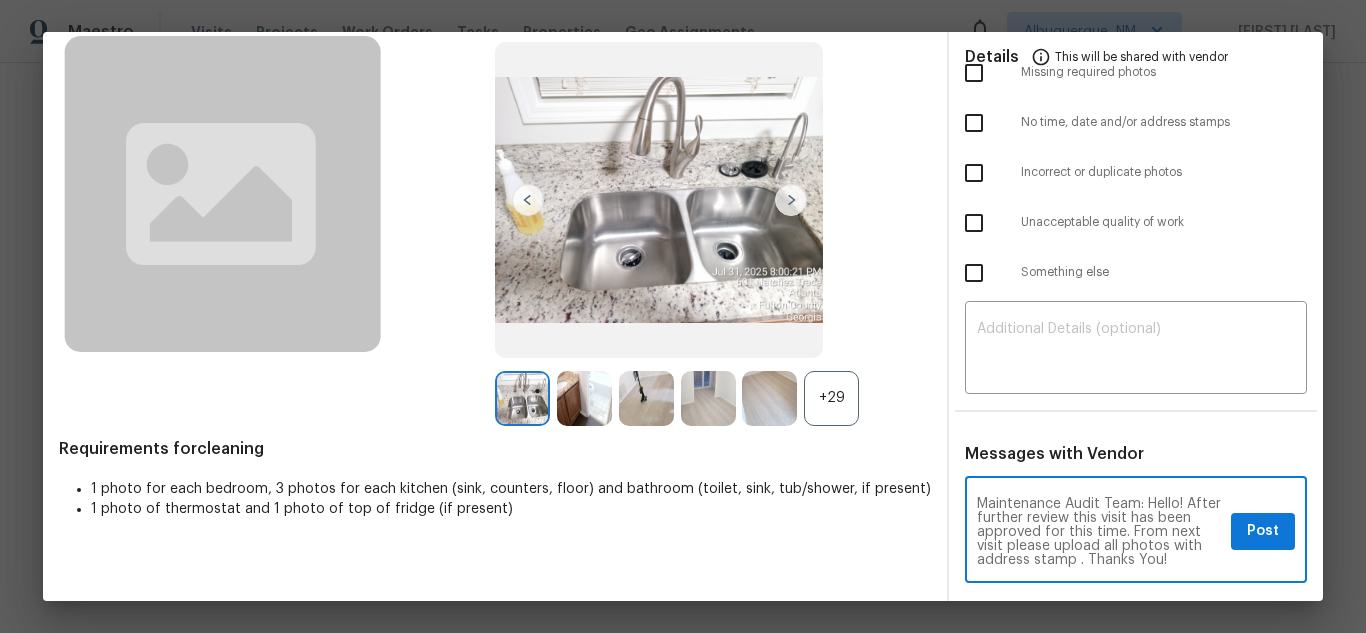 scroll, scrollTop: 0, scrollLeft: 0, axis: both 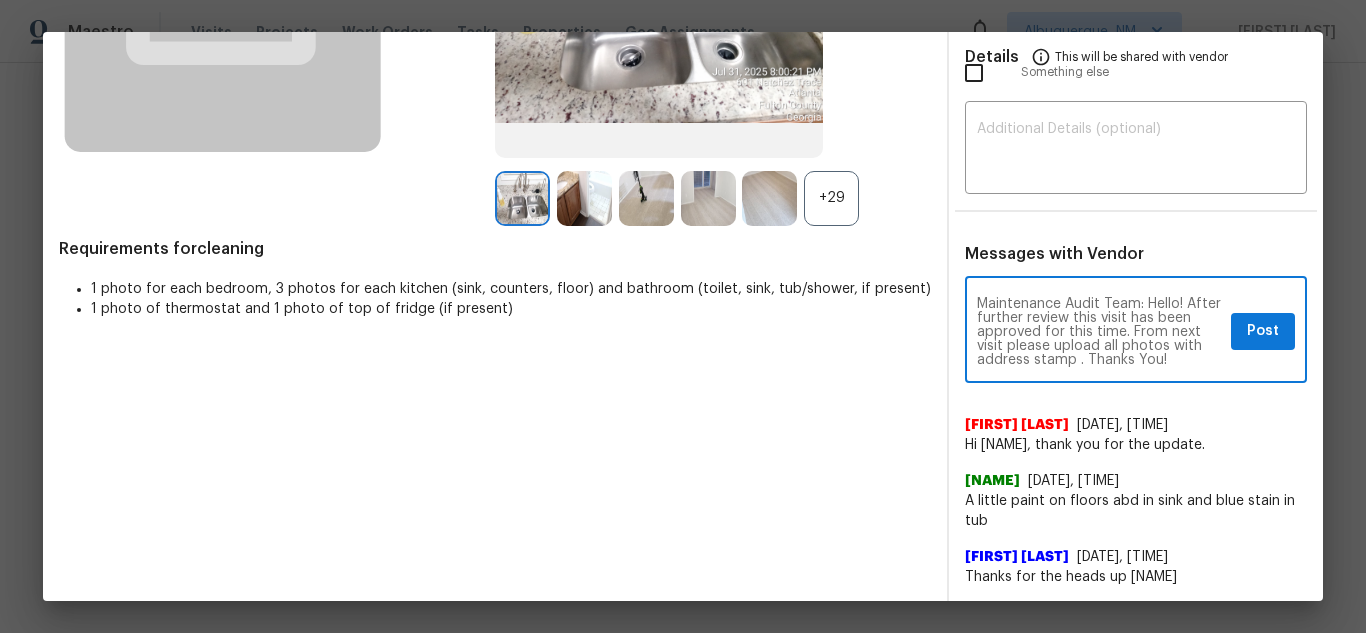 type on "Maintenance Audit Team: Hello! After further review this visit has been approved for this time. From next visit please upload all photos with address stamp . Thanks You!" 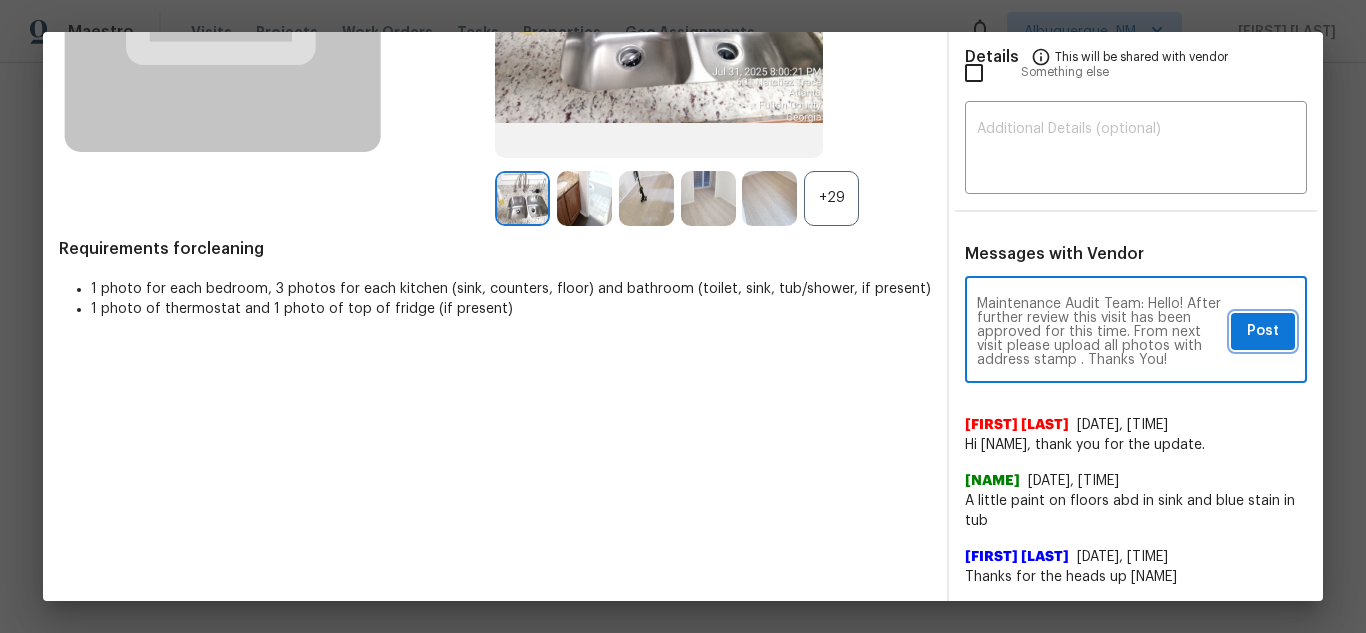 click on "Post" at bounding box center (1263, 331) 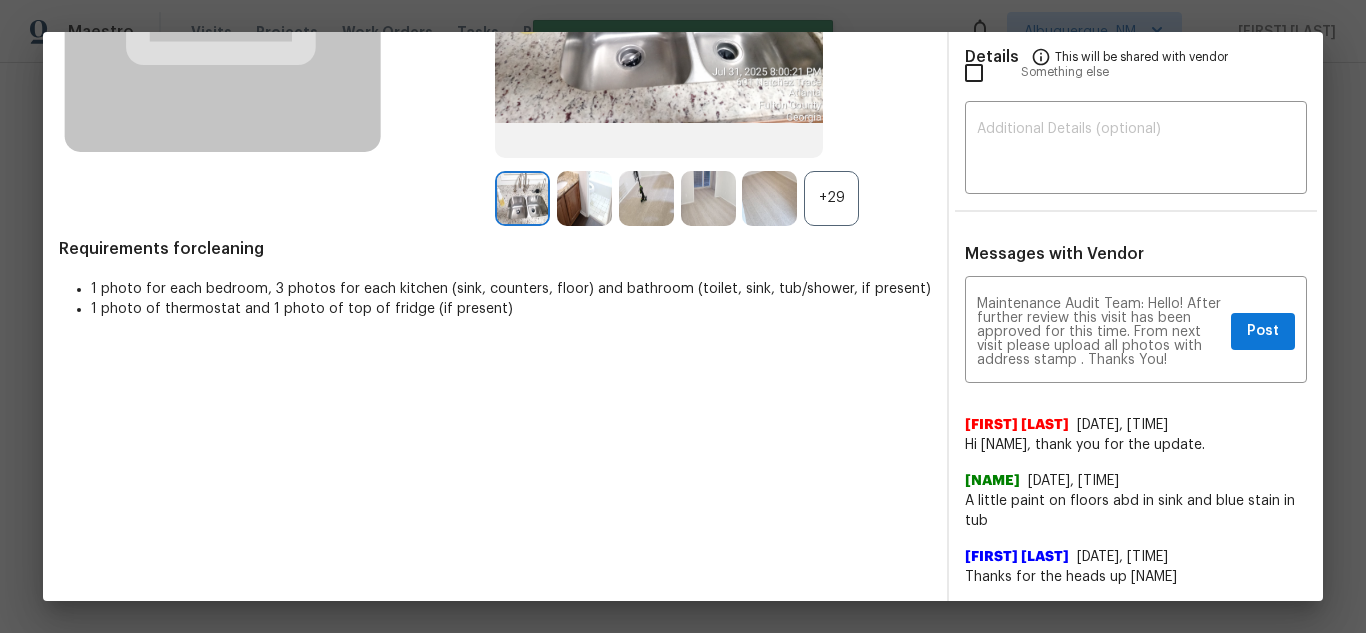 type 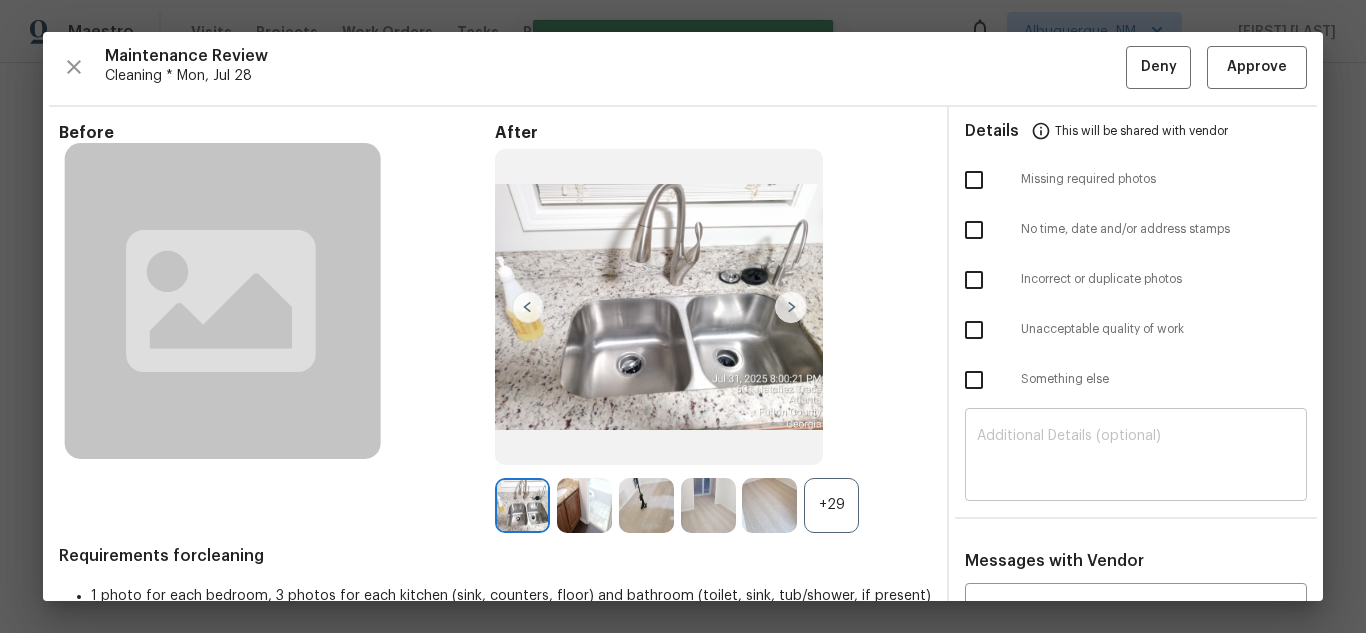 scroll, scrollTop: 0, scrollLeft: 0, axis: both 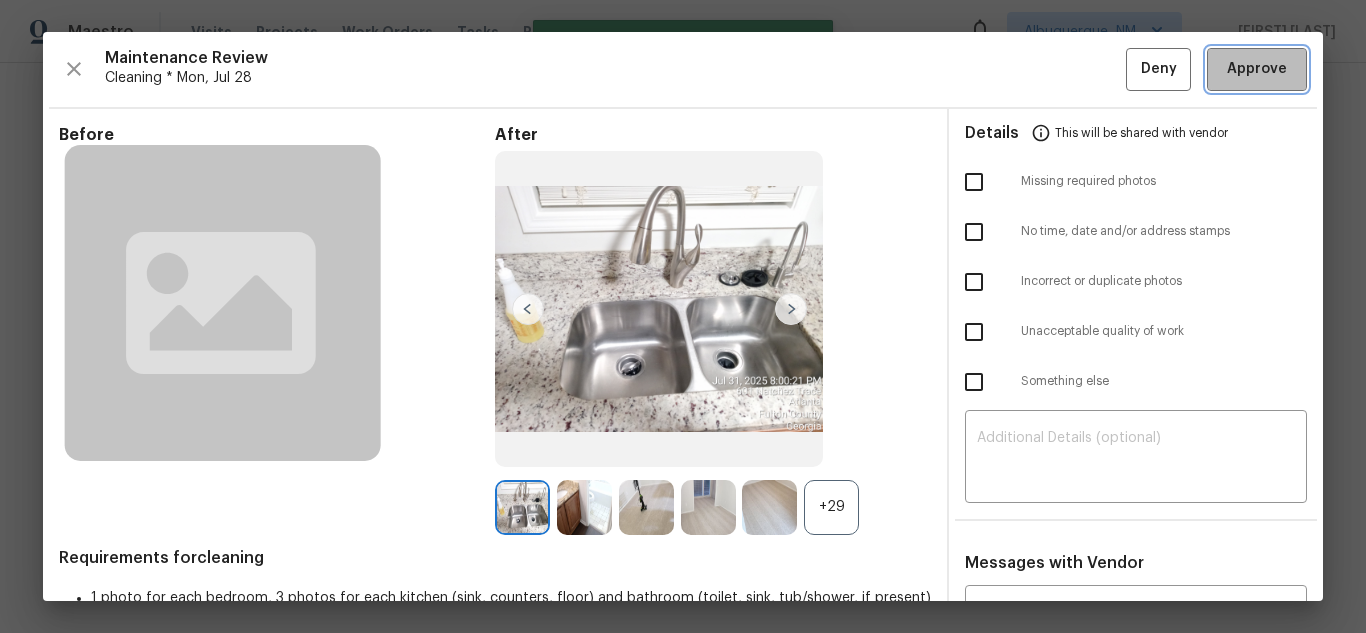 click on "Approve" at bounding box center (1257, 69) 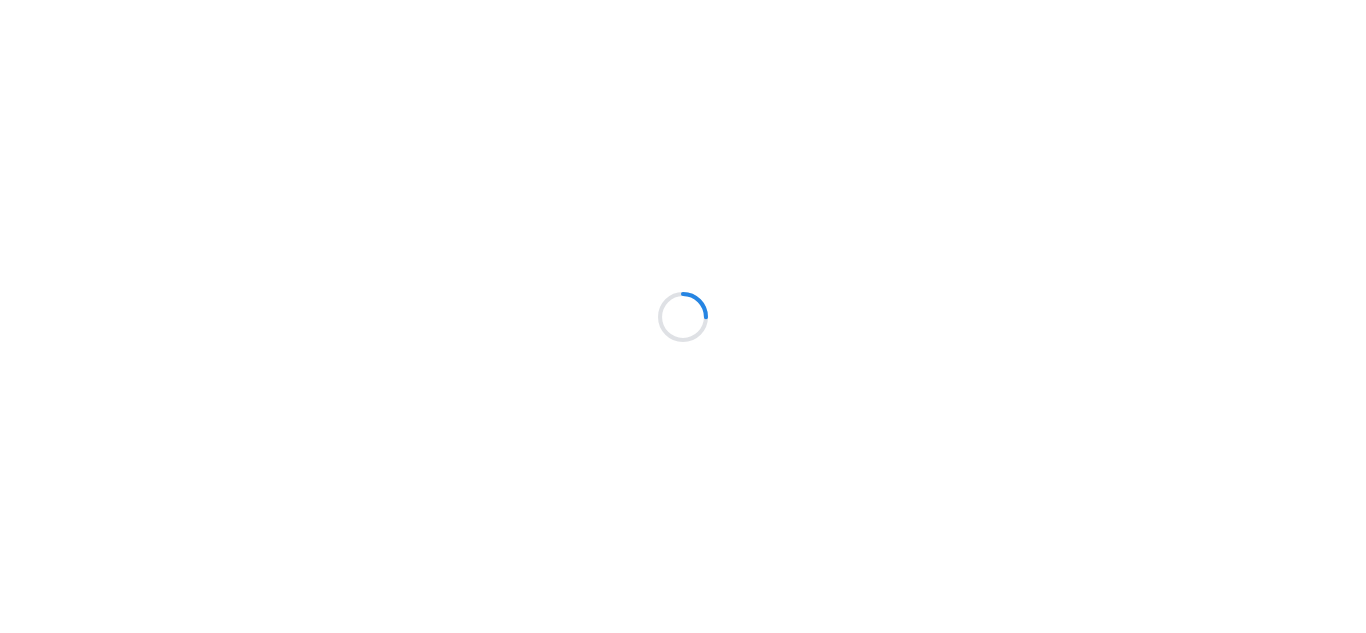 scroll, scrollTop: 0, scrollLeft: 0, axis: both 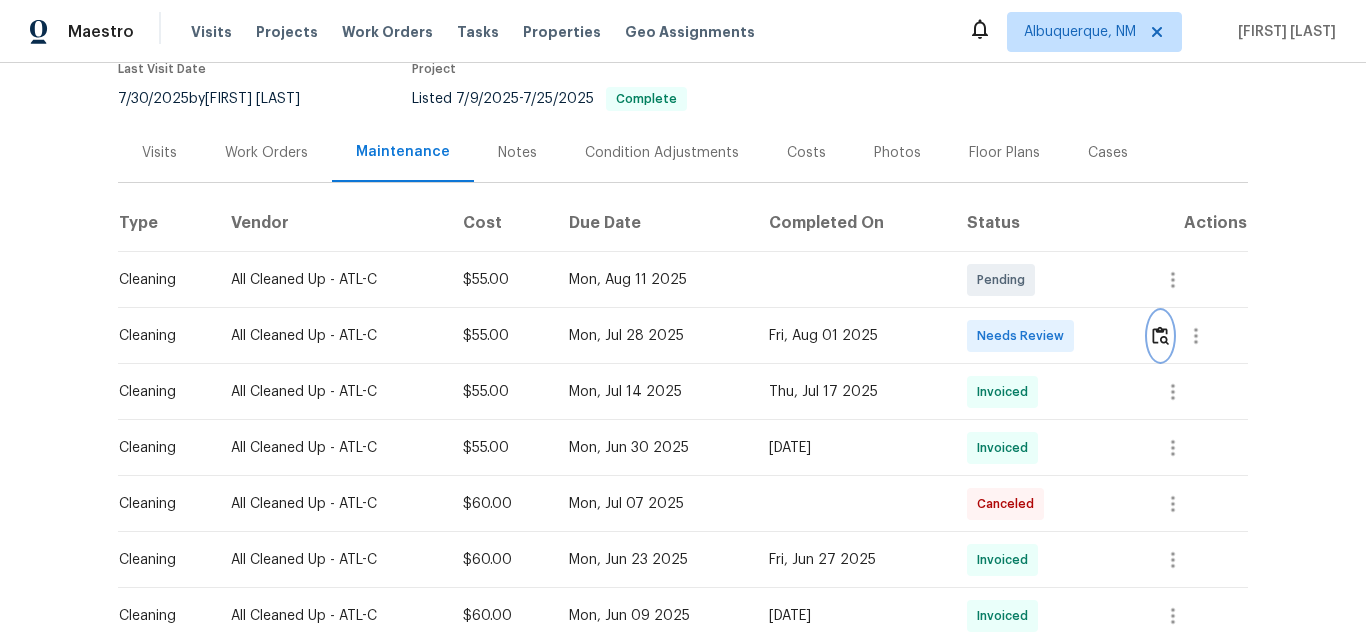 click at bounding box center (1160, 335) 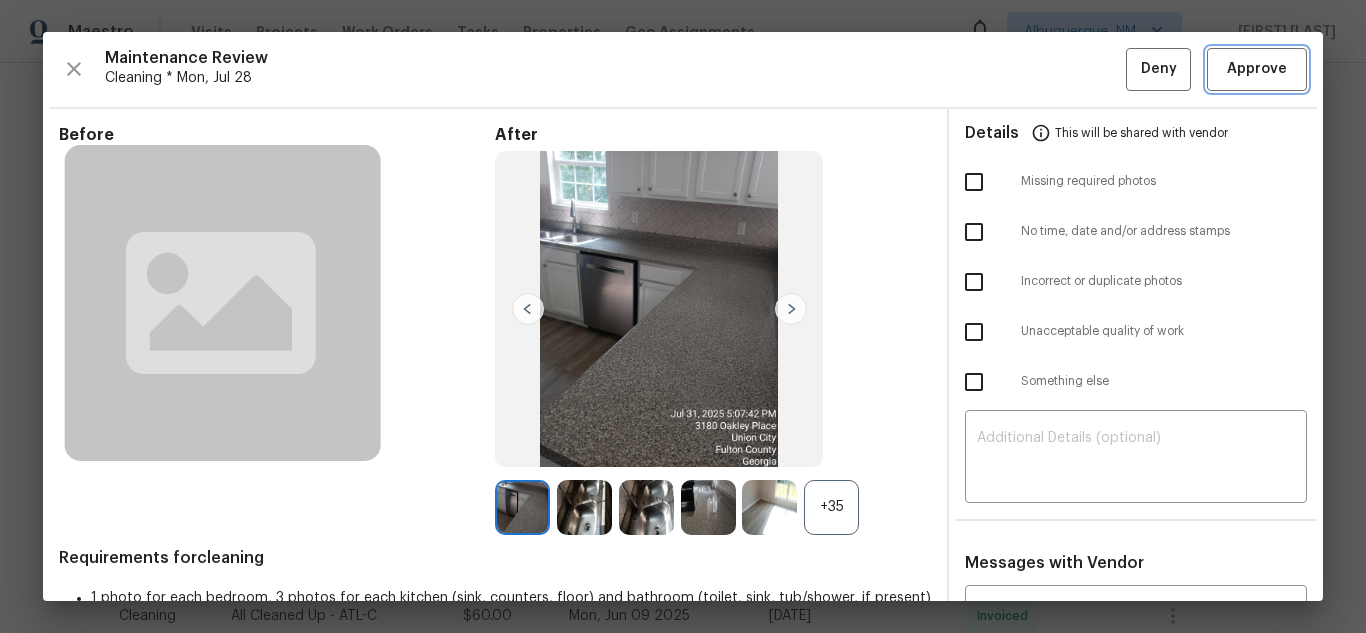 click on "Approve" at bounding box center (1257, 69) 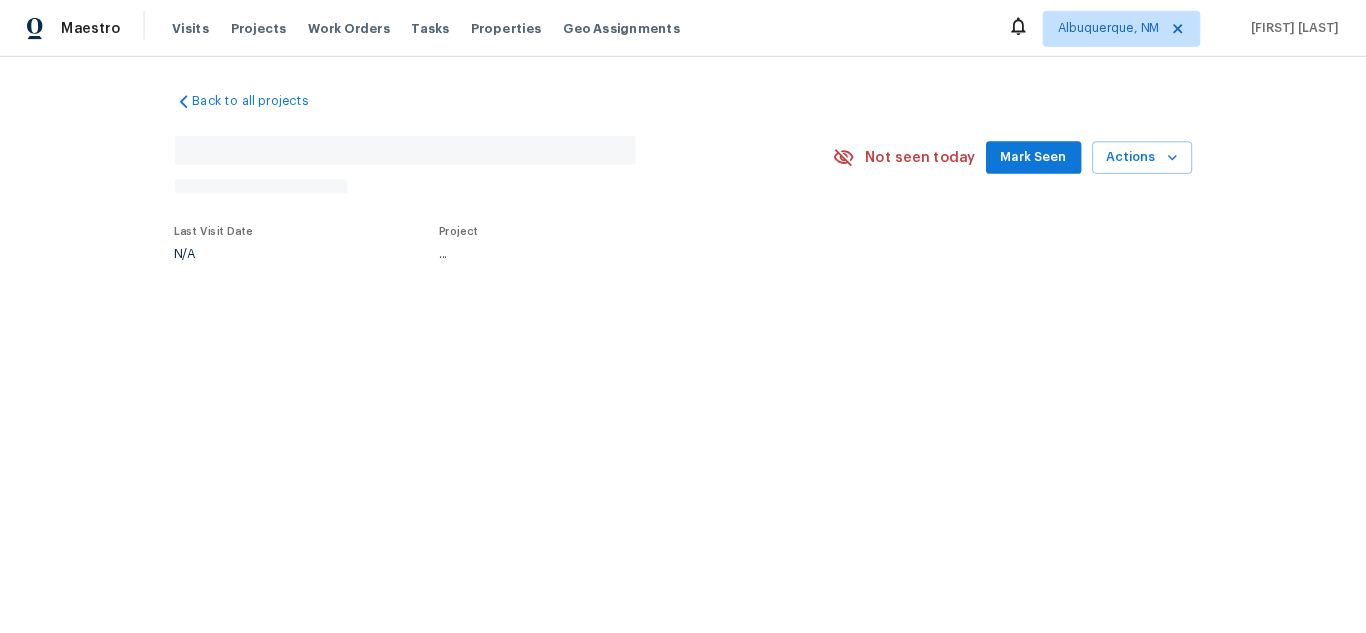 scroll, scrollTop: 0, scrollLeft: 0, axis: both 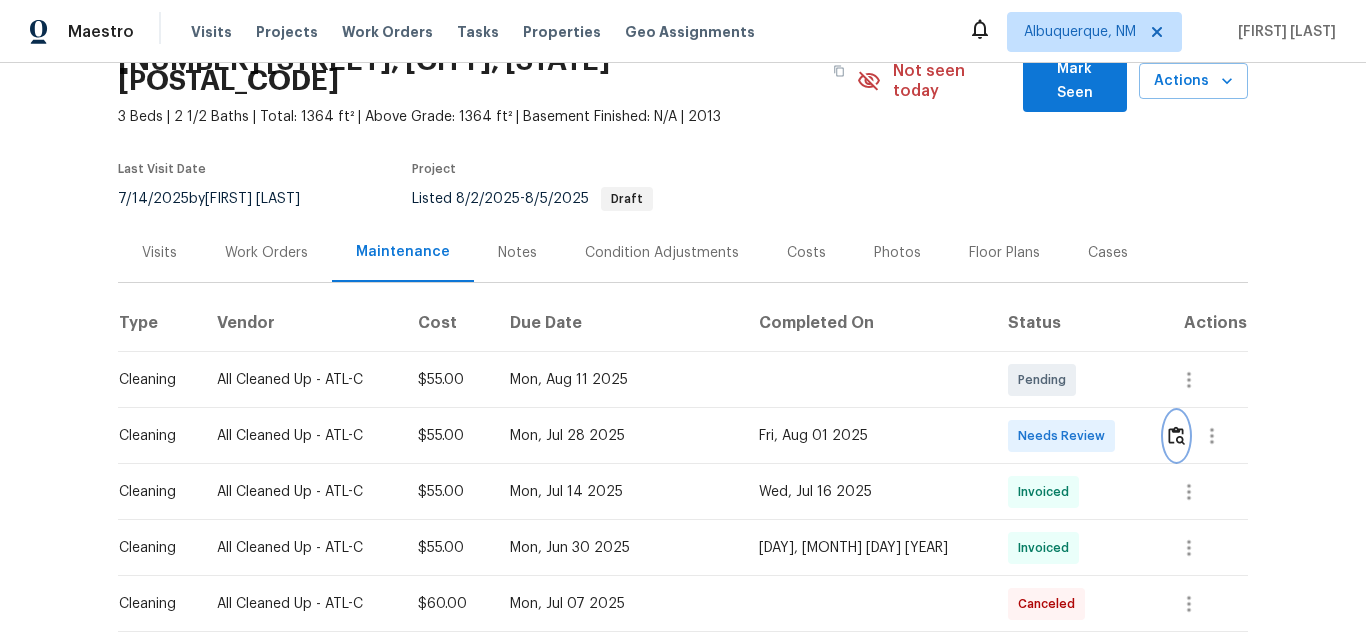 click at bounding box center (1176, 435) 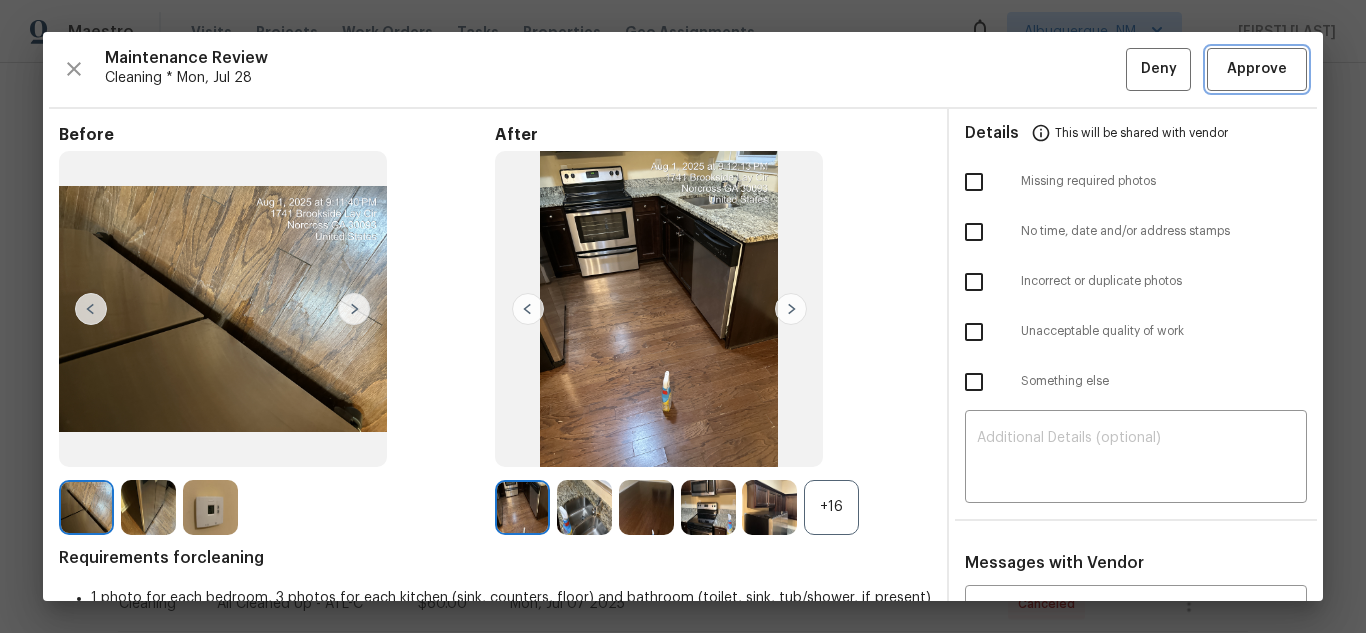 click on "Approve" at bounding box center [1257, 69] 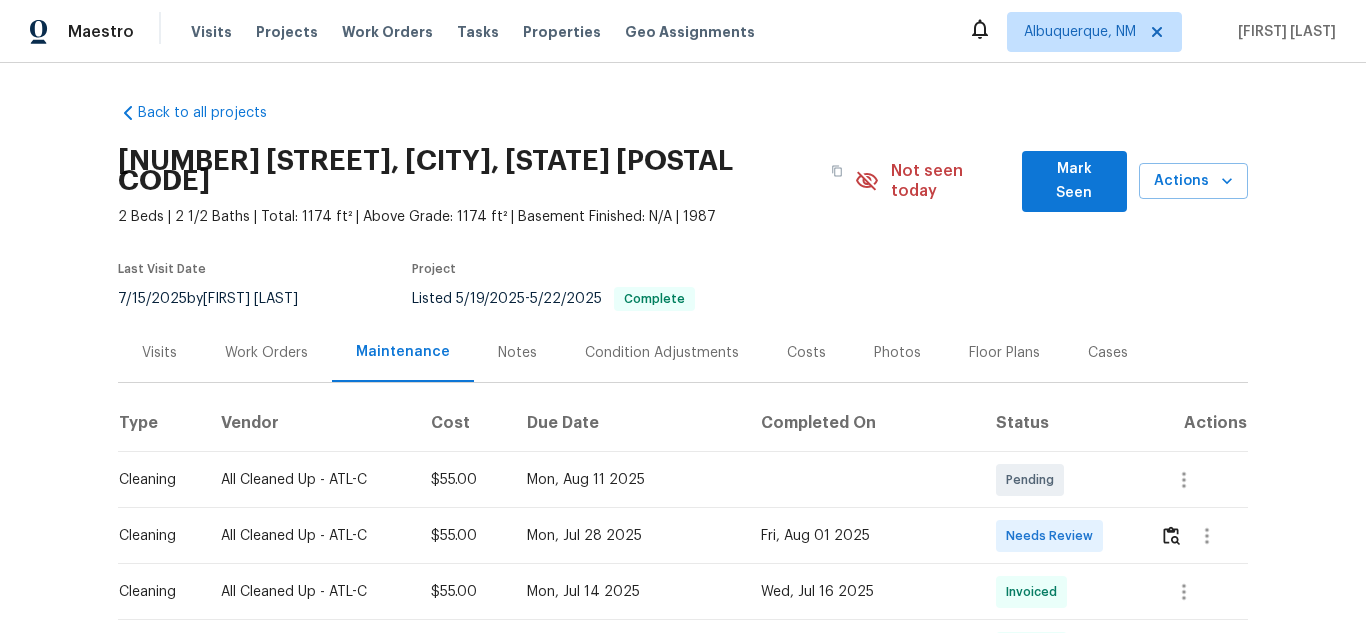 scroll, scrollTop: 0, scrollLeft: 0, axis: both 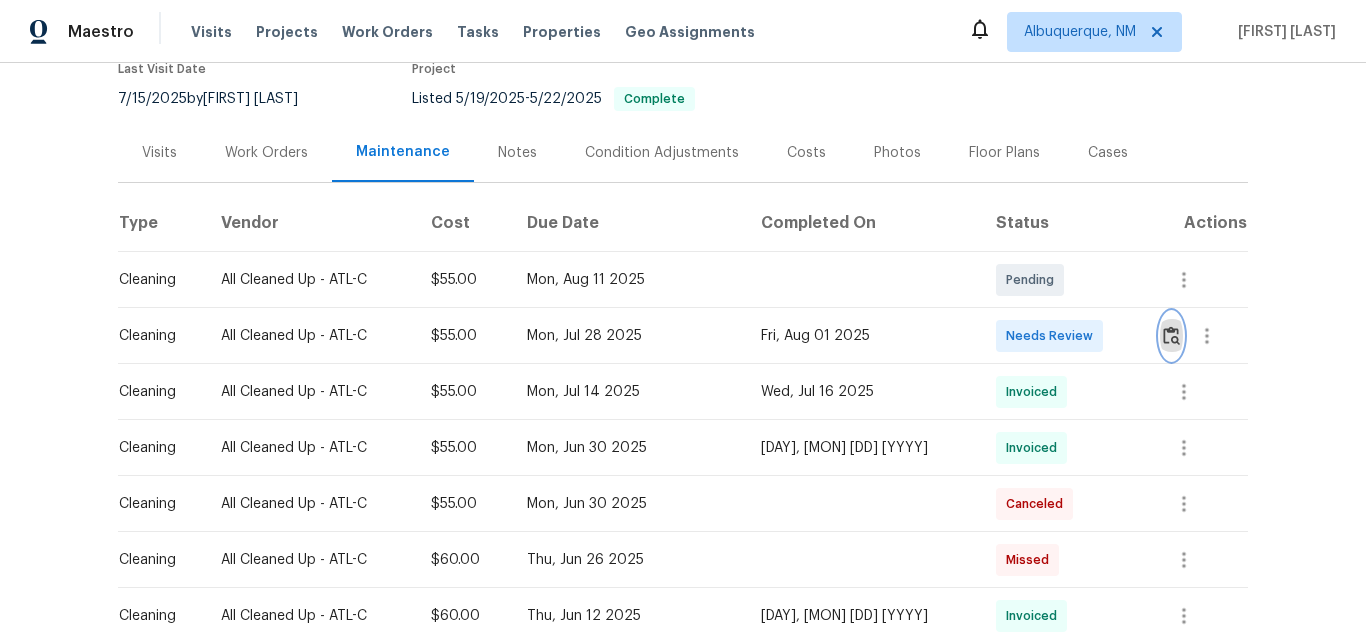 click at bounding box center (1171, 336) 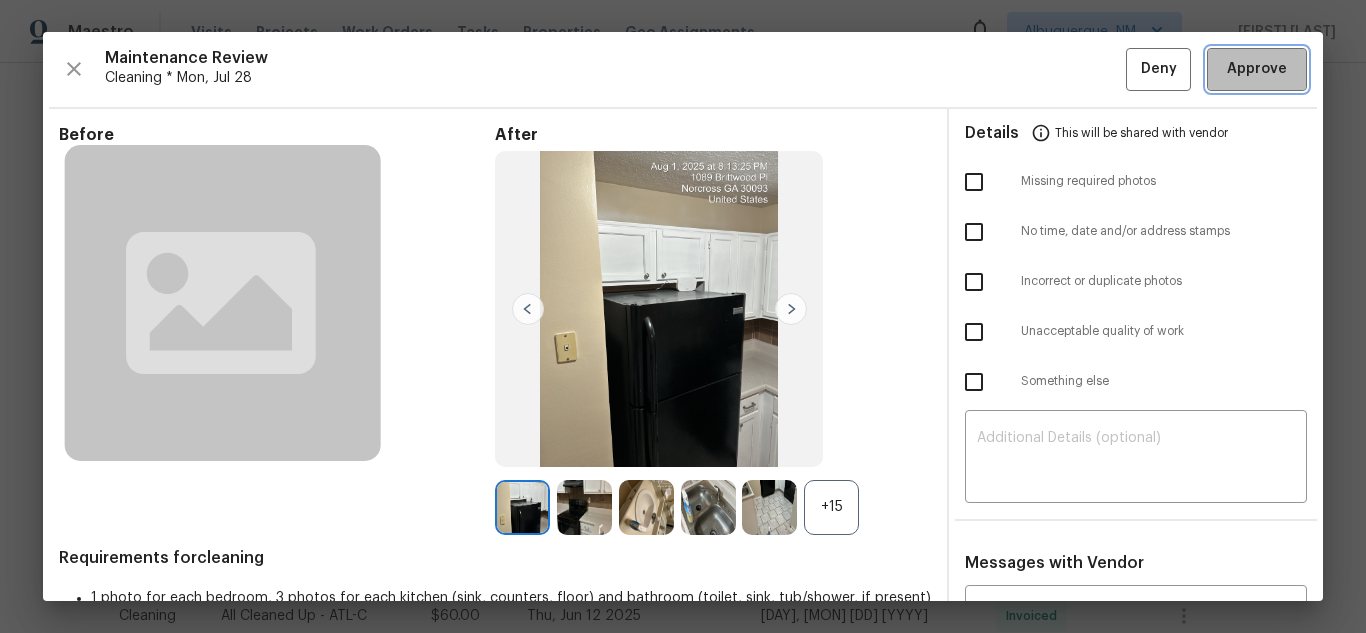 click on "Approve" at bounding box center (1257, 69) 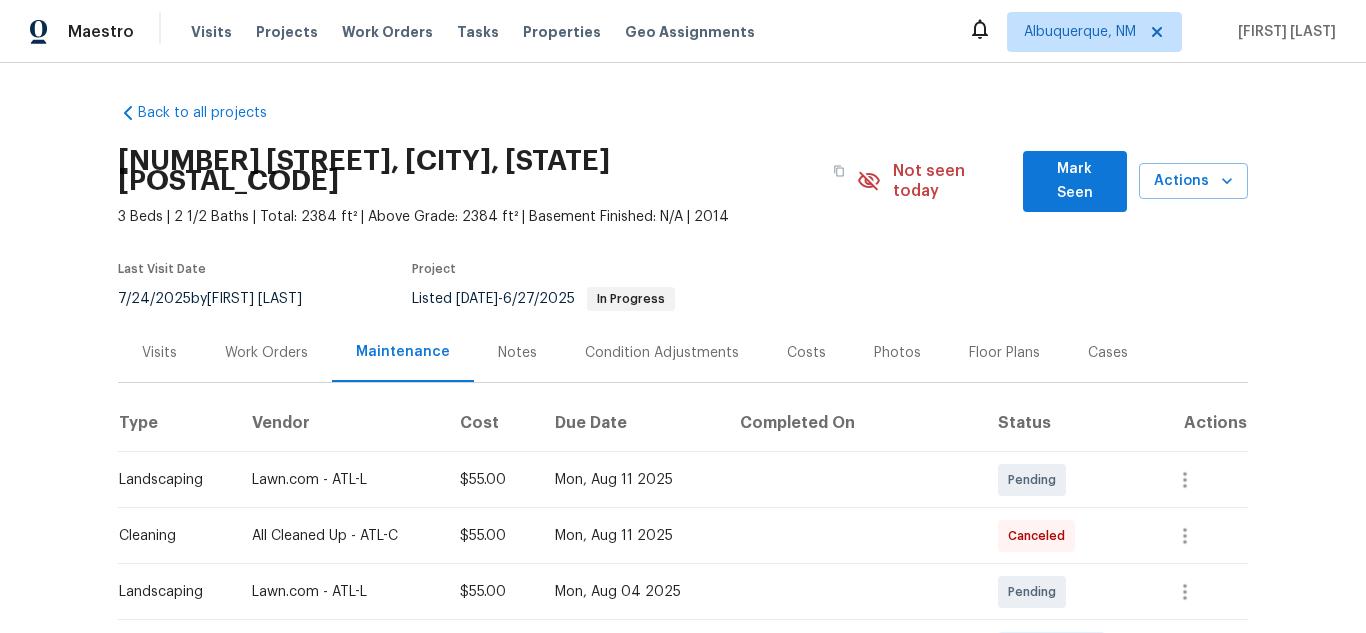 scroll, scrollTop: 0, scrollLeft: 0, axis: both 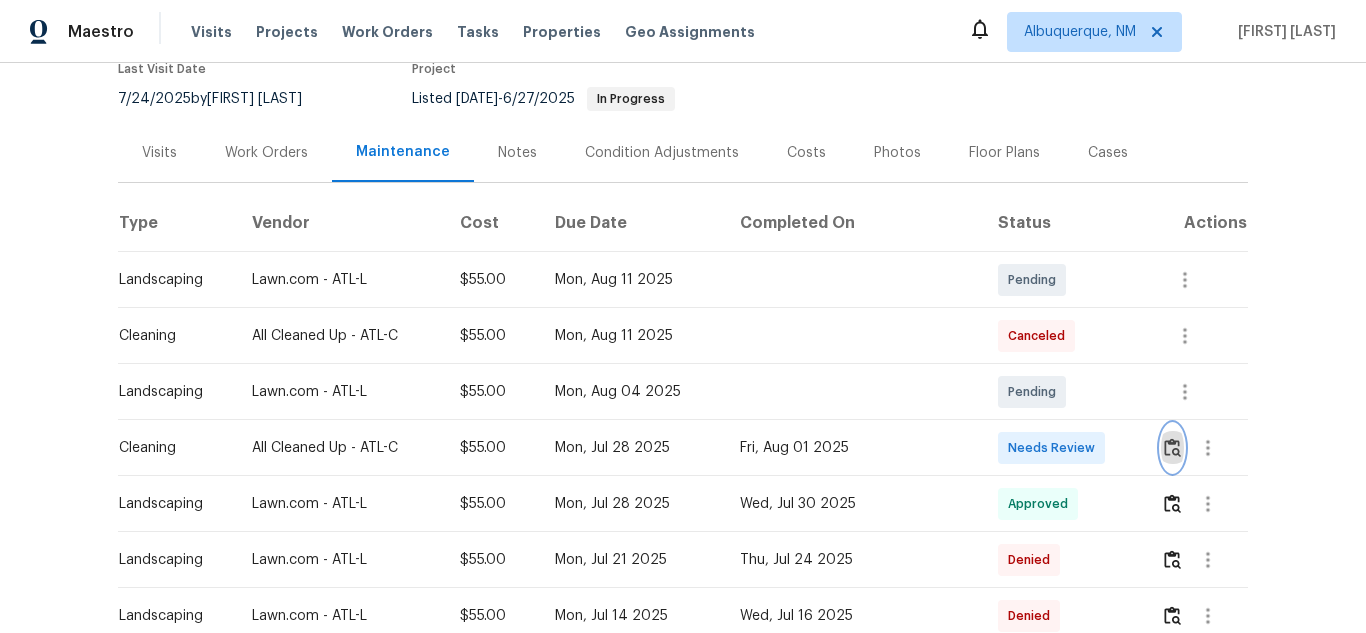 click at bounding box center (1172, 447) 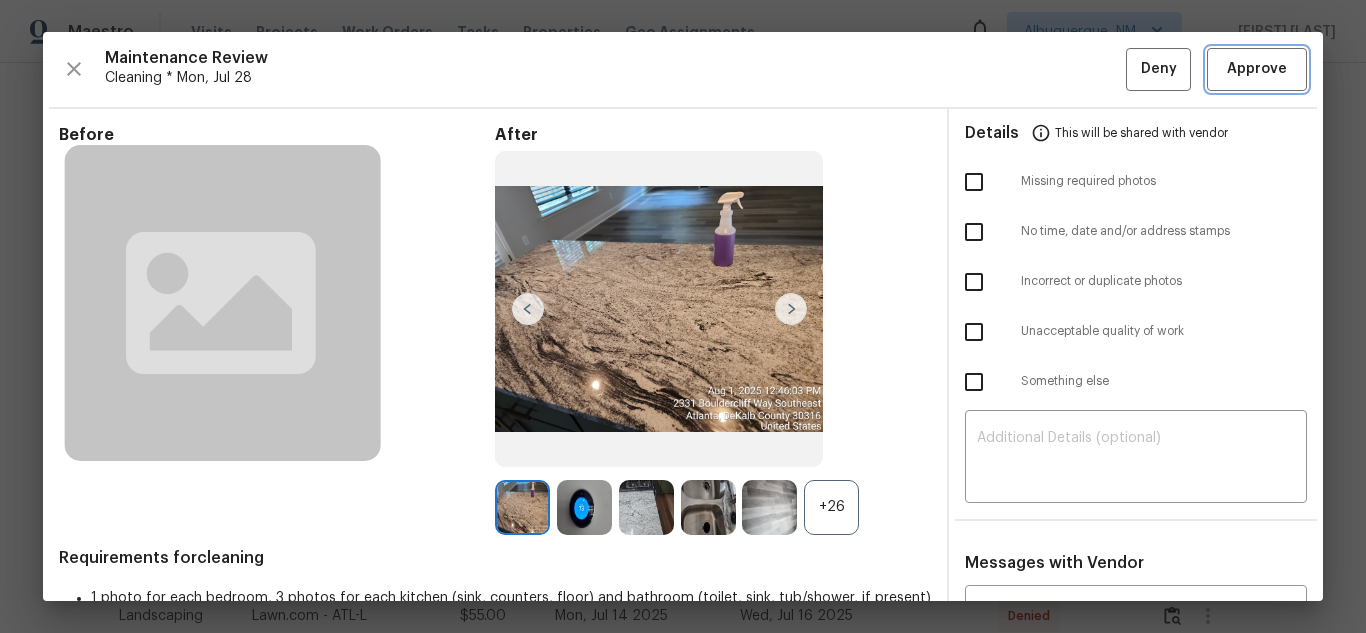 click on "Approve" at bounding box center [1257, 69] 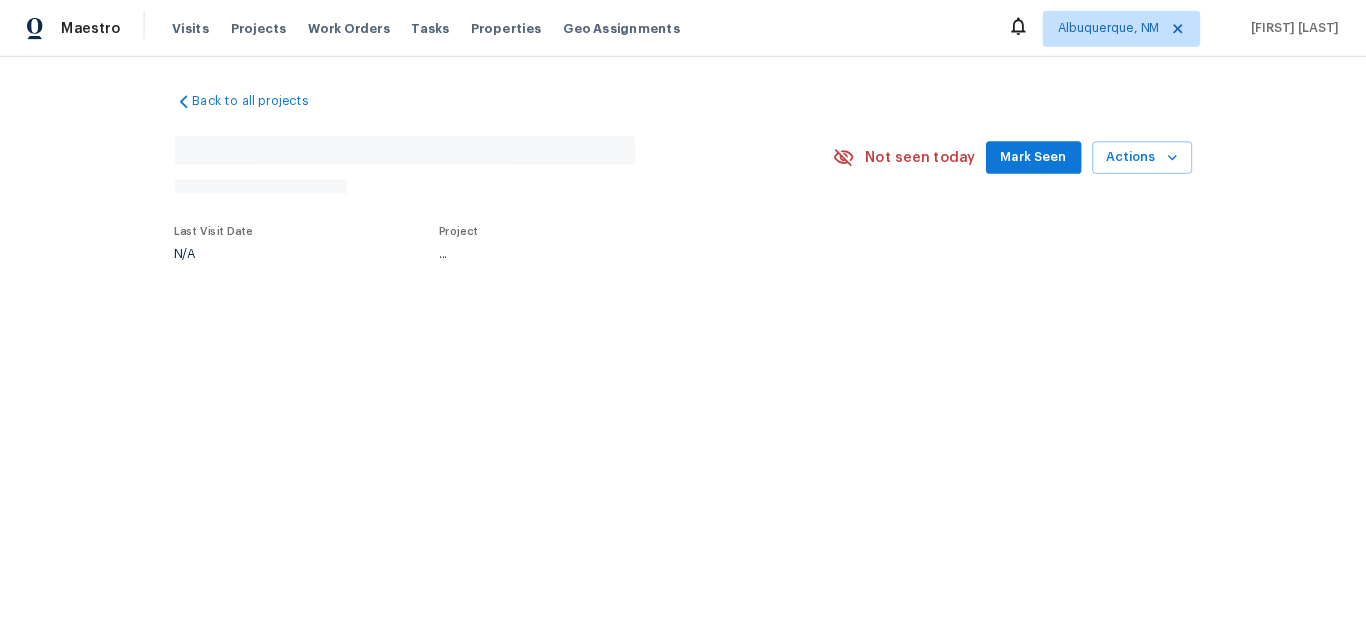 scroll, scrollTop: 0, scrollLeft: 0, axis: both 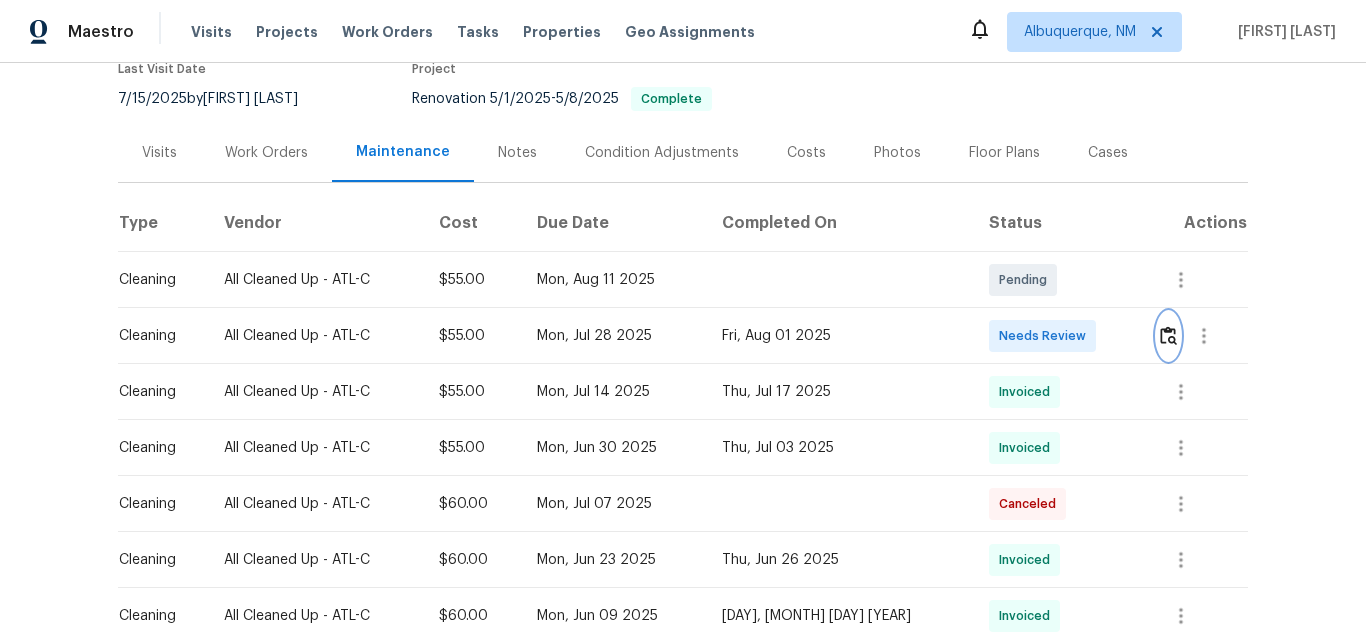 click at bounding box center [1168, 335] 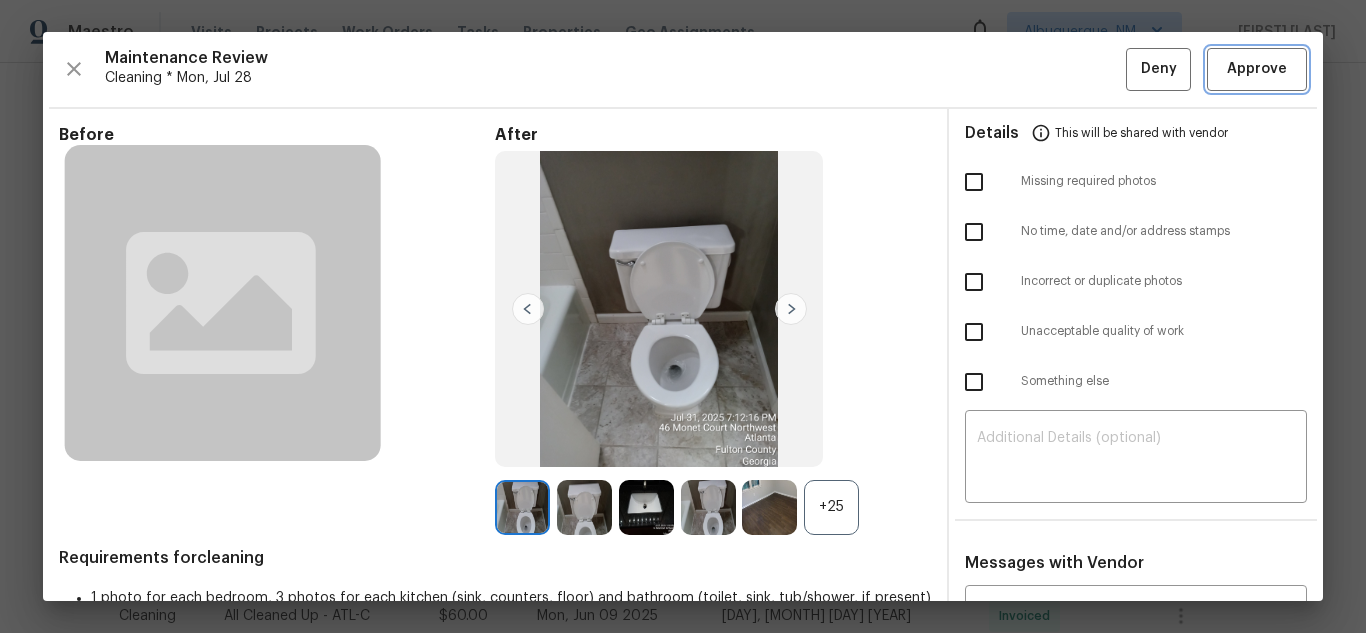 click on "Approve" at bounding box center (1257, 69) 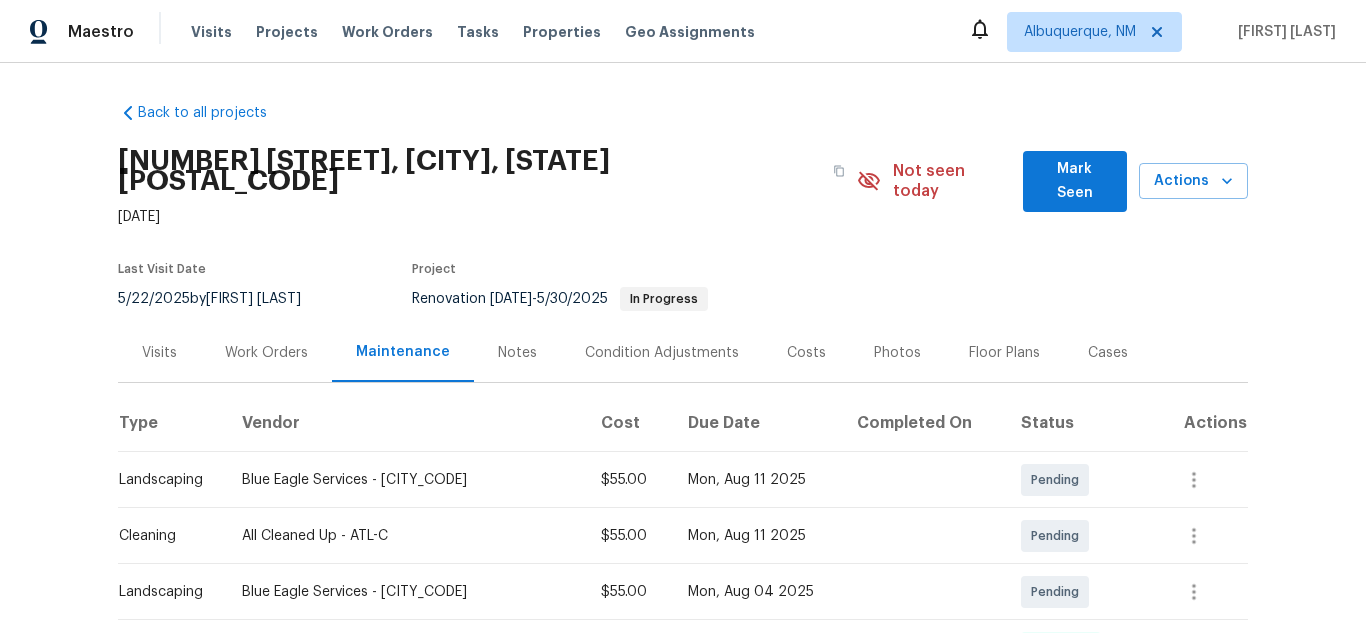 scroll, scrollTop: 0, scrollLeft: 0, axis: both 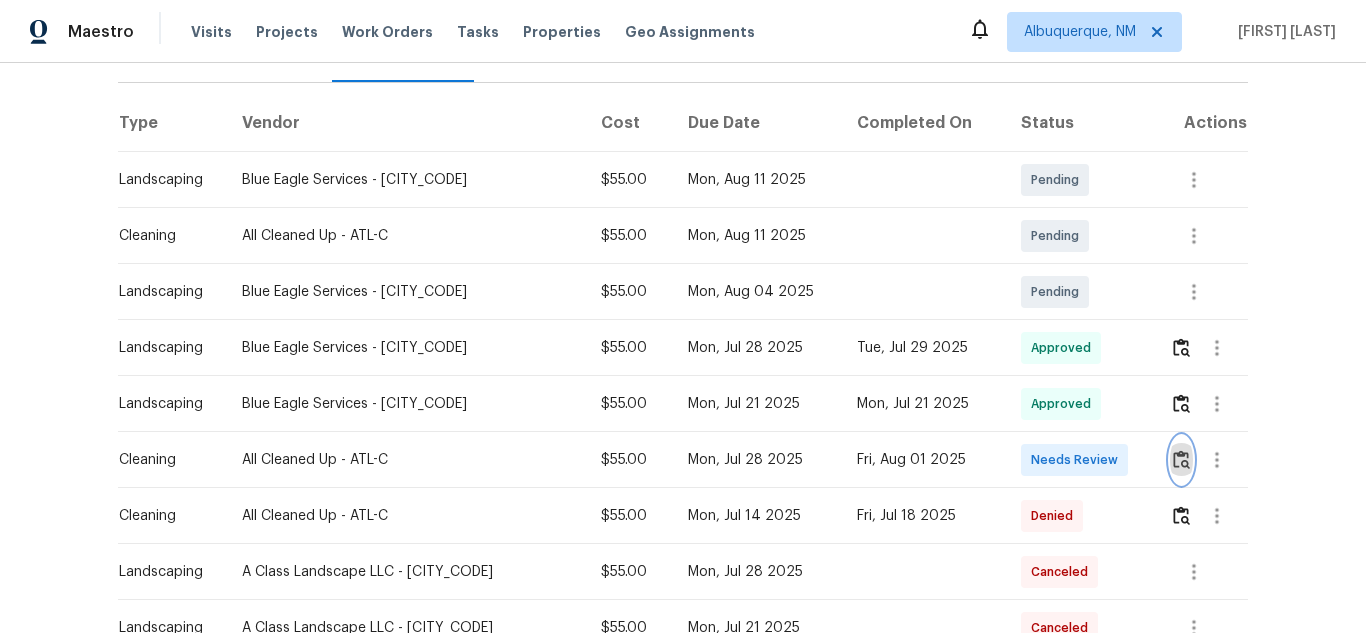 click at bounding box center (1181, 459) 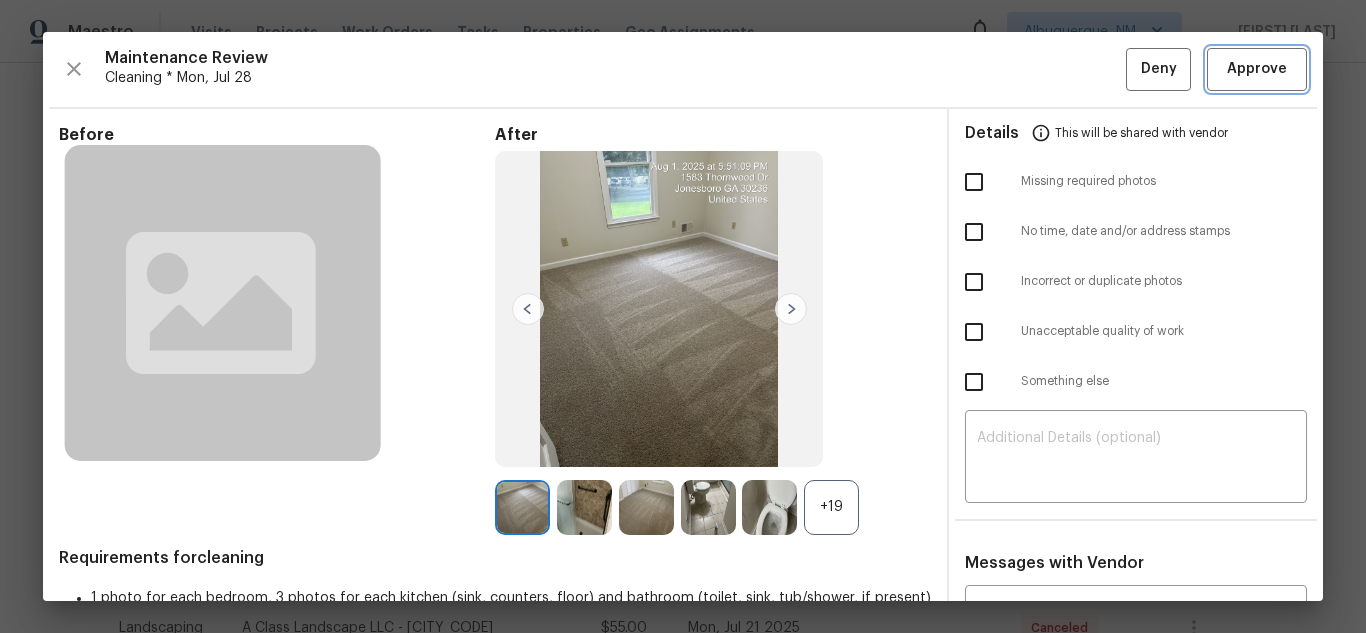 click on "Approve" at bounding box center [1257, 69] 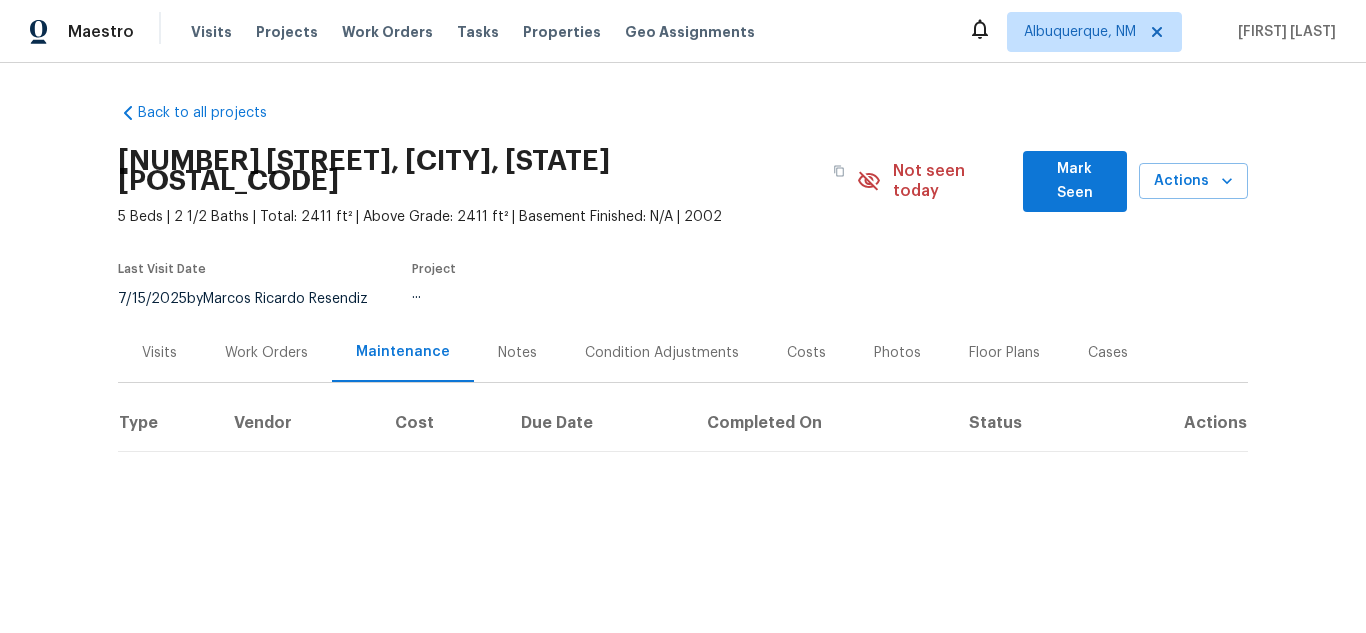 scroll, scrollTop: 0, scrollLeft: 0, axis: both 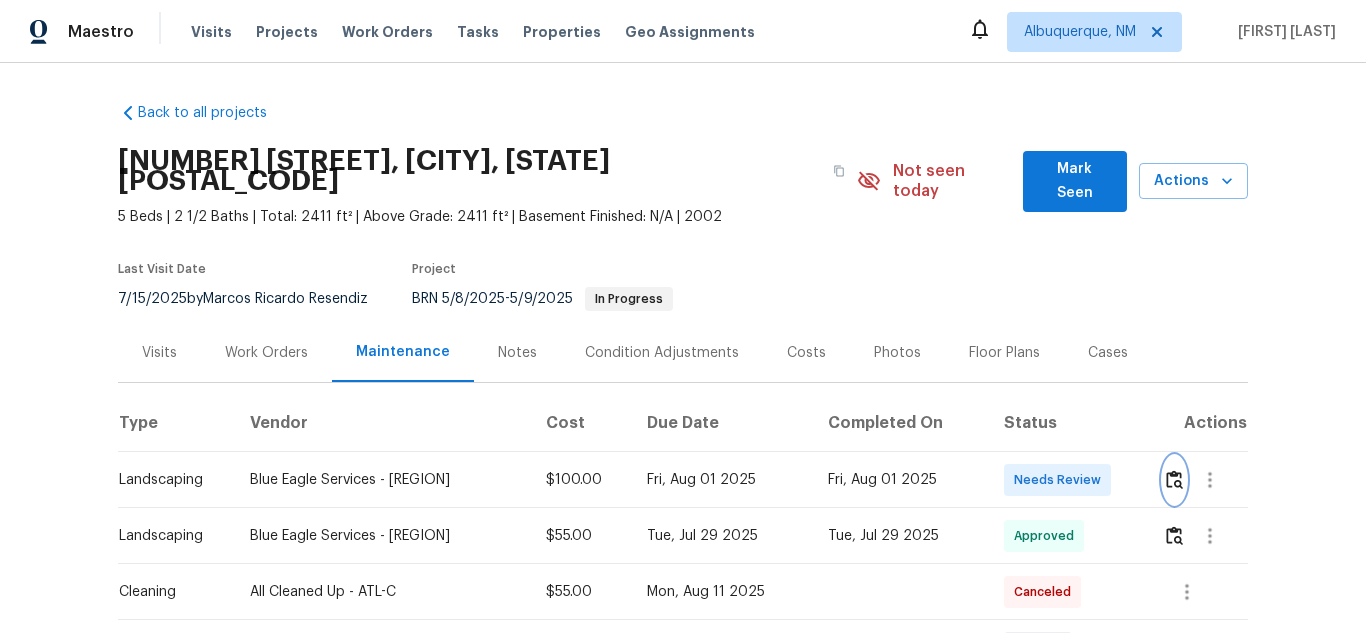 click at bounding box center (1174, 479) 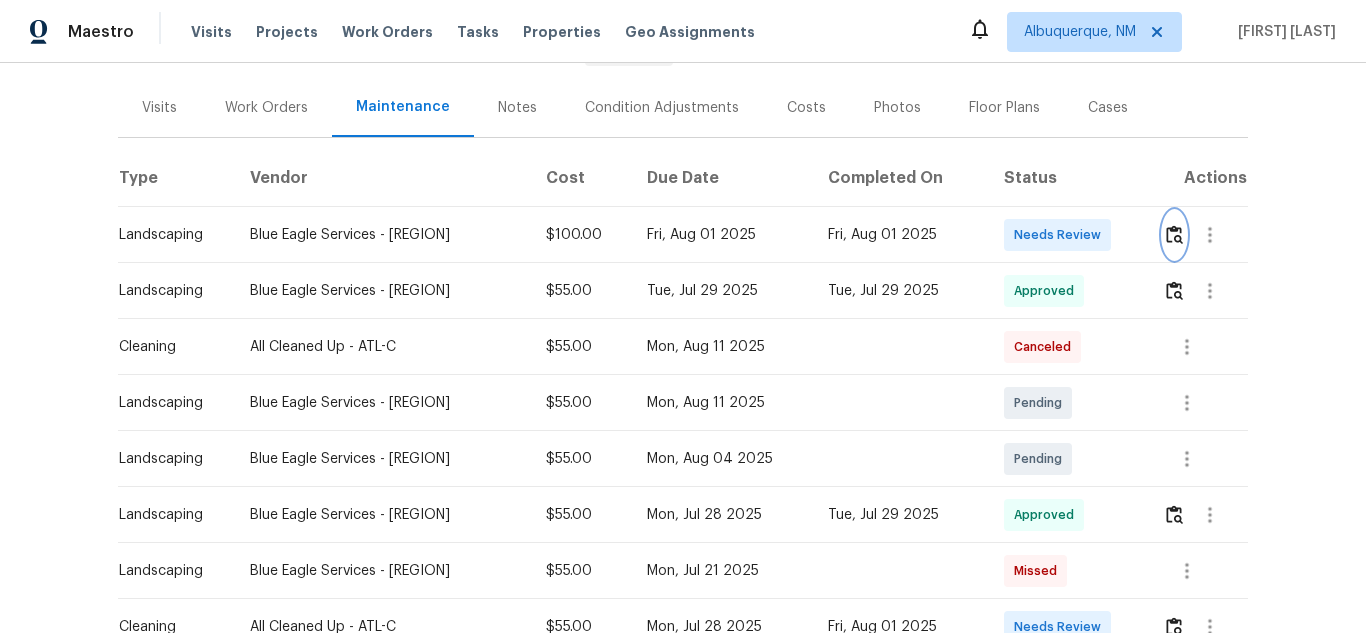 scroll, scrollTop: 300, scrollLeft: 0, axis: vertical 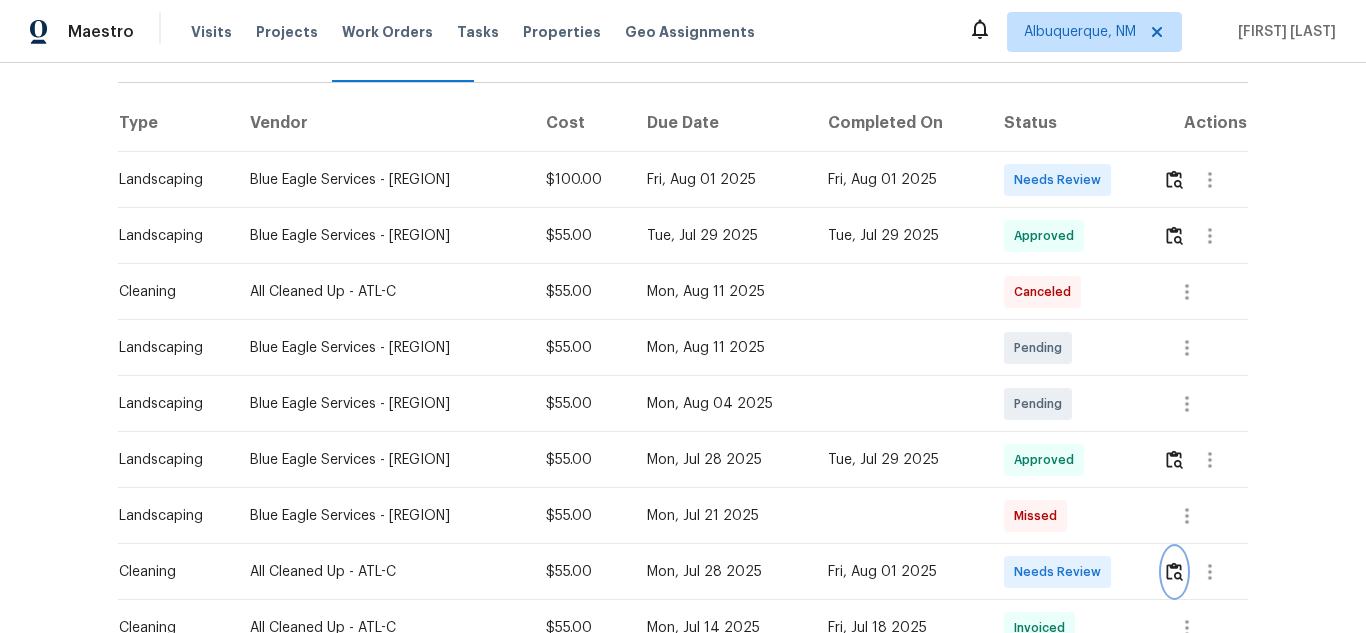 click at bounding box center [1174, 571] 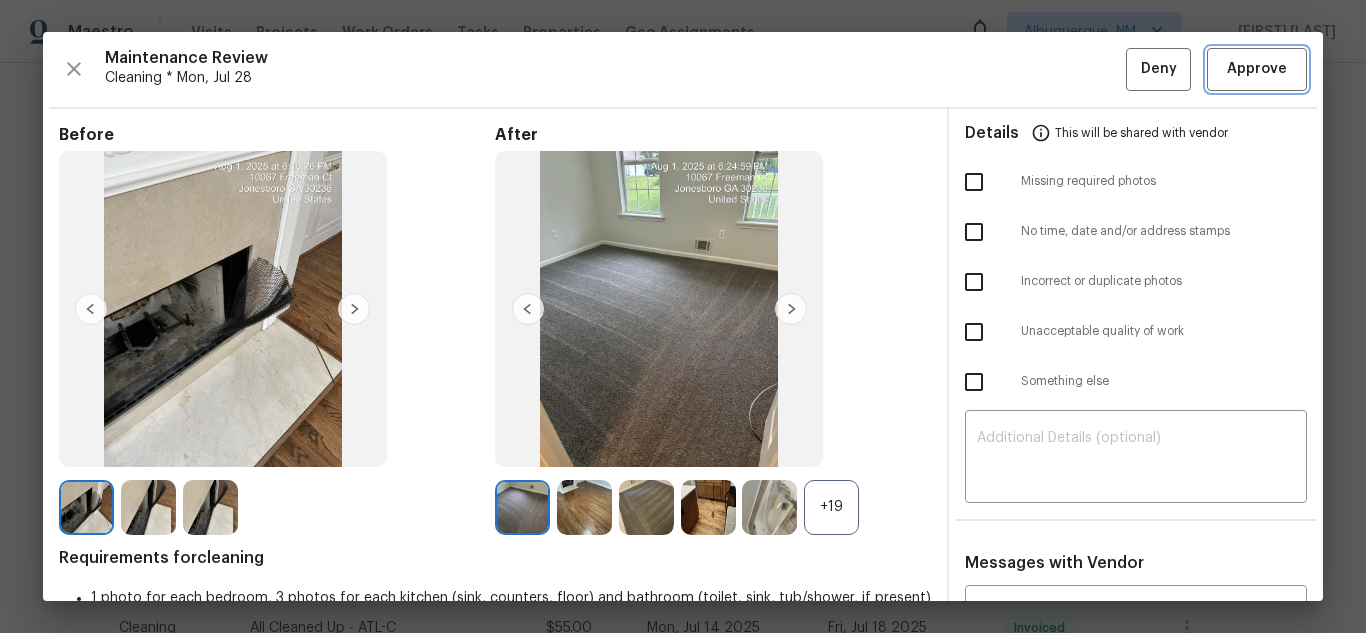 click on "Approve" at bounding box center (1257, 69) 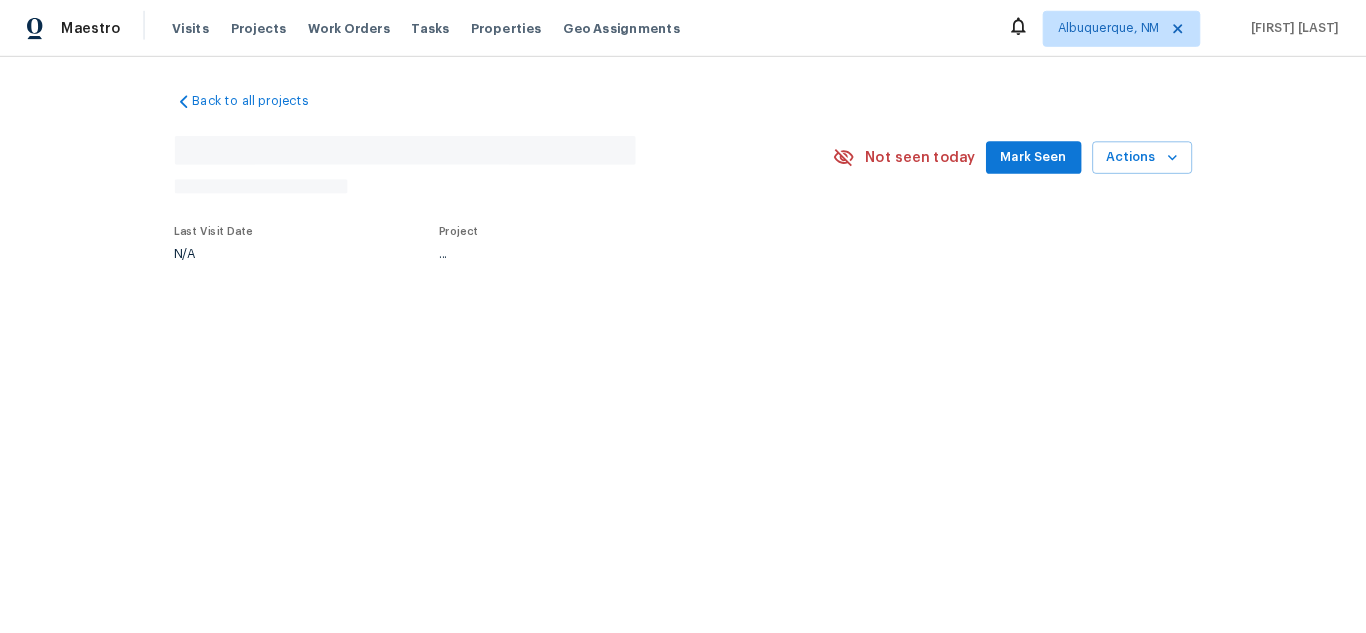 scroll, scrollTop: 0, scrollLeft: 0, axis: both 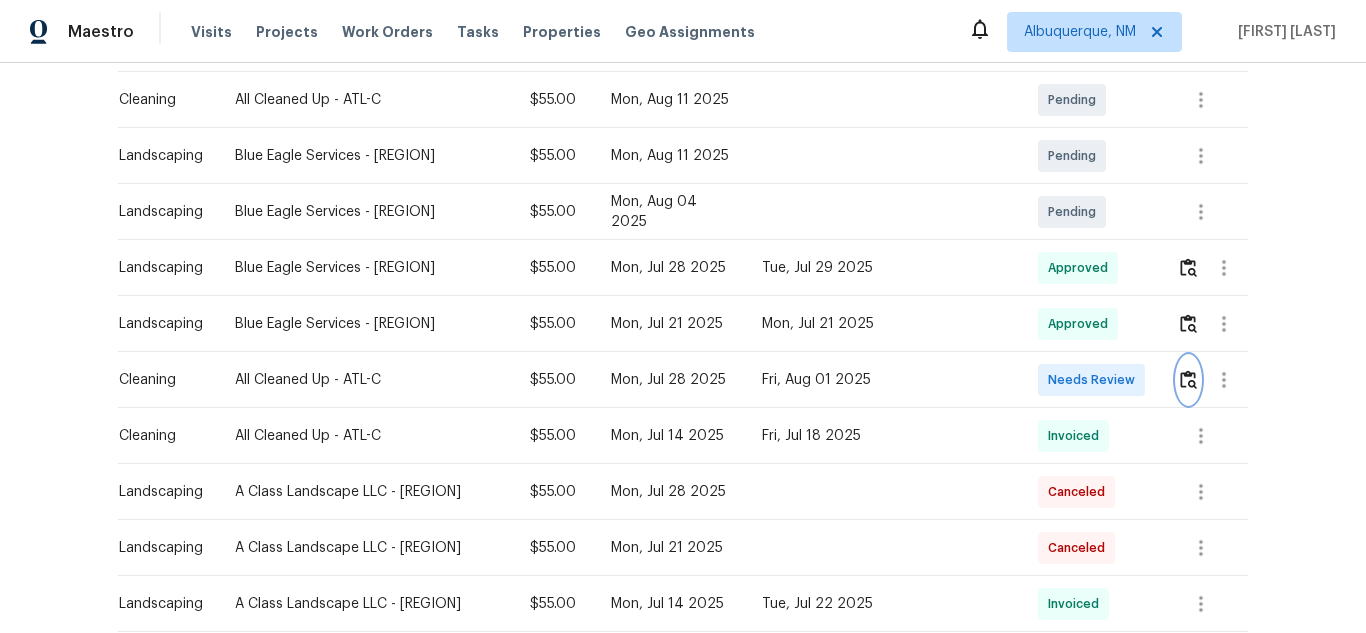 click at bounding box center [1188, 379] 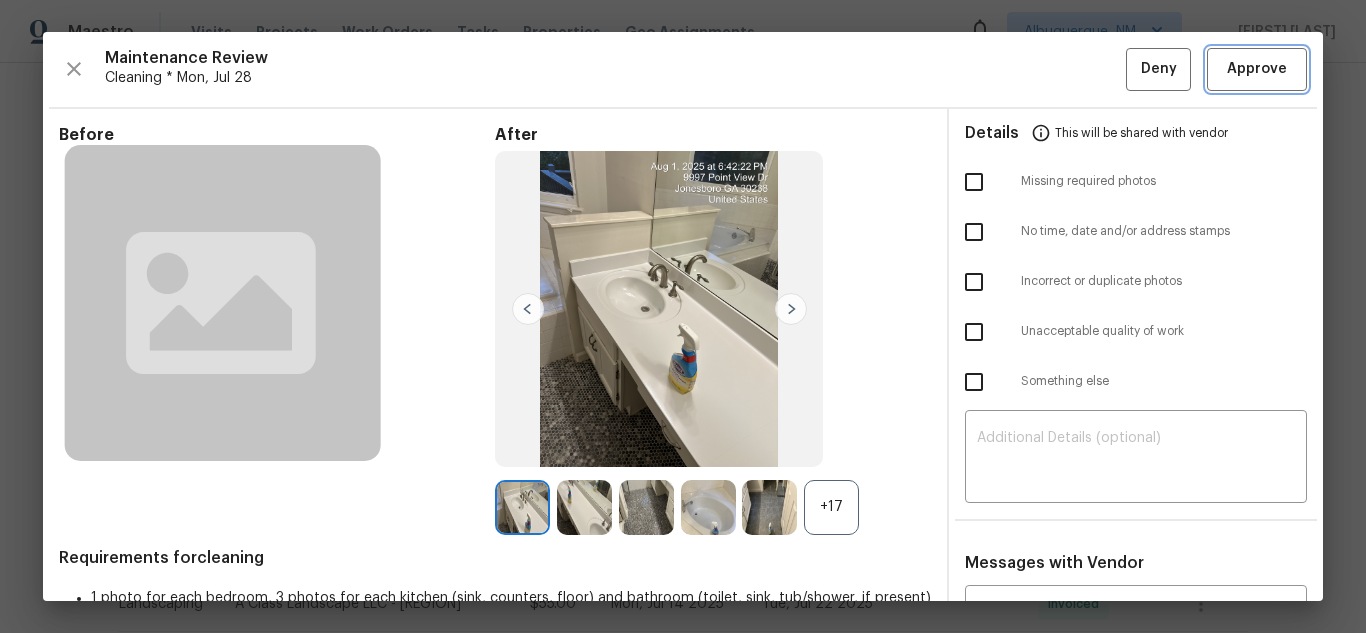 click on "Approve" at bounding box center (1257, 69) 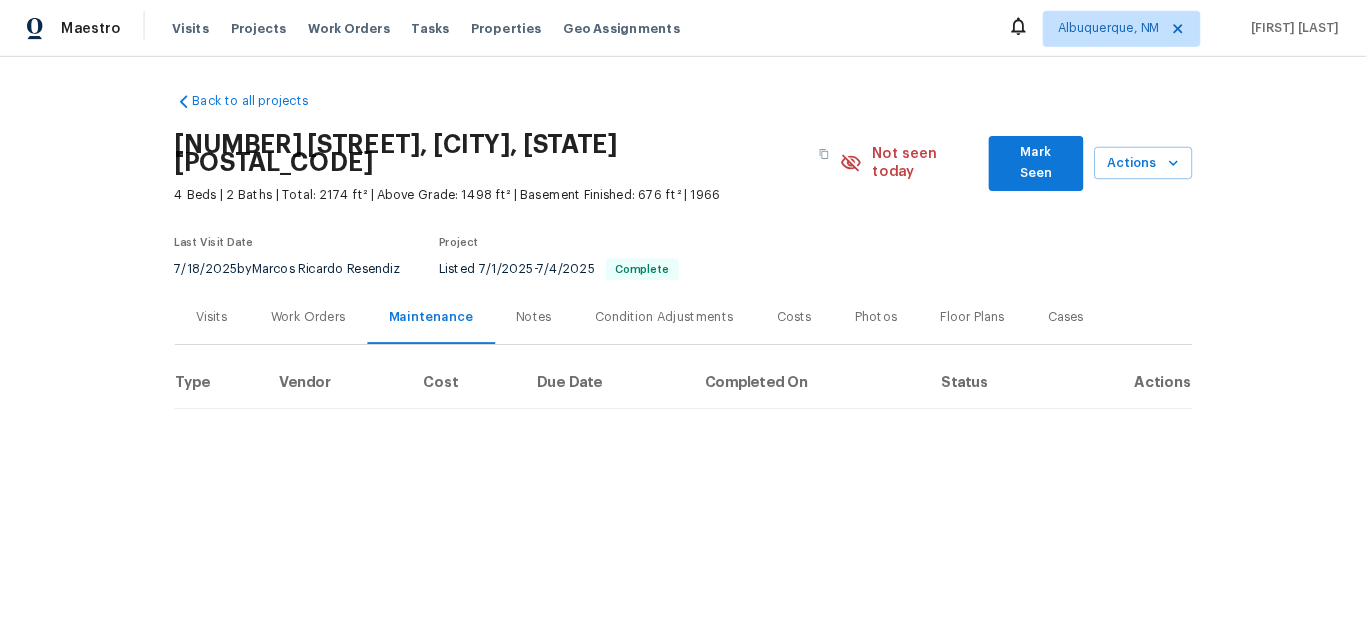 scroll, scrollTop: 0, scrollLeft: 0, axis: both 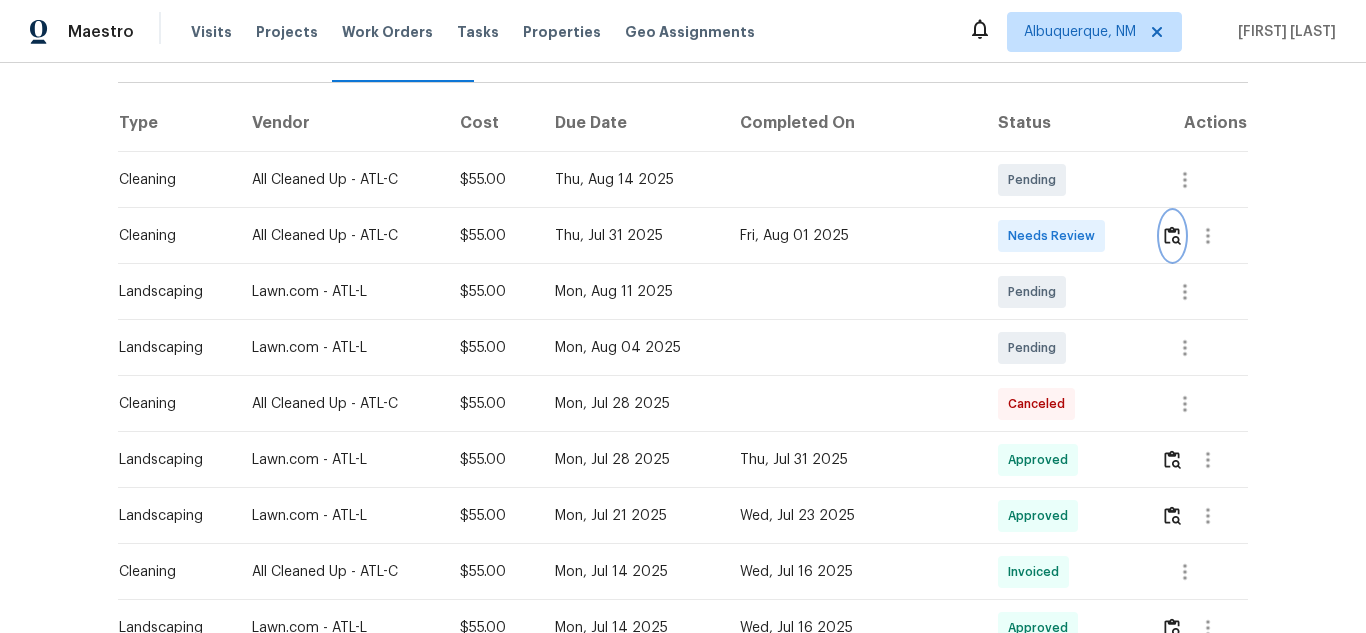 click at bounding box center (1172, 235) 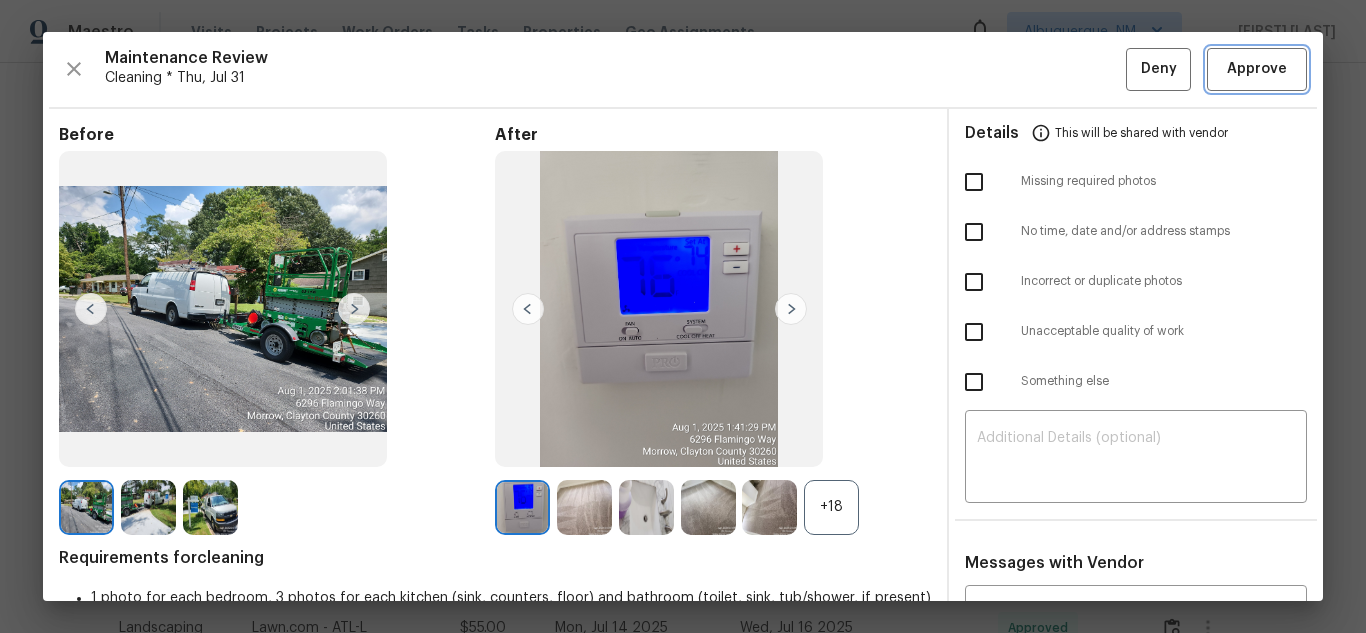 click on "Approve" at bounding box center [1257, 69] 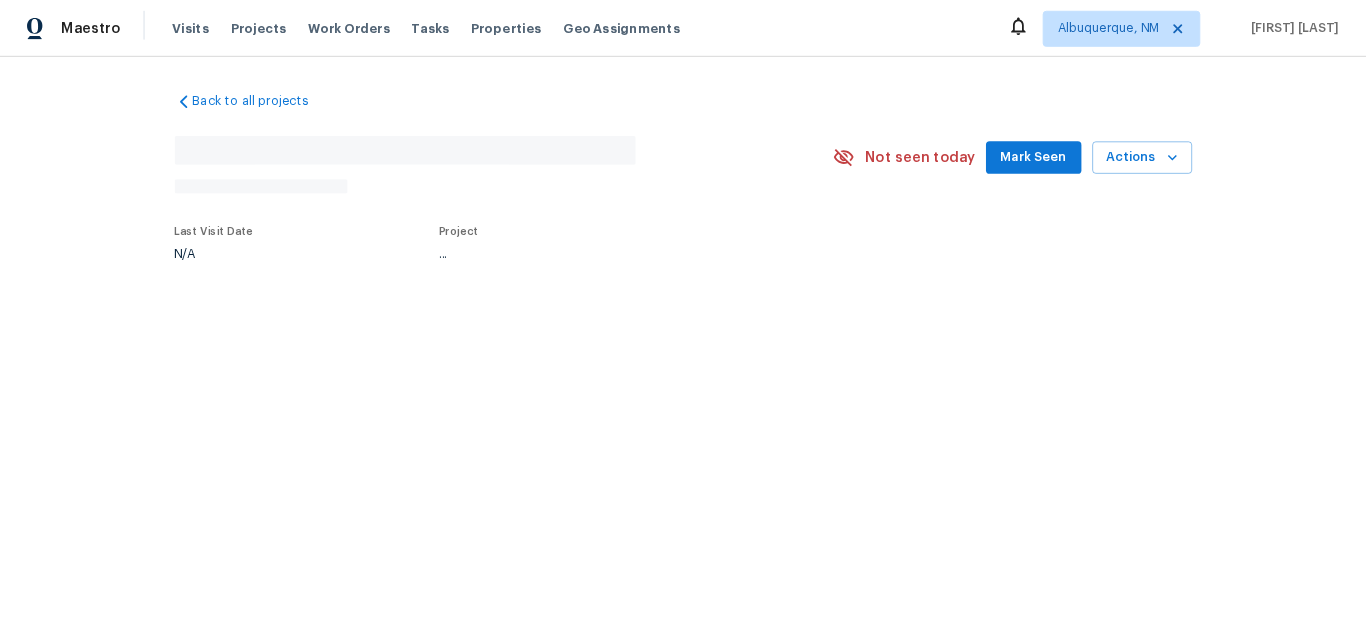 scroll, scrollTop: 0, scrollLeft: 0, axis: both 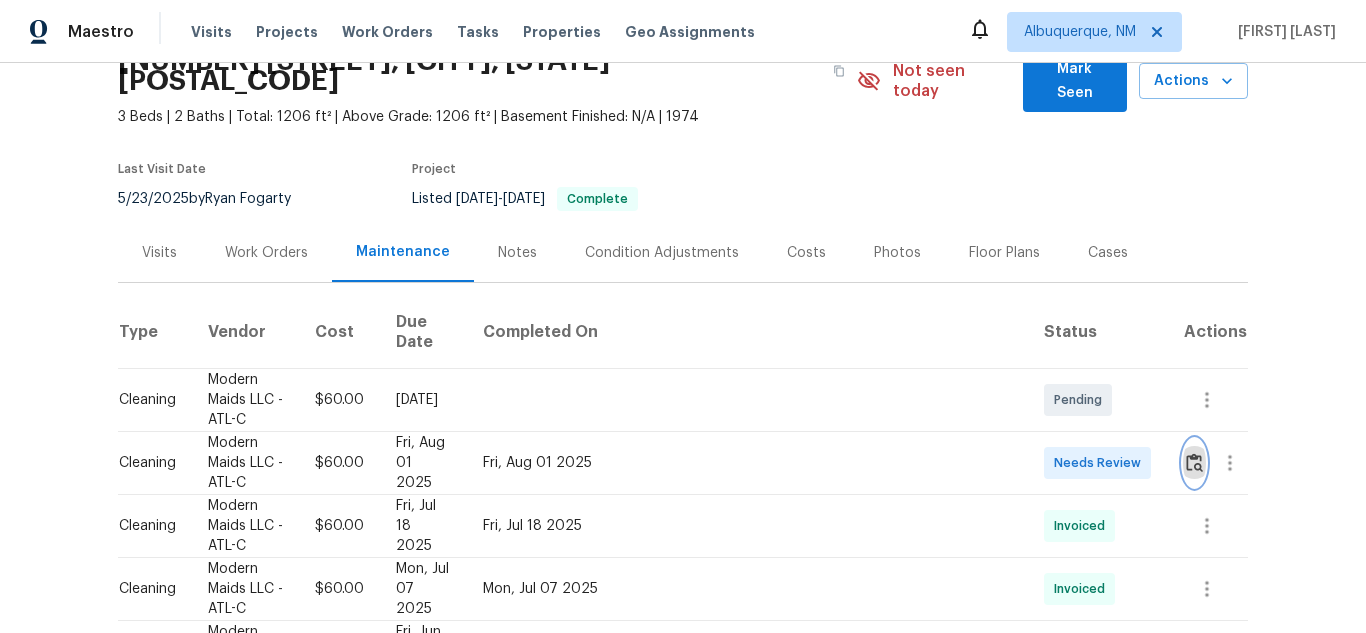 click at bounding box center (1194, 462) 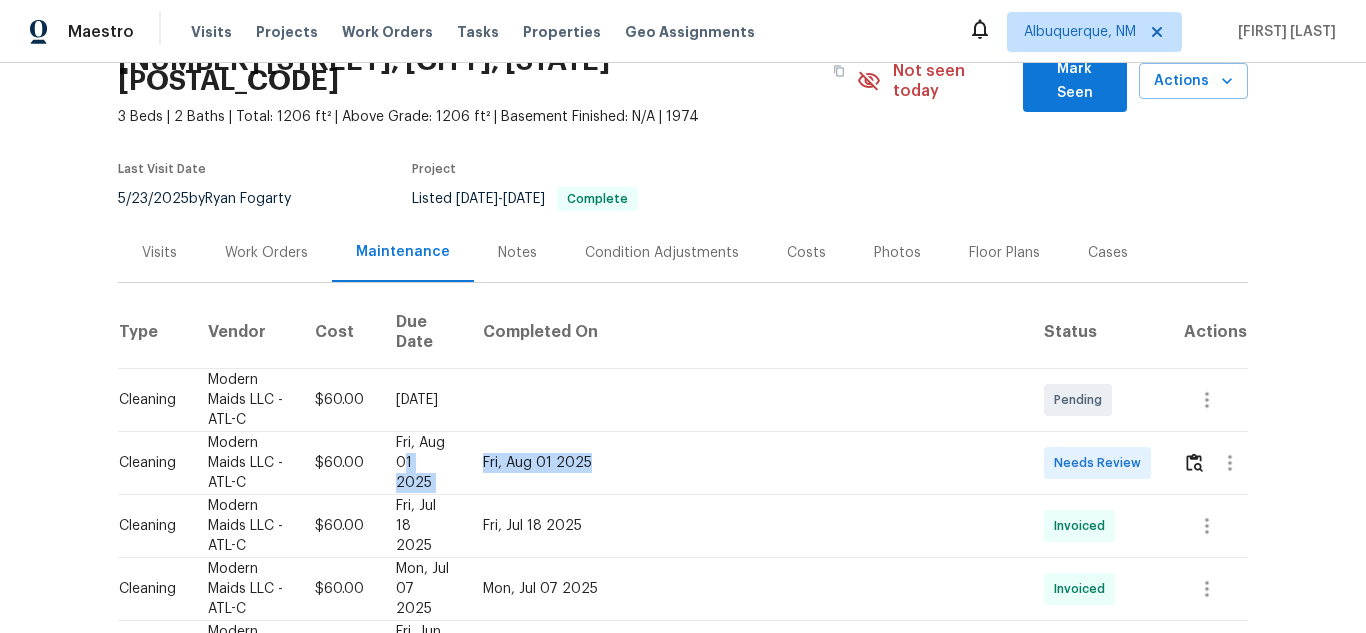 drag, startPoint x: 741, startPoint y: 418, endPoint x: 890, endPoint y: 420, distance: 149.01343 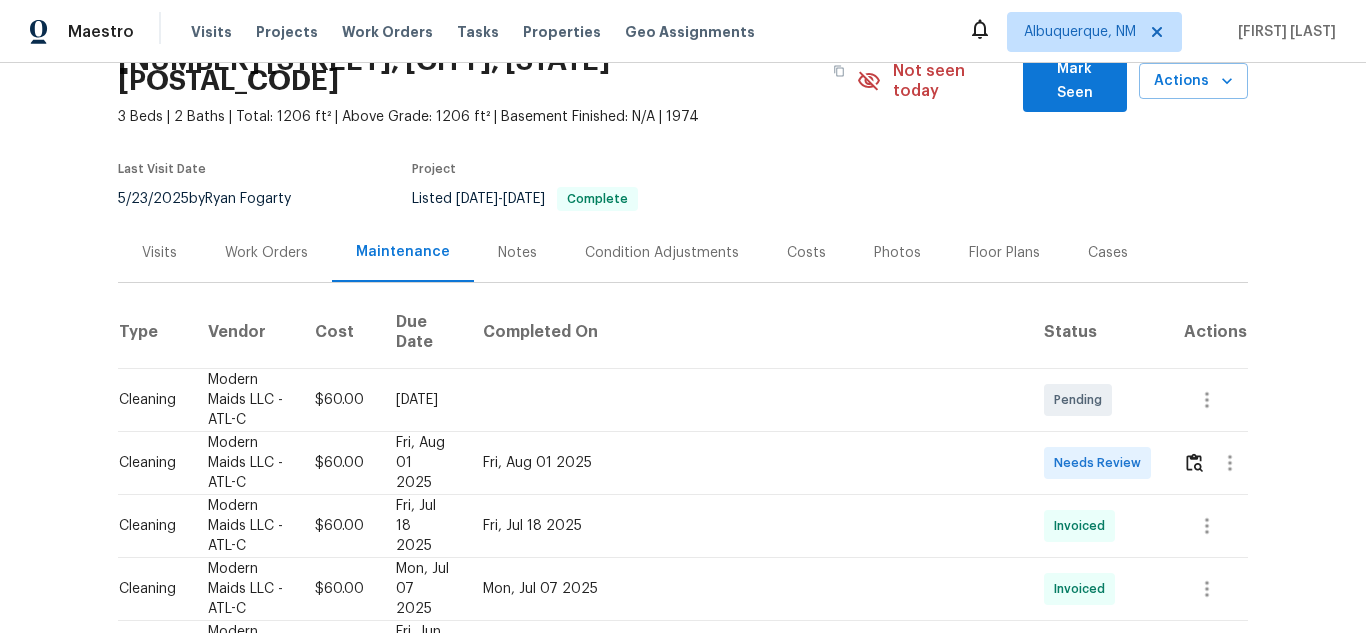 click on "Fri, Aug 01 2025" at bounding box center [423, 463] 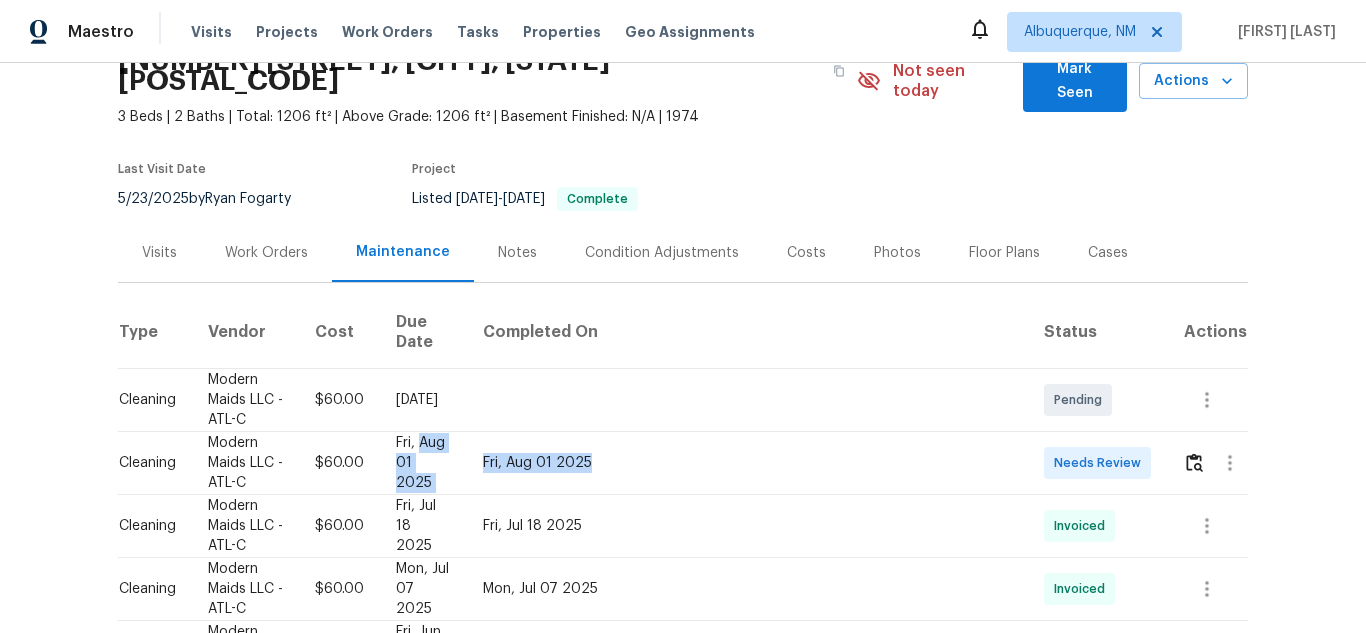 drag, startPoint x: 612, startPoint y: 415, endPoint x: 901, endPoint y: 420, distance: 289.04324 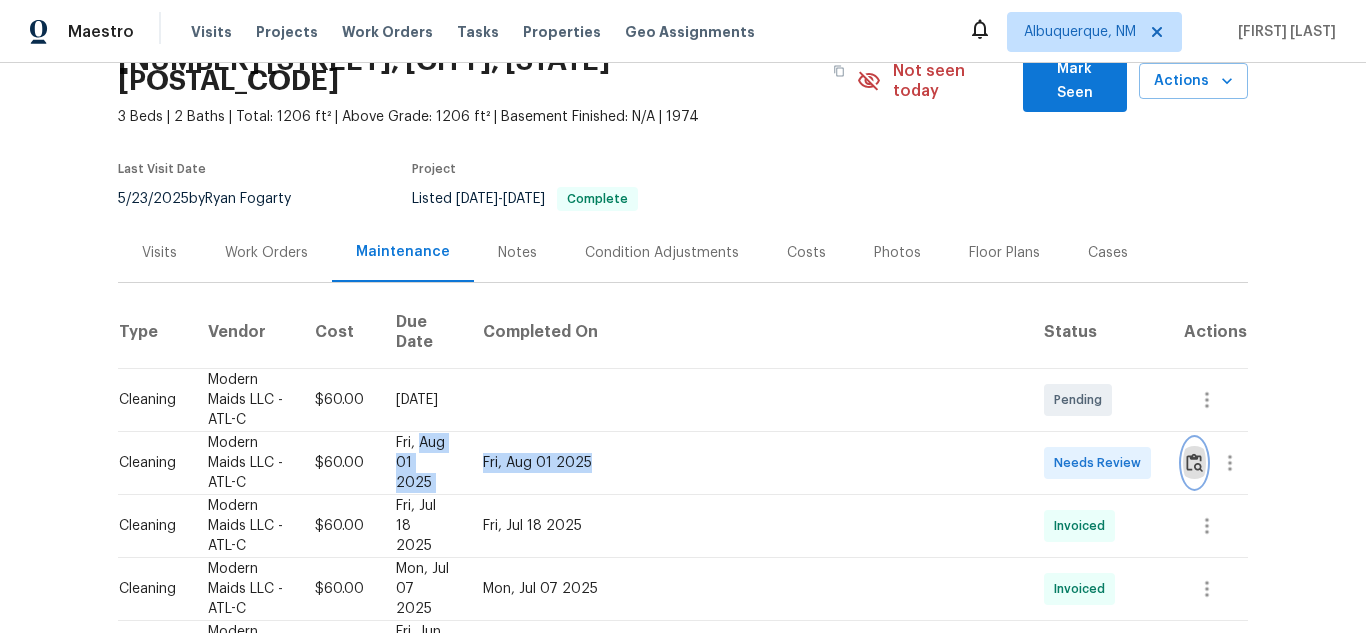 click at bounding box center [1194, 462] 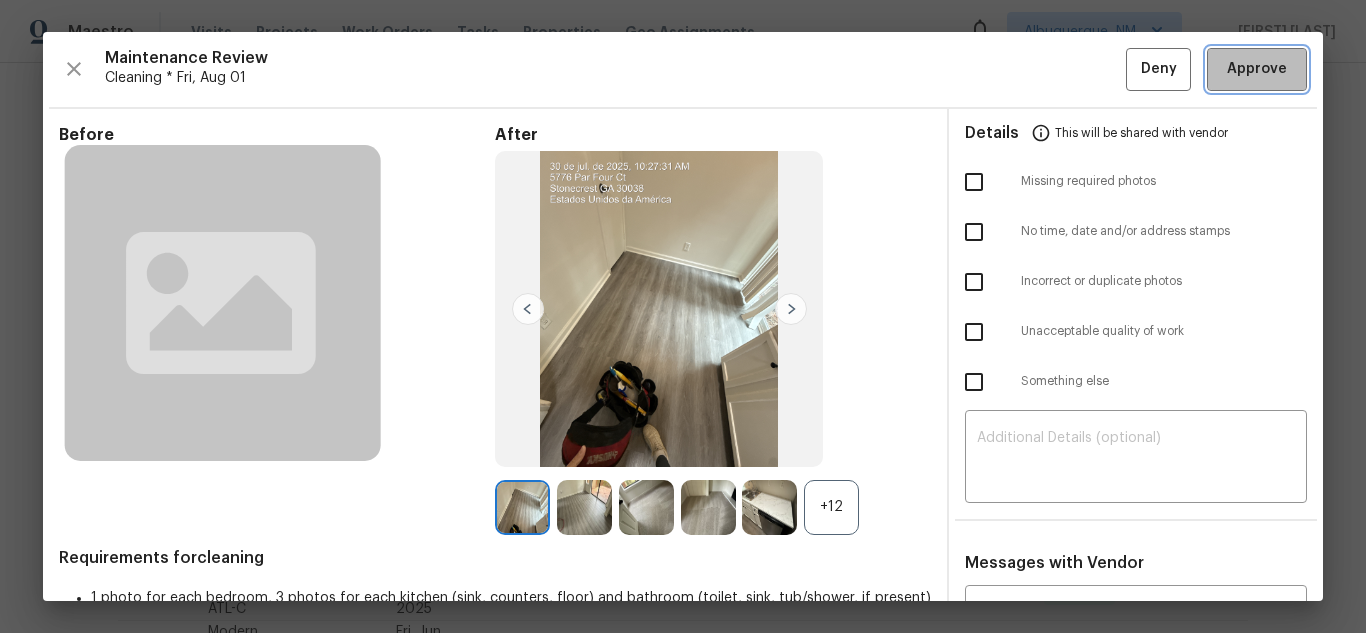 click on "Approve" at bounding box center [1257, 69] 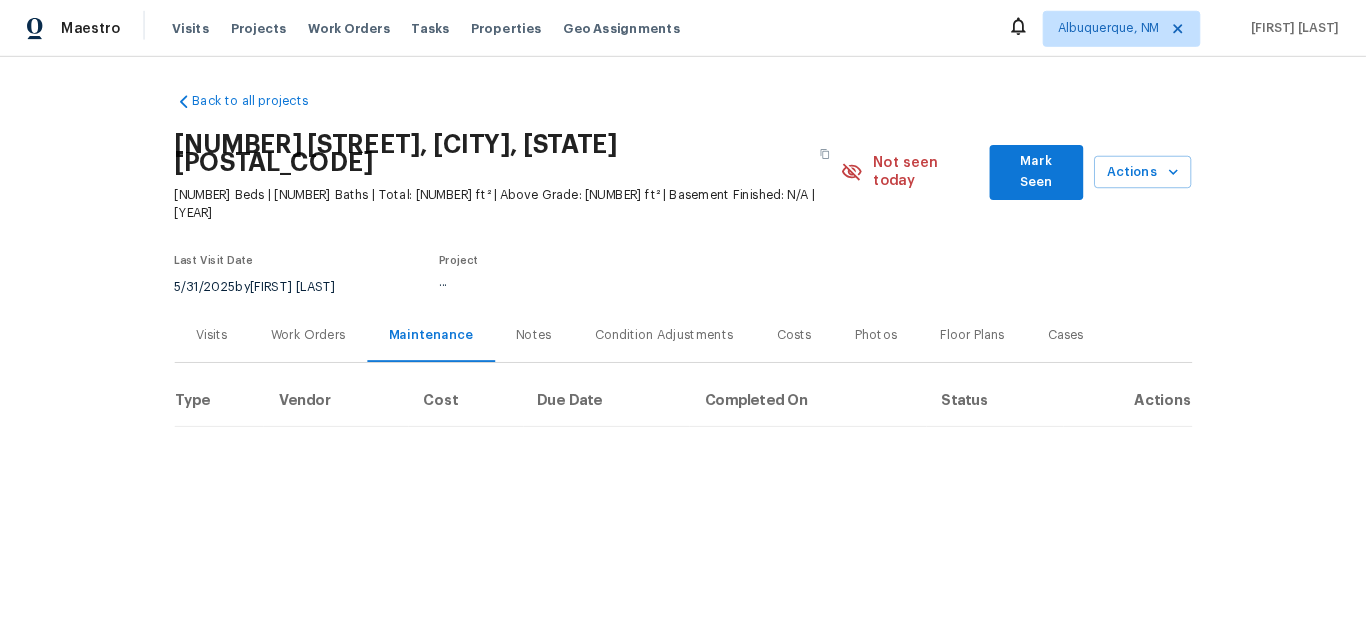 scroll, scrollTop: 0, scrollLeft: 0, axis: both 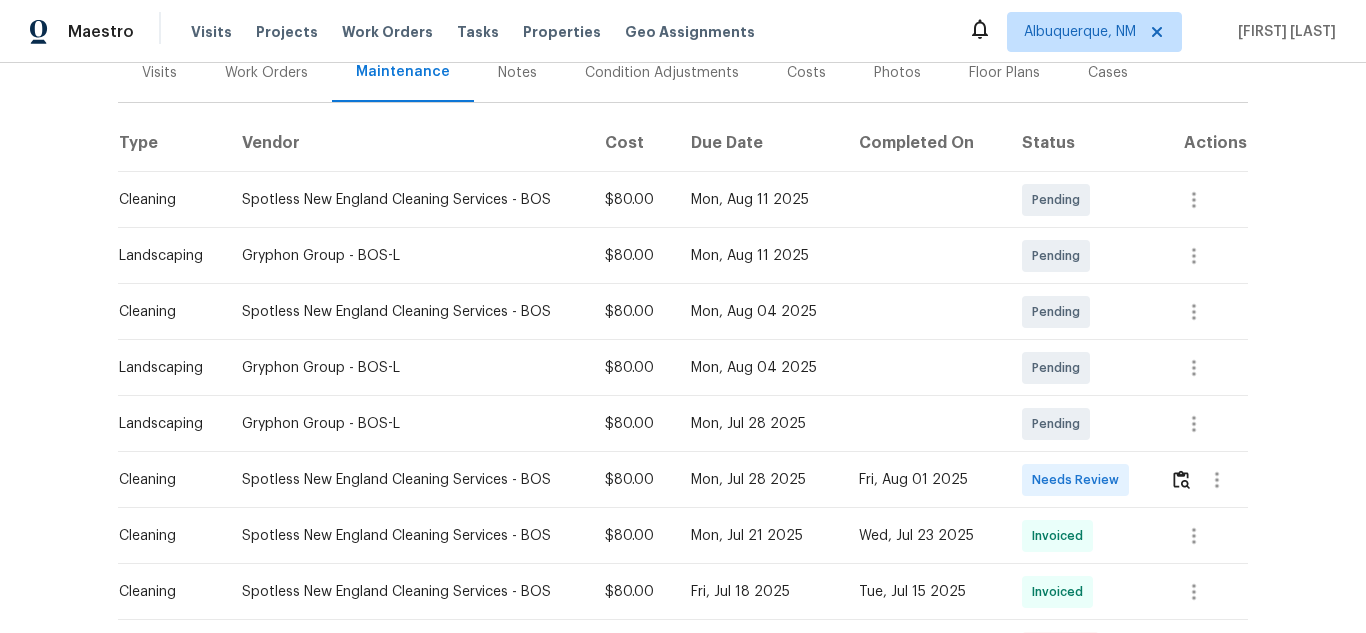 click at bounding box center [1201, 480] 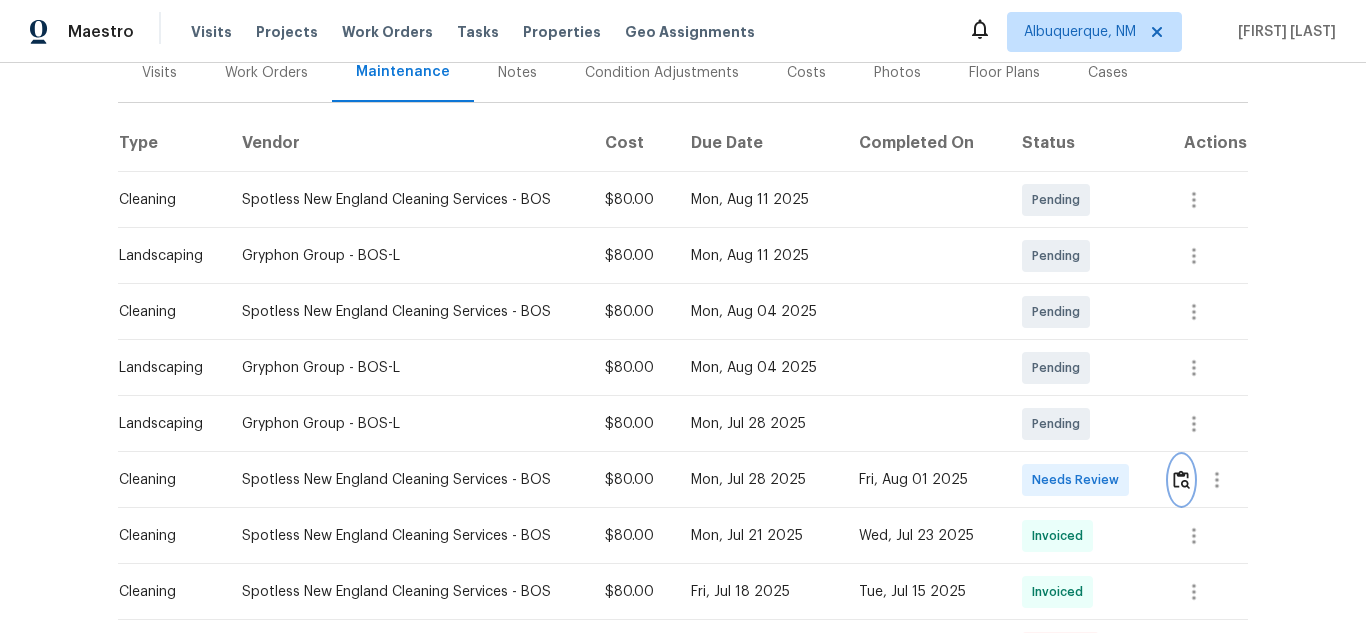 click at bounding box center [1181, 479] 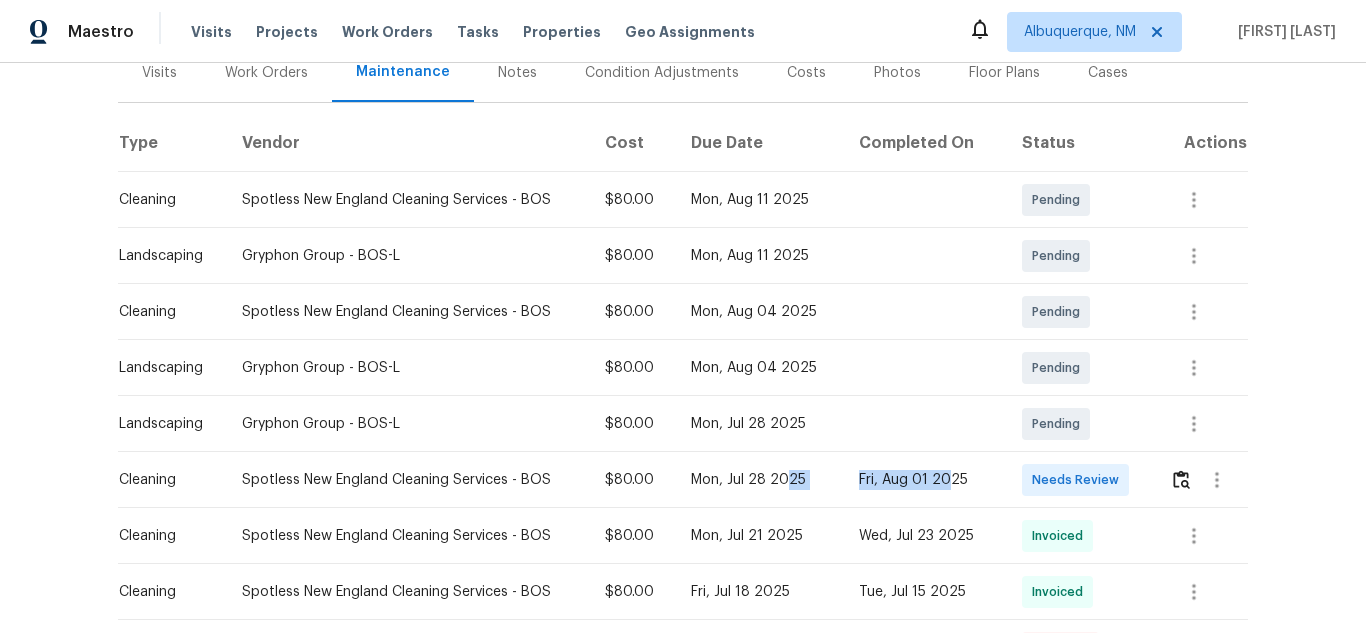 drag, startPoint x: 789, startPoint y: 437, endPoint x: 942, endPoint y: 435, distance: 153.01308 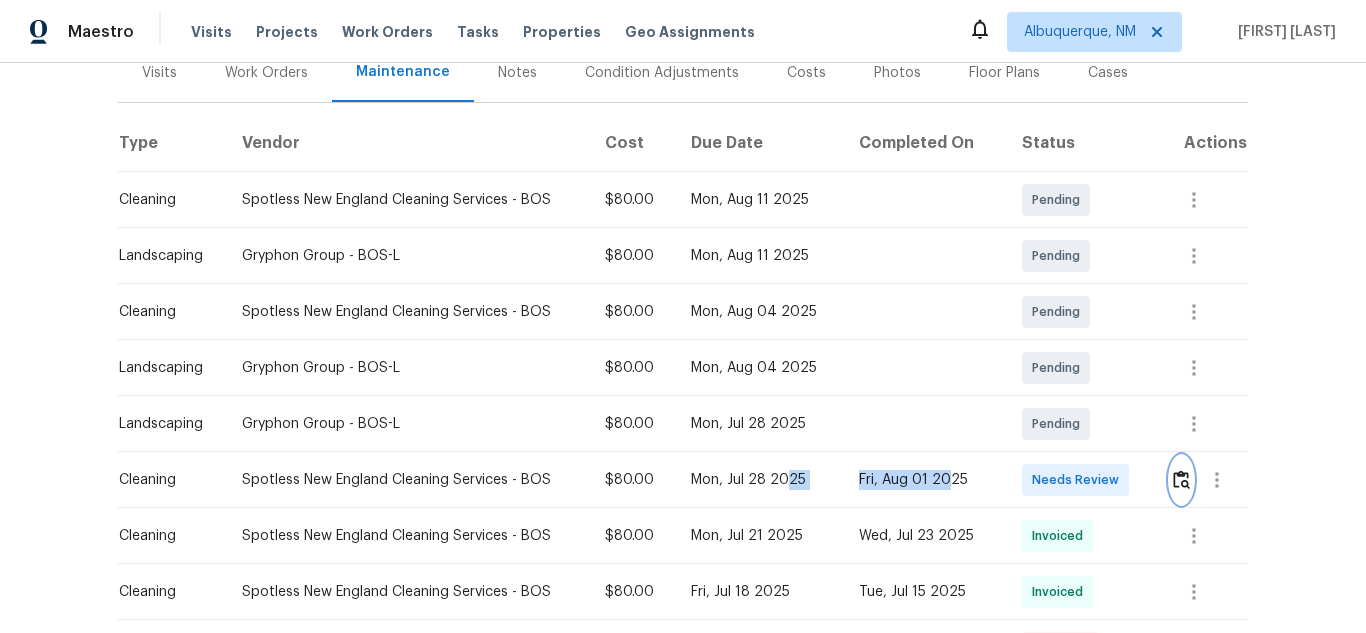 click at bounding box center [1181, 479] 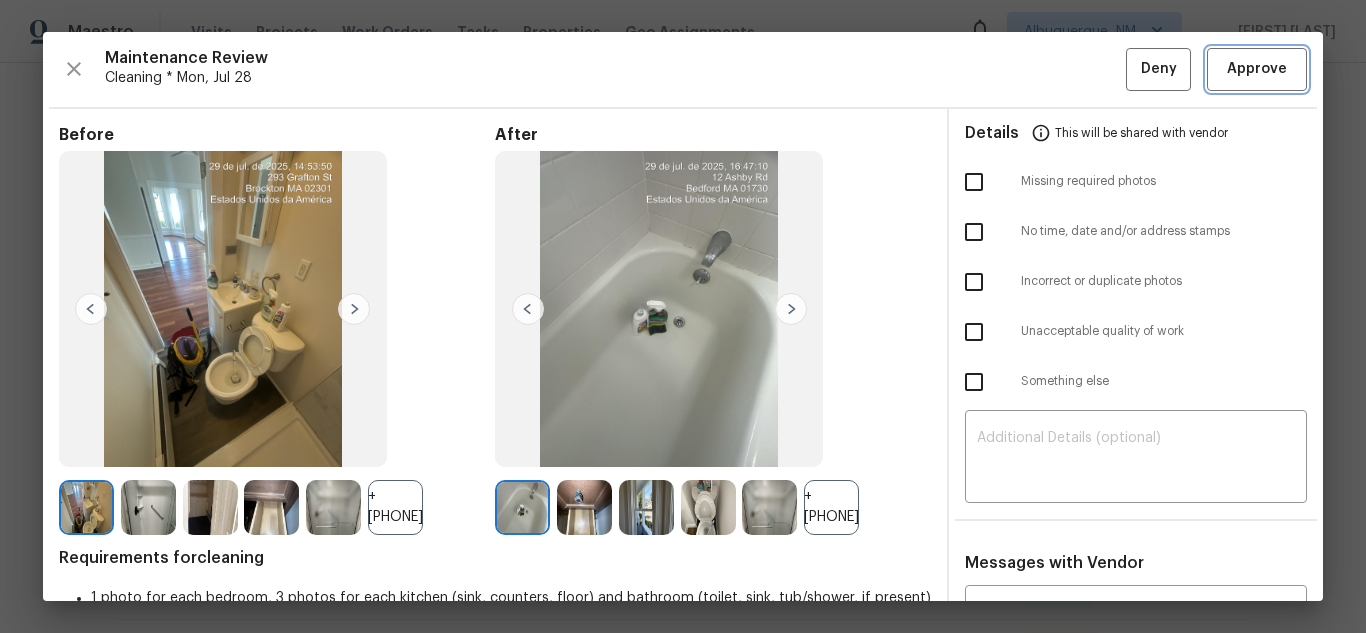 click on "Approve" at bounding box center (1257, 69) 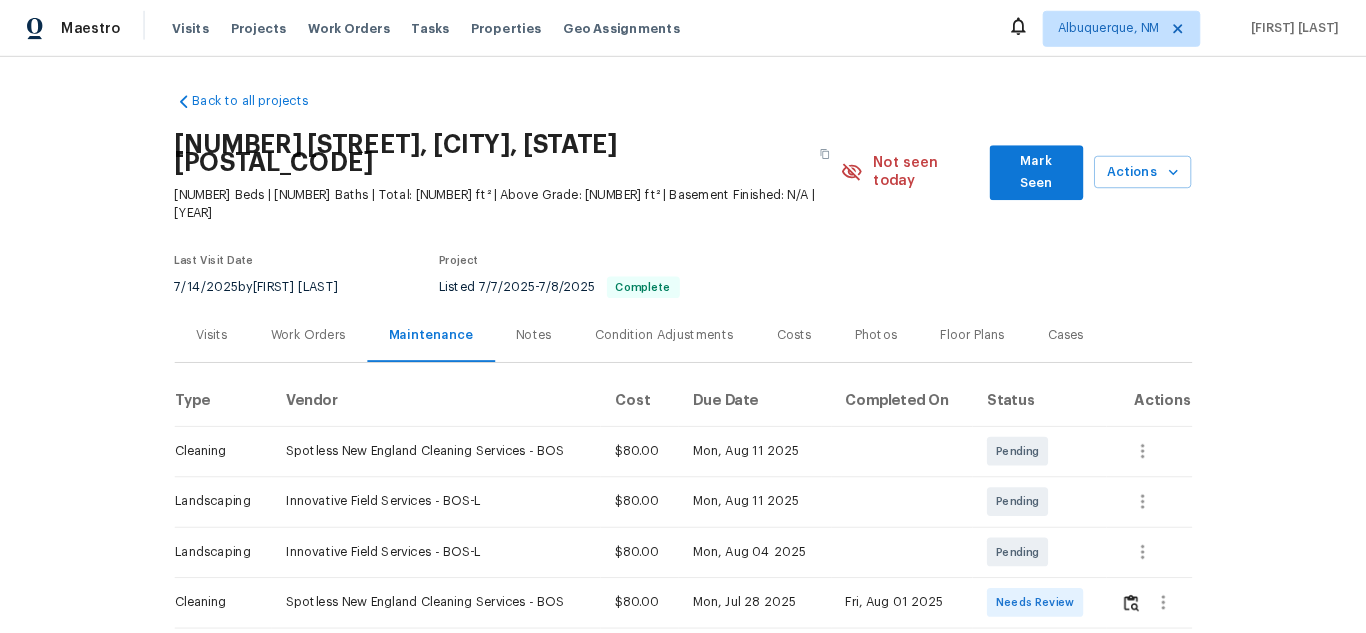scroll, scrollTop: 0, scrollLeft: 0, axis: both 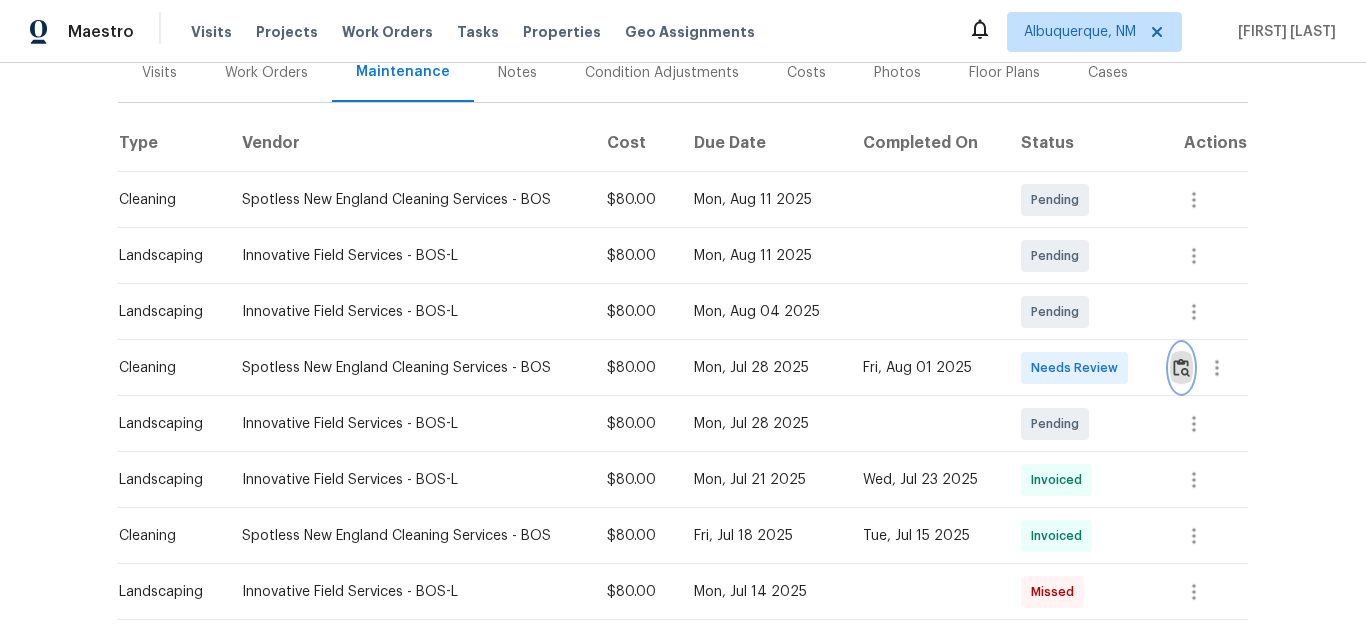 click at bounding box center [1181, 367] 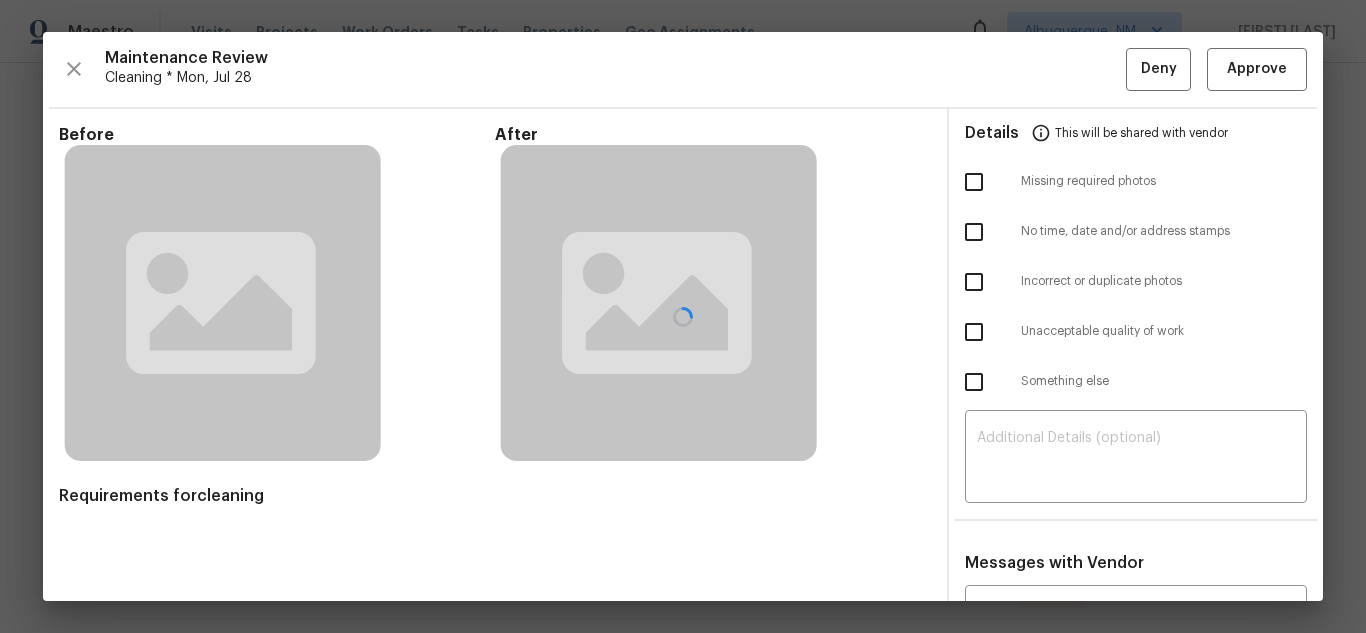 click at bounding box center [683, 316] 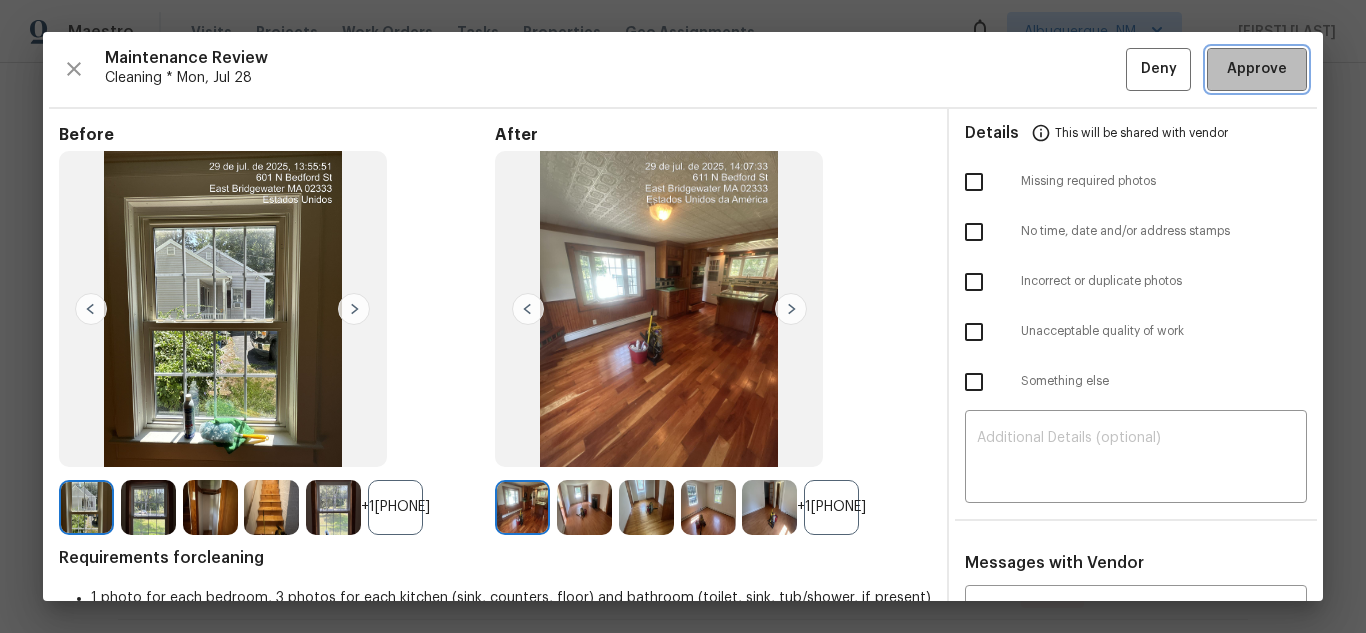 click on "Approve" at bounding box center (1257, 69) 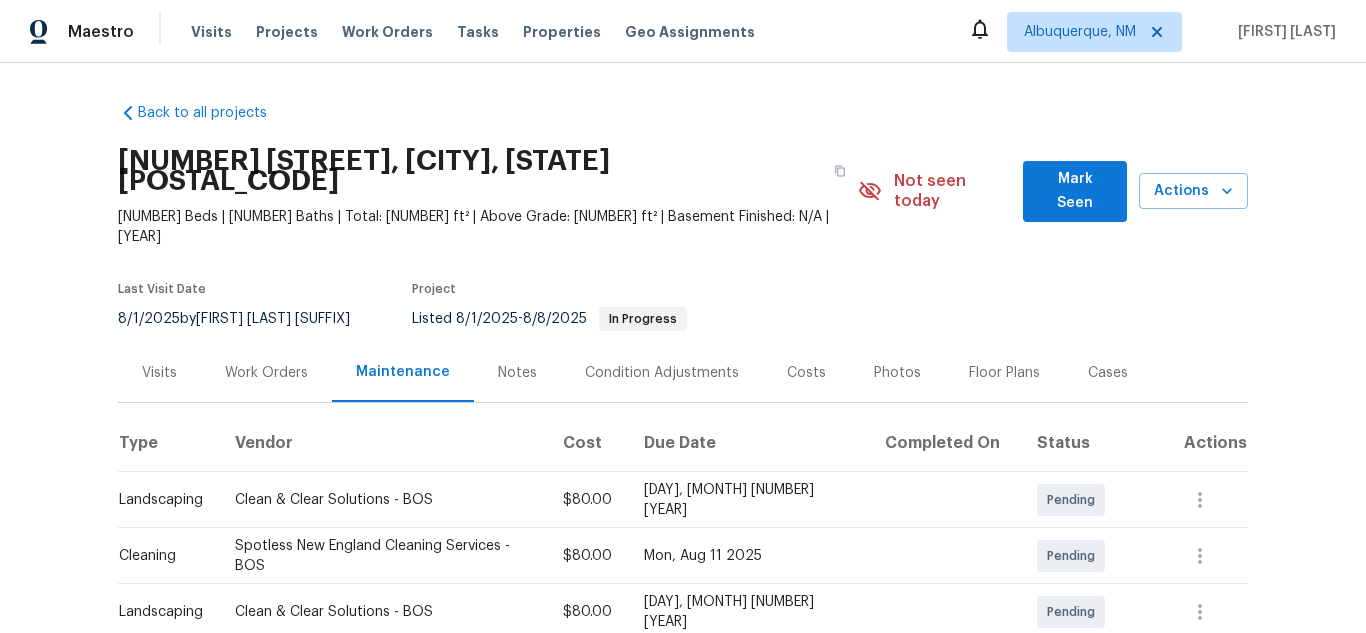 scroll, scrollTop: 0, scrollLeft: 0, axis: both 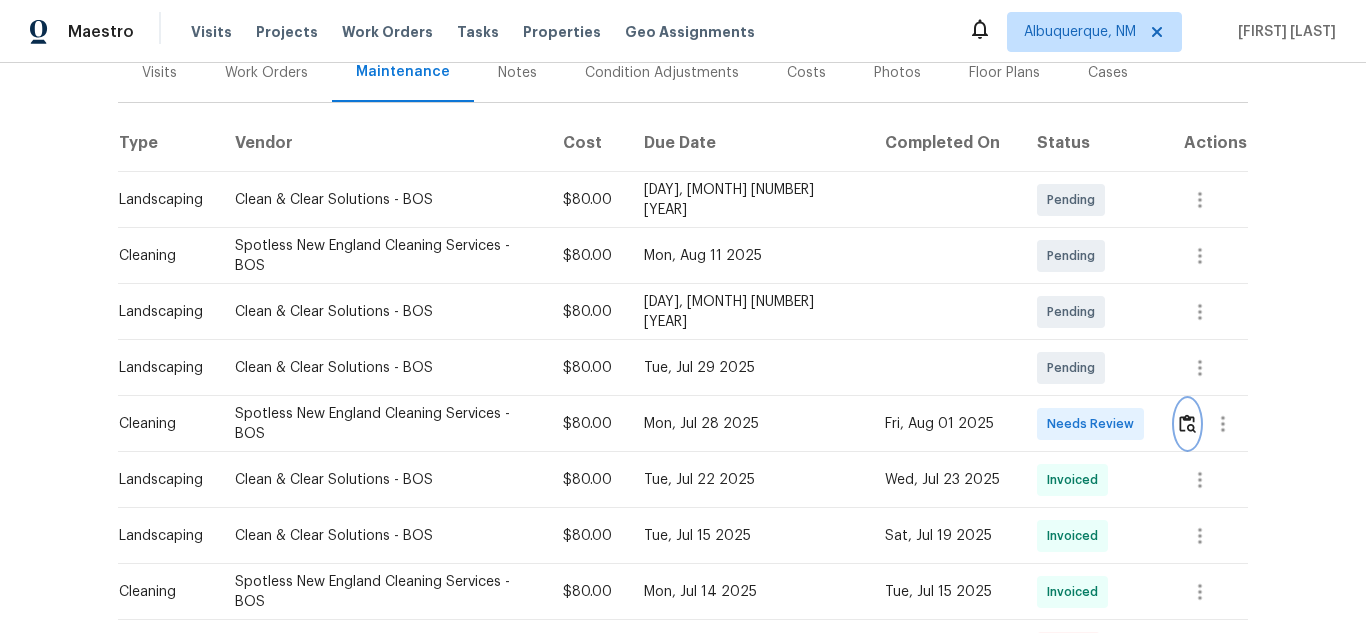 click at bounding box center (1187, 423) 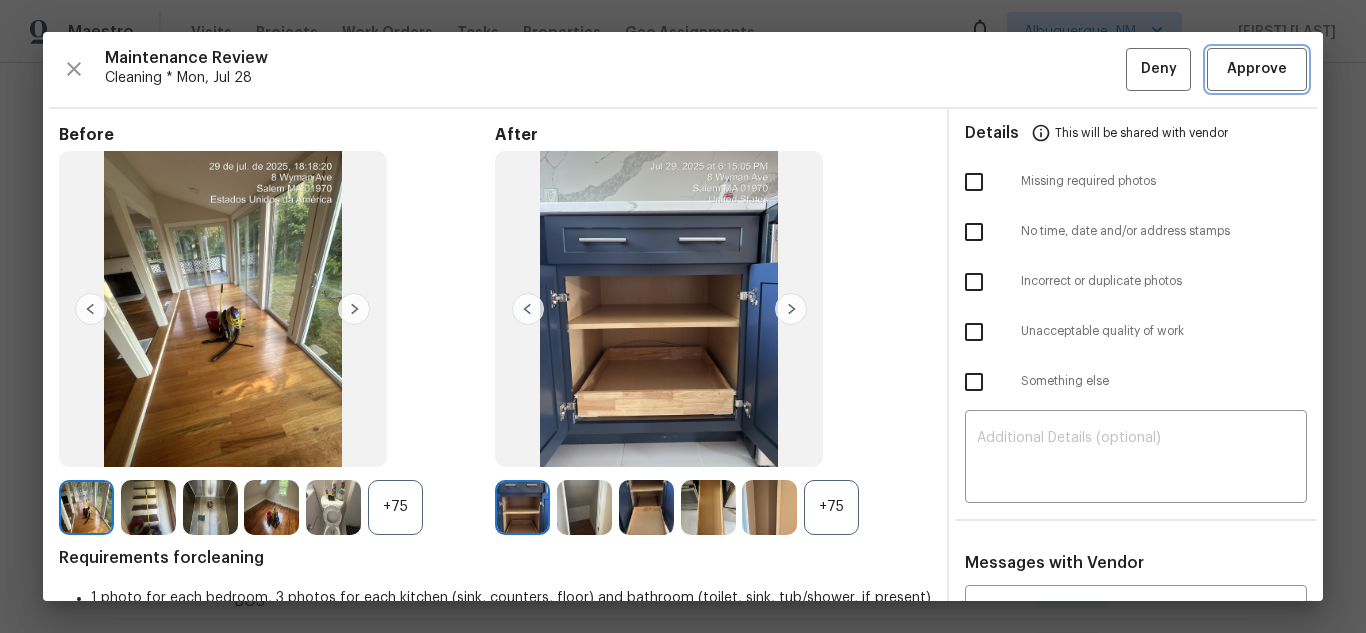 click on "Approve" at bounding box center (1257, 69) 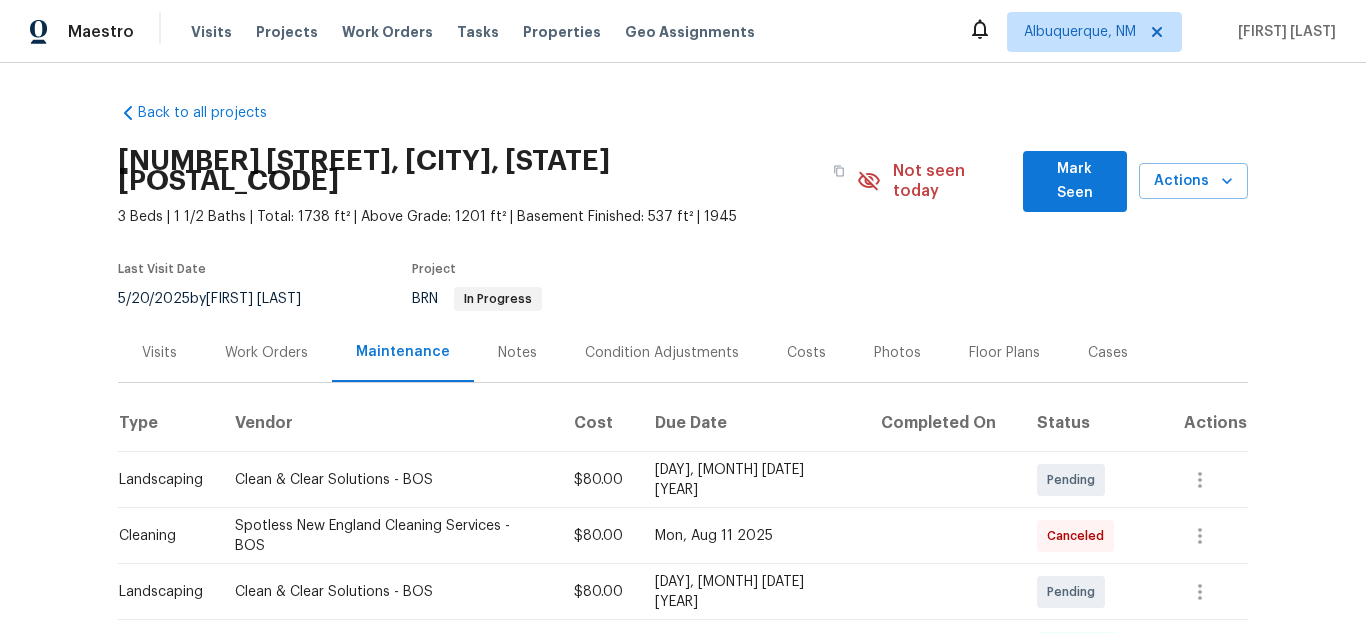 scroll, scrollTop: 0, scrollLeft: 0, axis: both 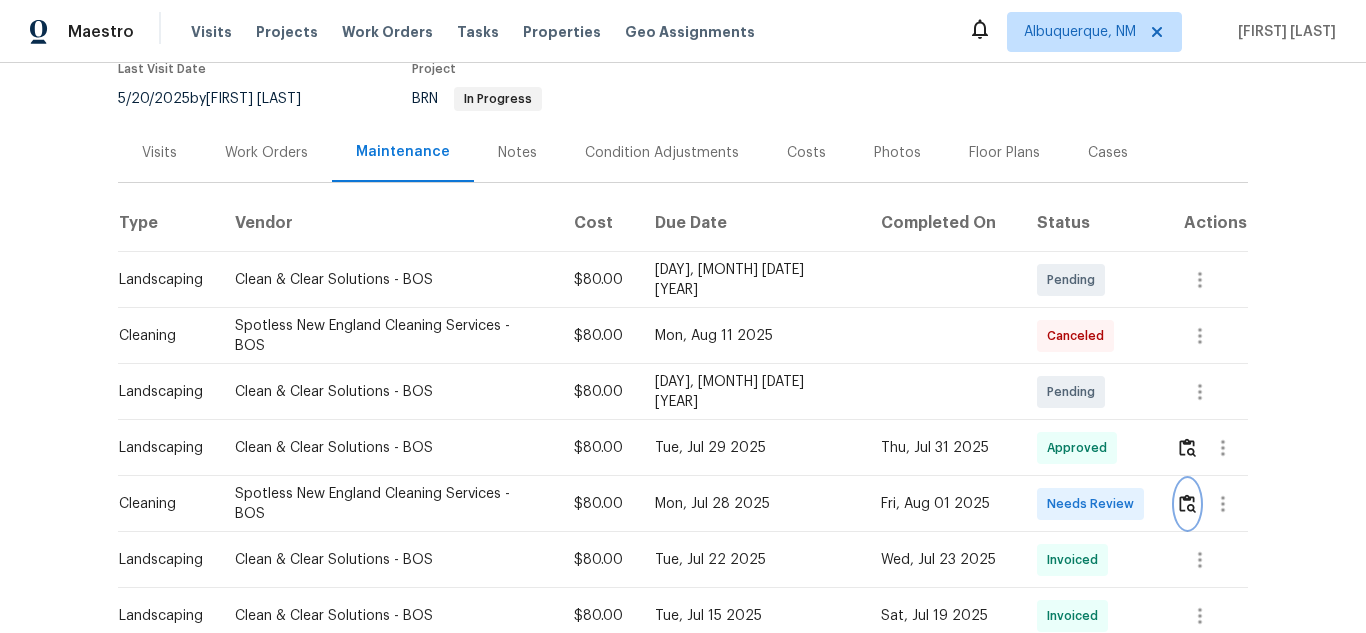 click at bounding box center [1187, 503] 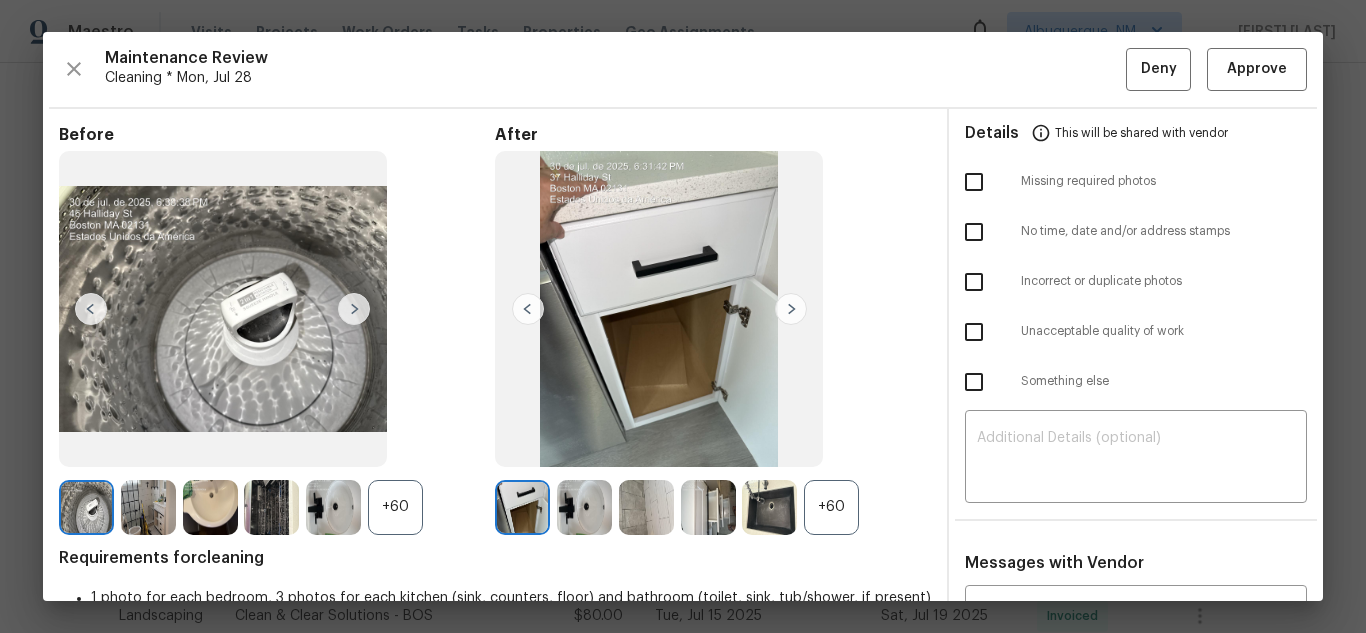 click on "Maintenance Review Cleaning * Mon, [DATE] Deny Approve Before +60 After +60 Requirements for cleaning 1 photo for each bedroom, 3 photos for each kitchen (sink, counters, floor) and bathroom (toilet, sink, tub/shower, if present) 1 photo of thermostat and 1 photo of top of fridge (if present) Details This will be shared with vendor Missing required photos No time, date and/or address stamps Incorrect or duplicate photos Unacceptable quality of work Something else ​ Messages with Vendor x ​ [FIRST] [LAST] [DATE], [TIME] Hello, any updates of when the cleaning can be approved? [FIRST] [LAST] Hi, Thanks for the update ! The audit team will reach out to you shortly. [FIRST] [LAST] Hello, we have upload pictures again of the sink. Can you please approve the cleaning ? [FIRST] [LAST] Maintenance Audit Team: Hello! Kitchen sink photo is missing. For approval, please upload kitchen sink photo prior to the next scheduled visit. [FIRST] [LAST] [FIRST] [LAST] Thank you!" at bounding box center (683, 316) 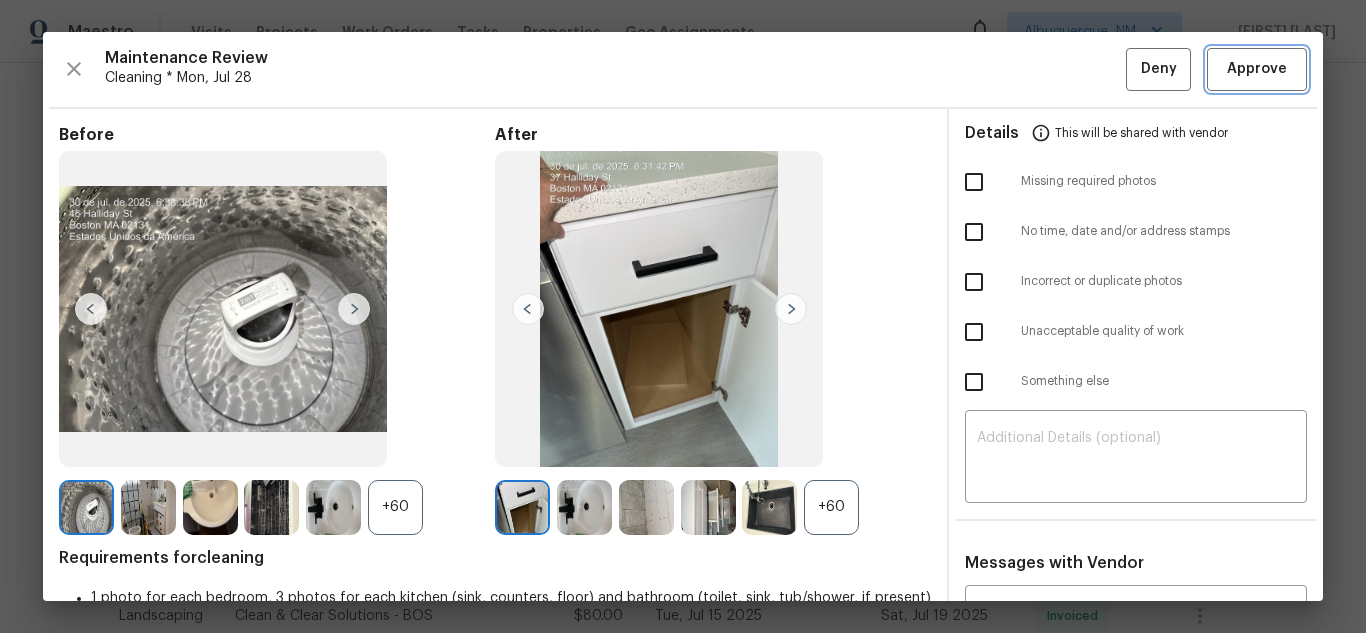 click on "Approve" at bounding box center (1257, 69) 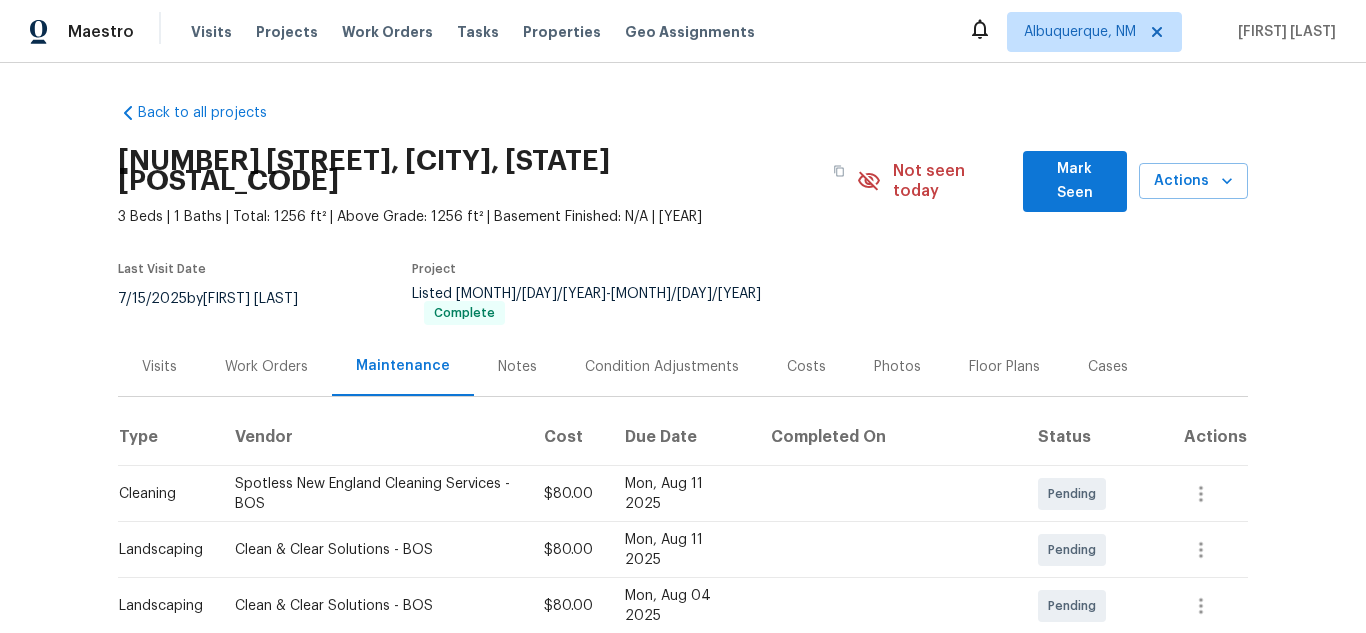 scroll, scrollTop: 0, scrollLeft: 0, axis: both 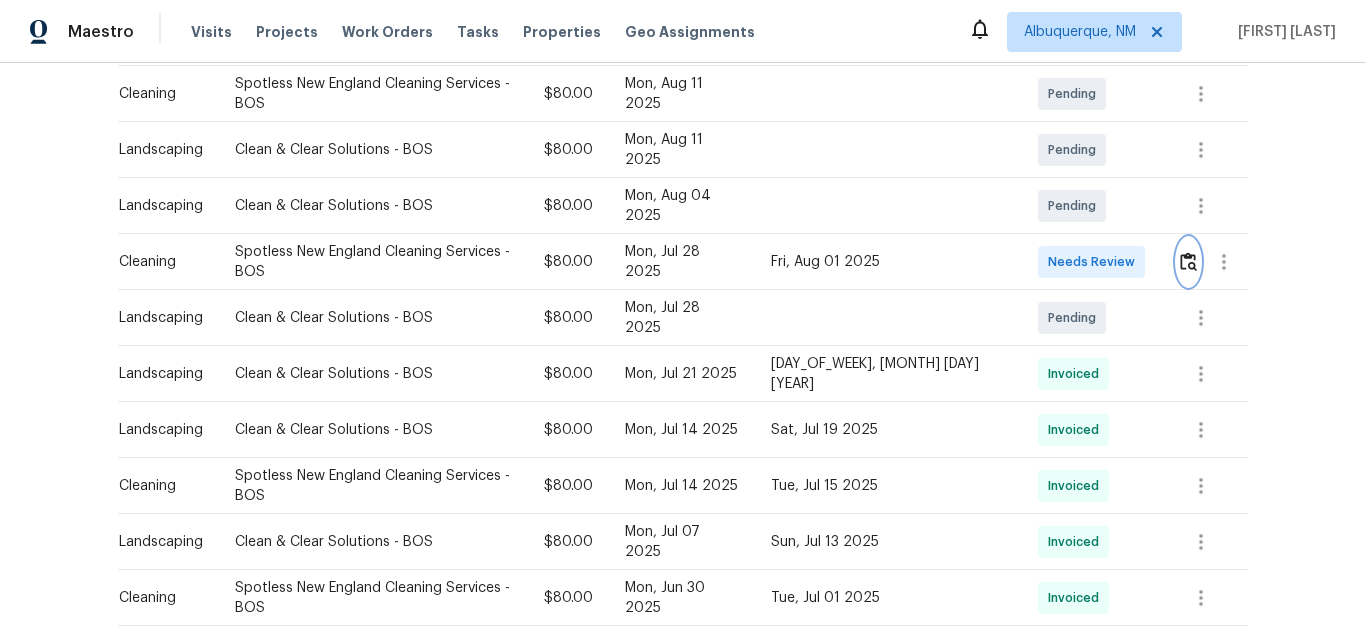 click at bounding box center [1188, 262] 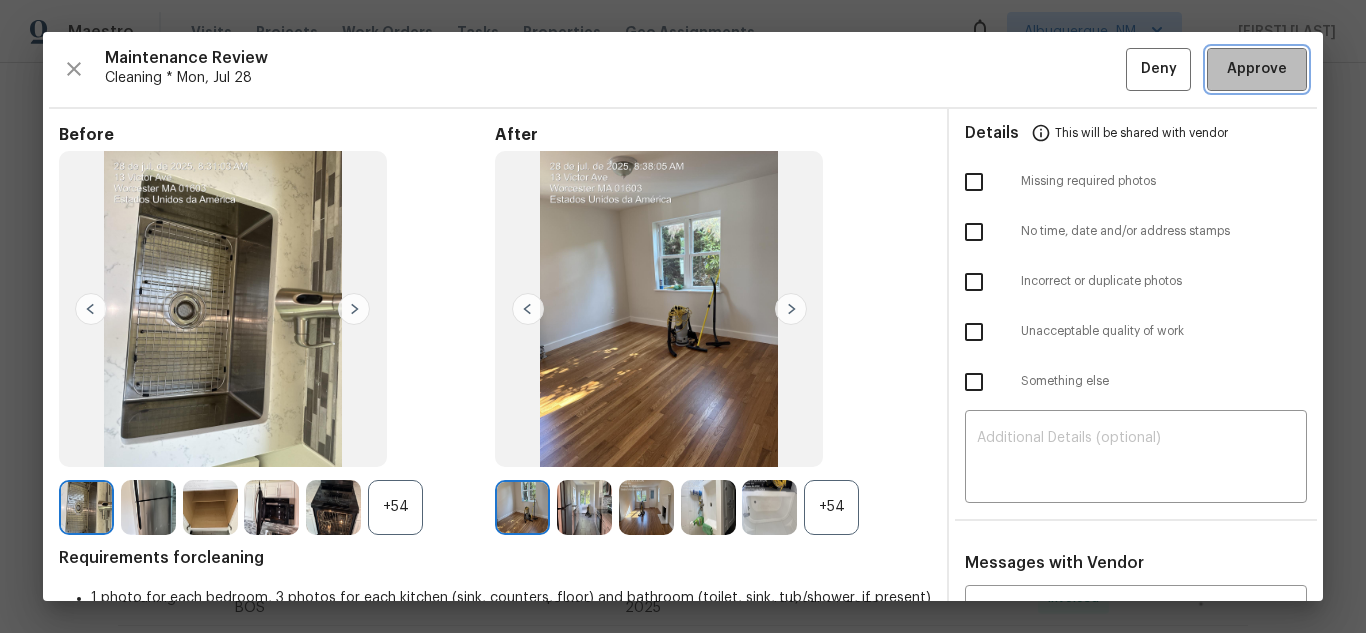 click on "Approve" at bounding box center (1257, 69) 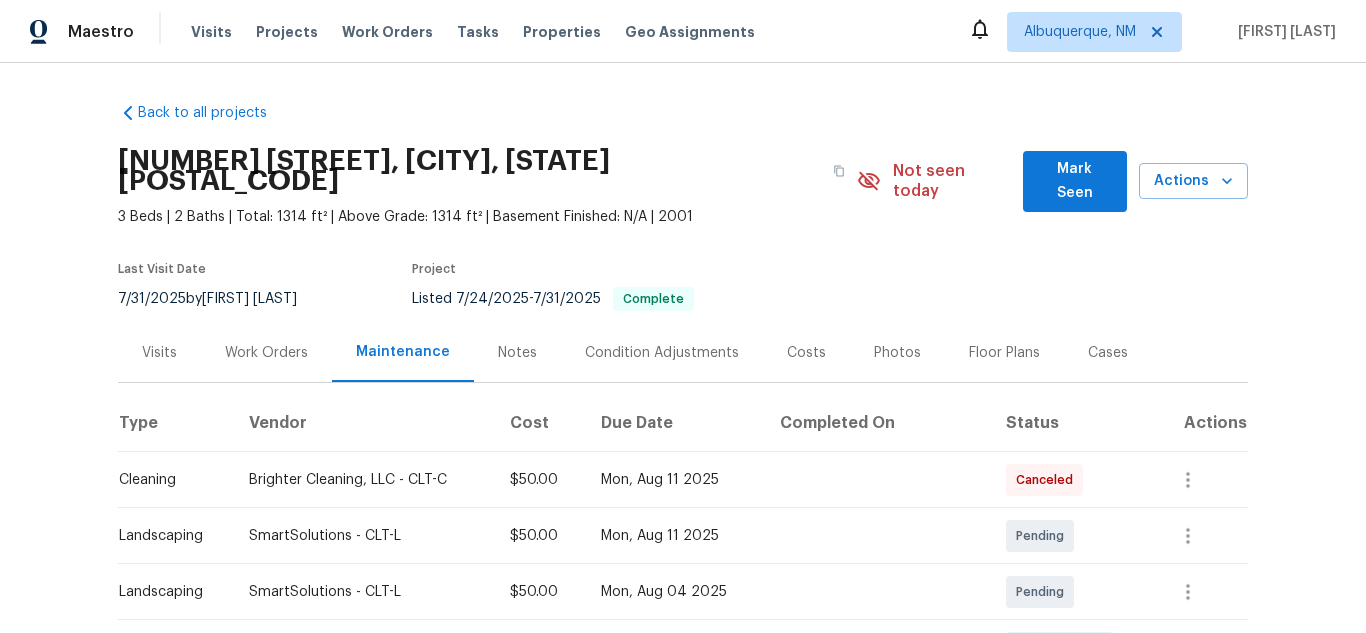 scroll, scrollTop: 0, scrollLeft: 0, axis: both 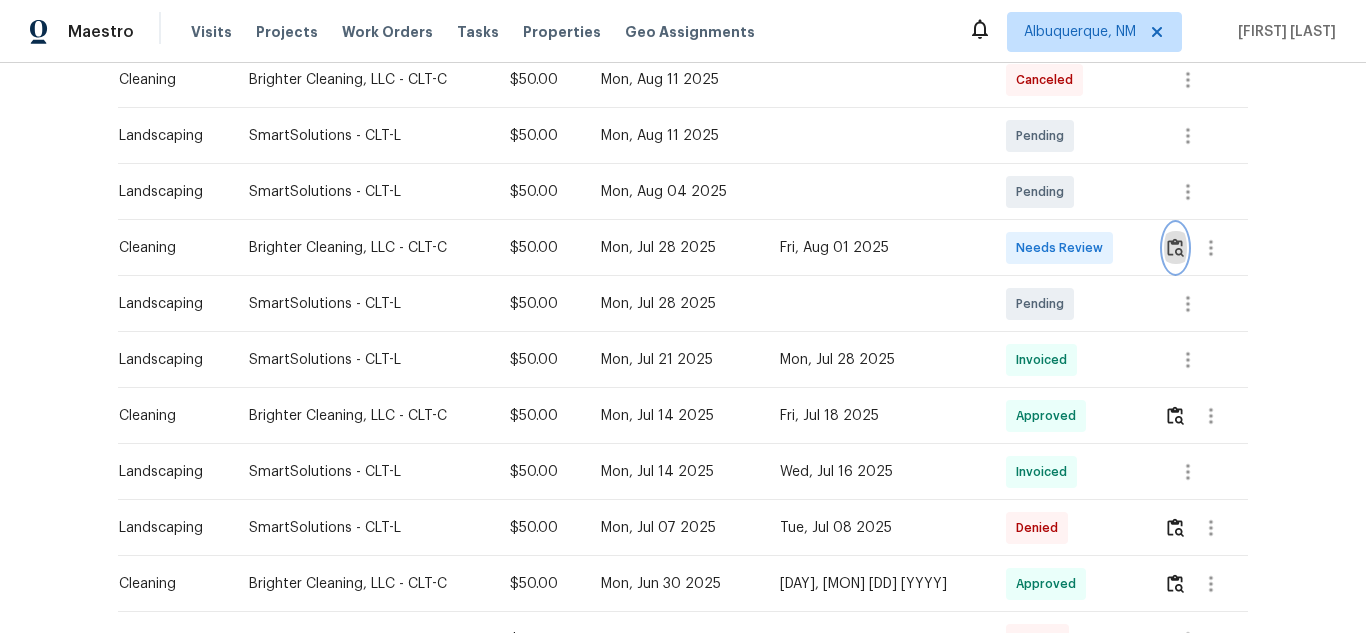 click at bounding box center (1175, 247) 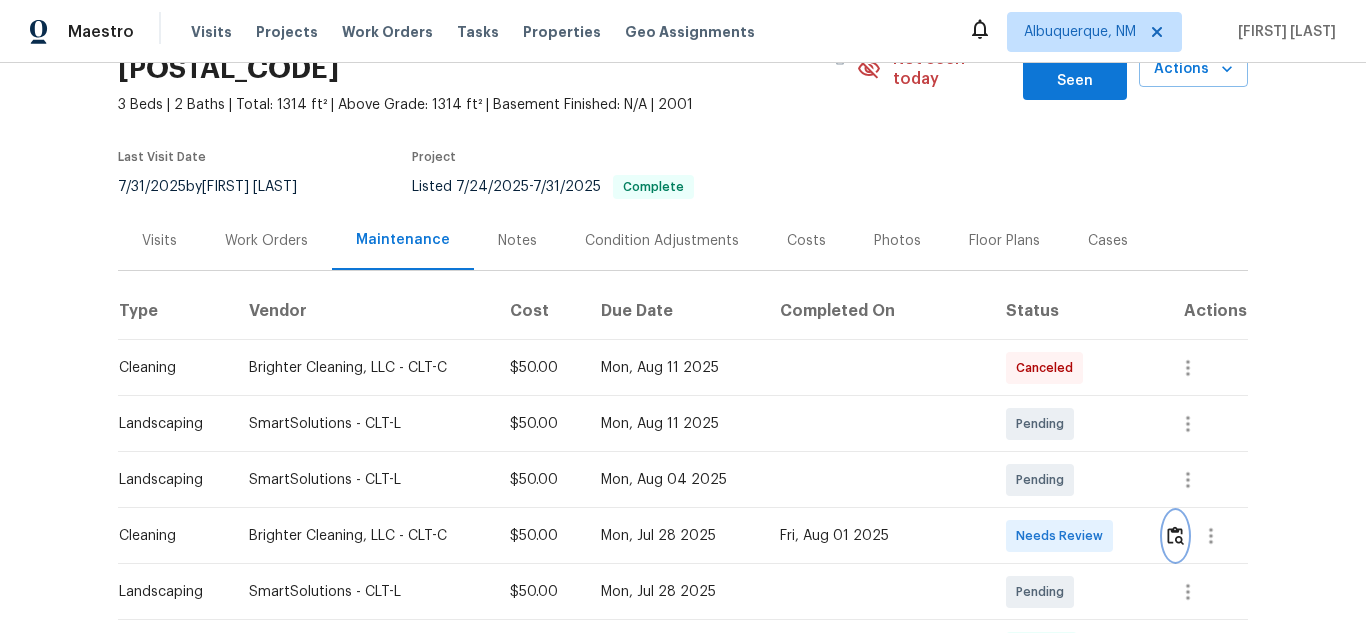 scroll, scrollTop: 300, scrollLeft: 0, axis: vertical 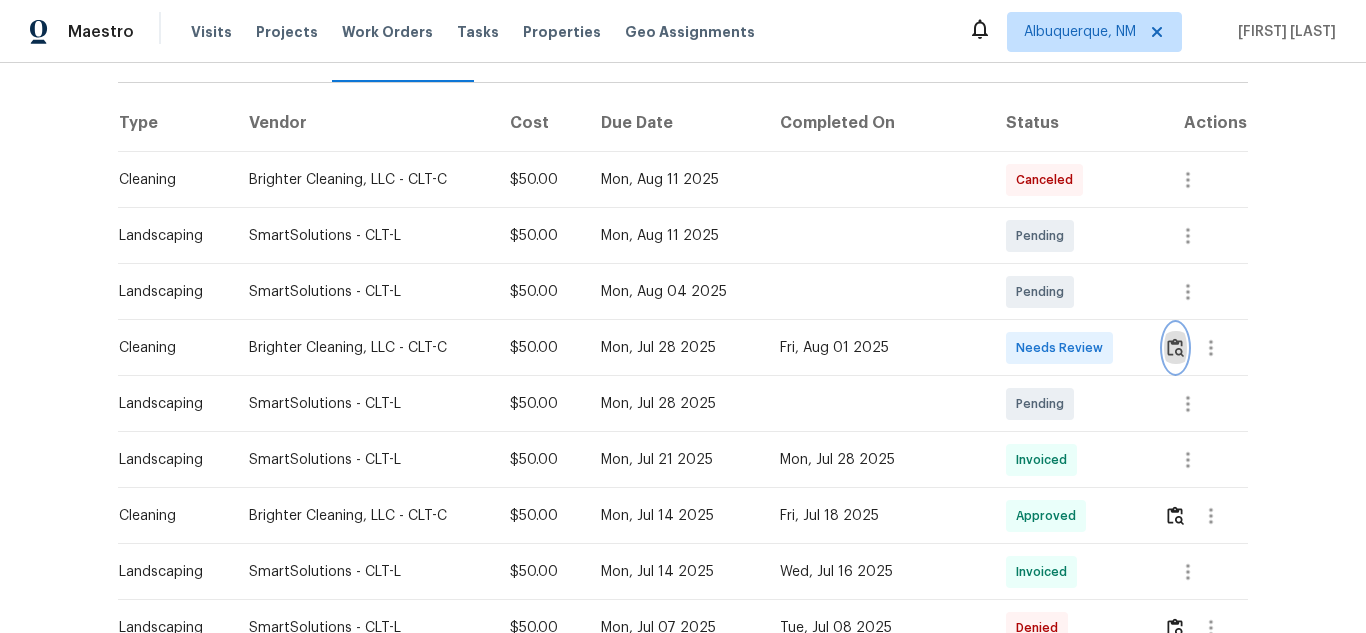 click at bounding box center (1175, 348) 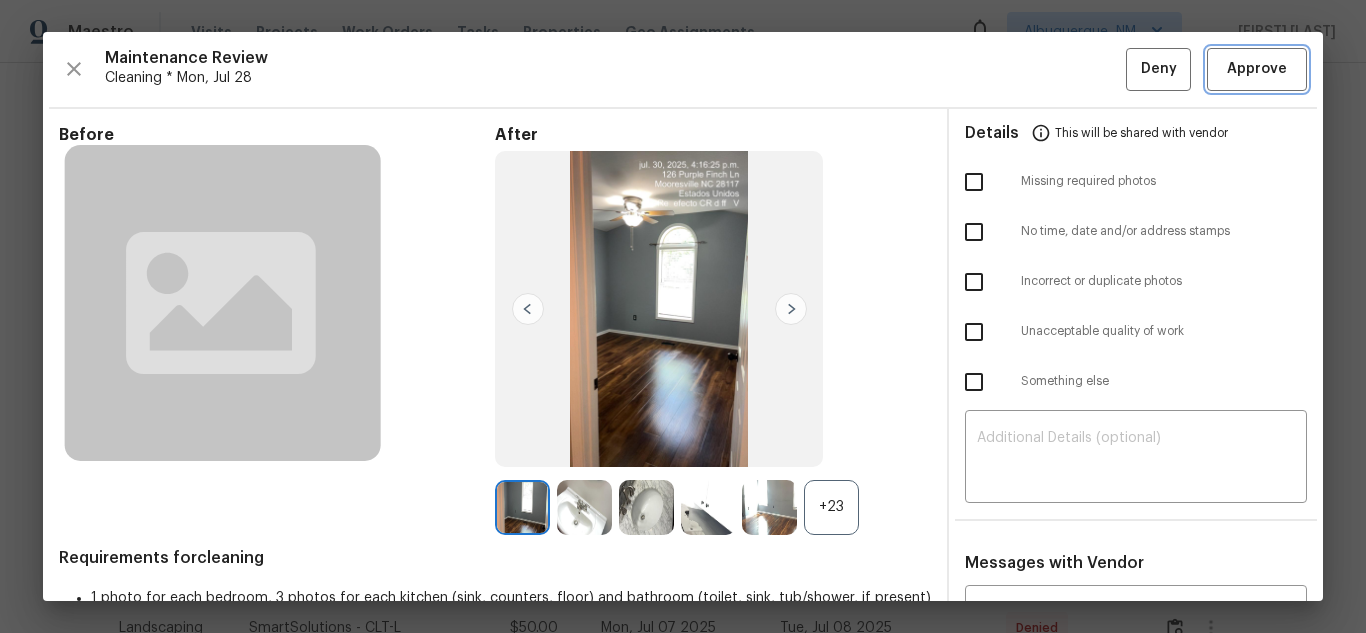 click on "Approve" at bounding box center (1257, 69) 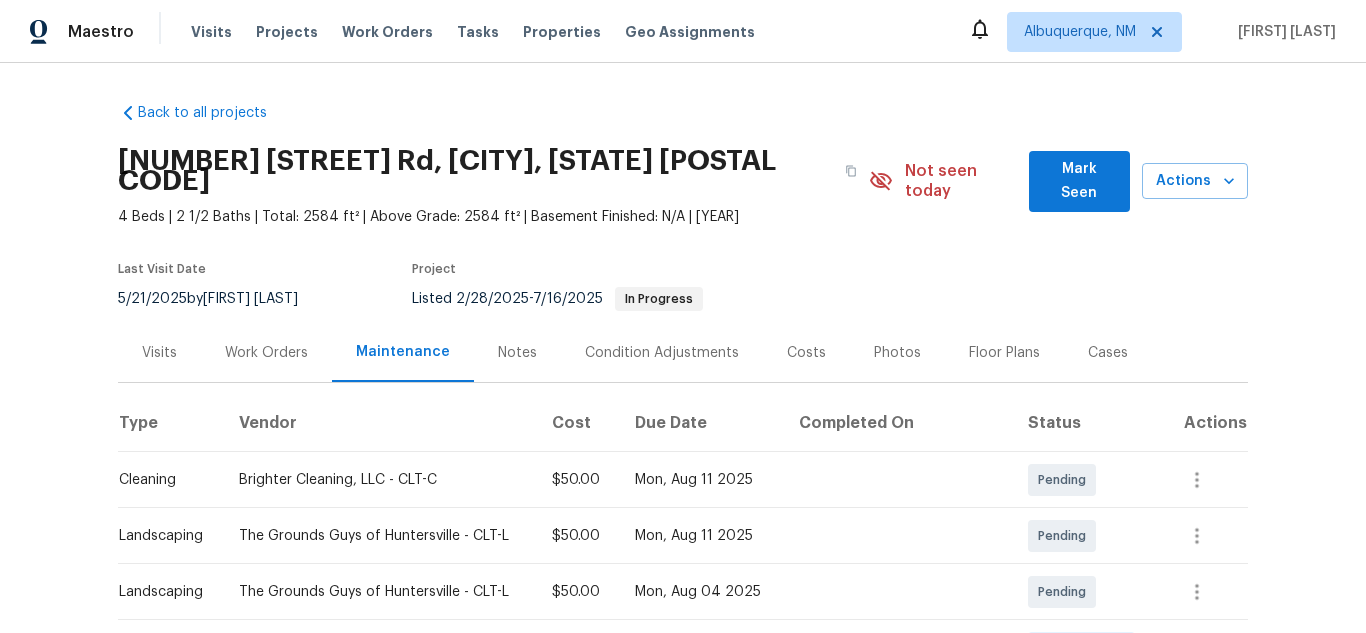 scroll, scrollTop: 0, scrollLeft: 0, axis: both 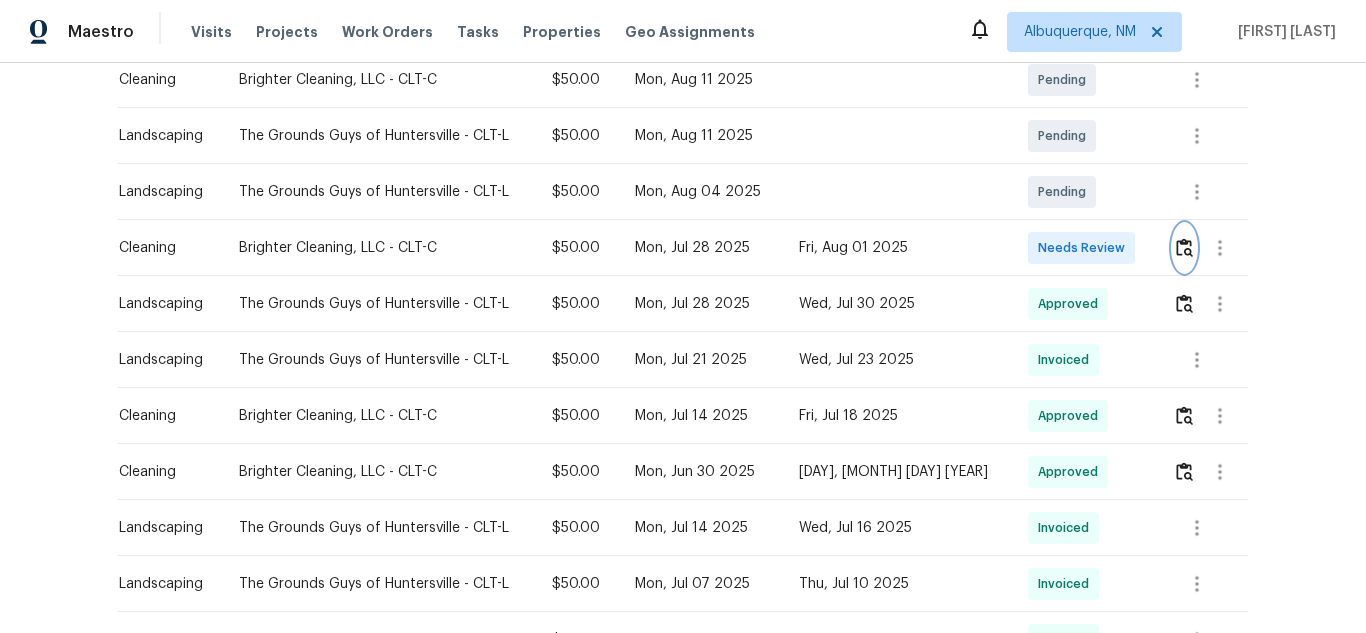 click at bounding box center (1184, 247) 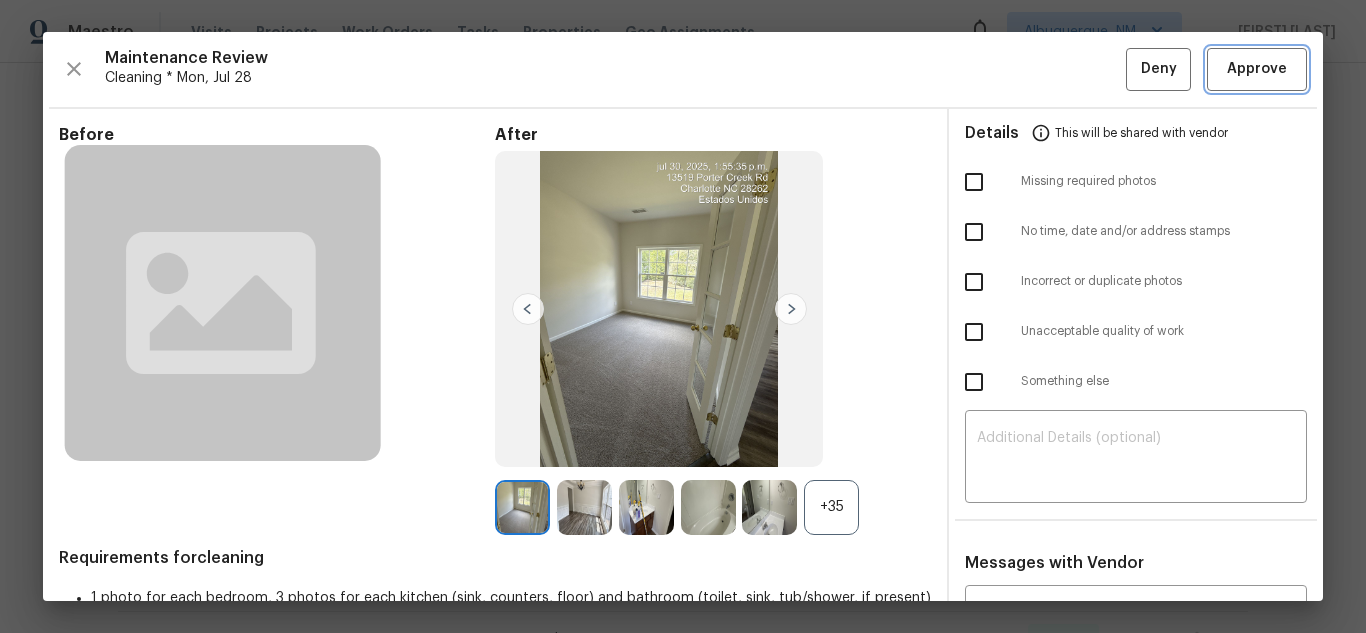 click on "Approve" at bounding box center [1257, 69] 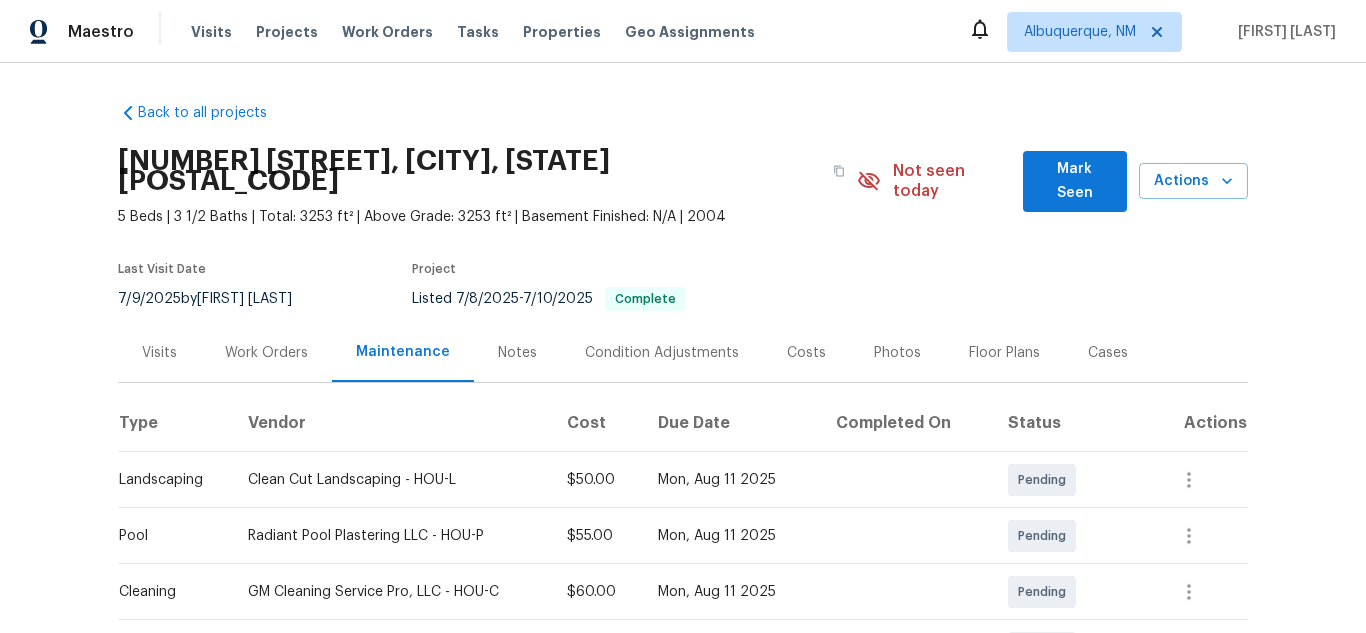 scroll, scrollTop: 0, scrollLeft: 0, axis: both 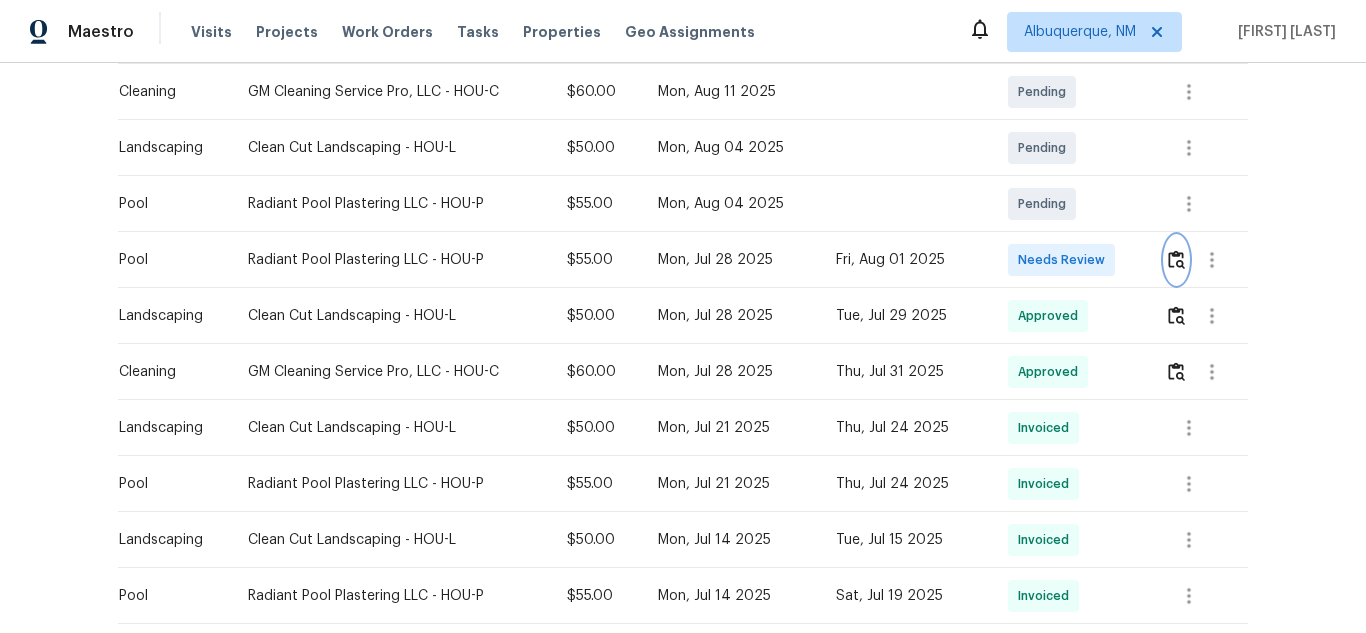 click at bounding box center (1176, 259) 